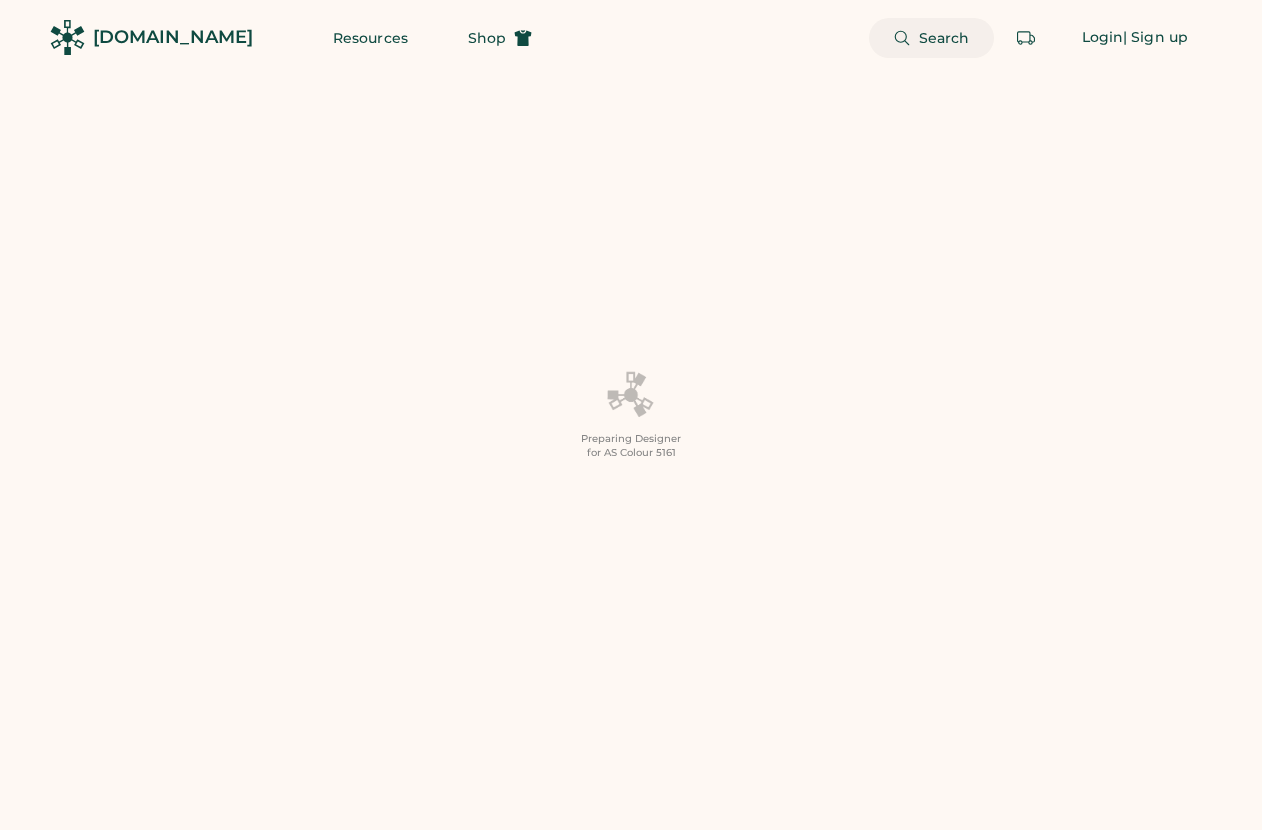 scroll, scrollTop: 0, scrollLeft: 0, axis: both 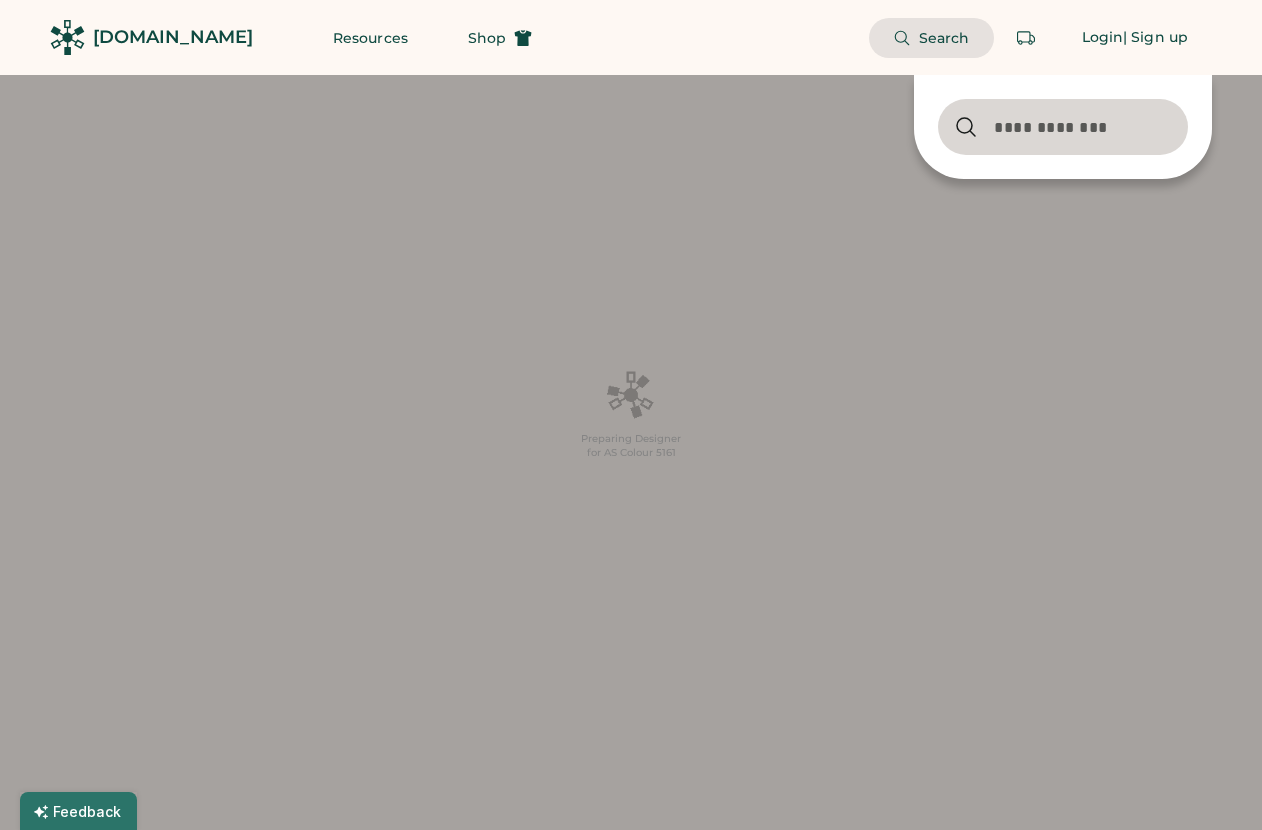 click at bounding box center [1063, 127] 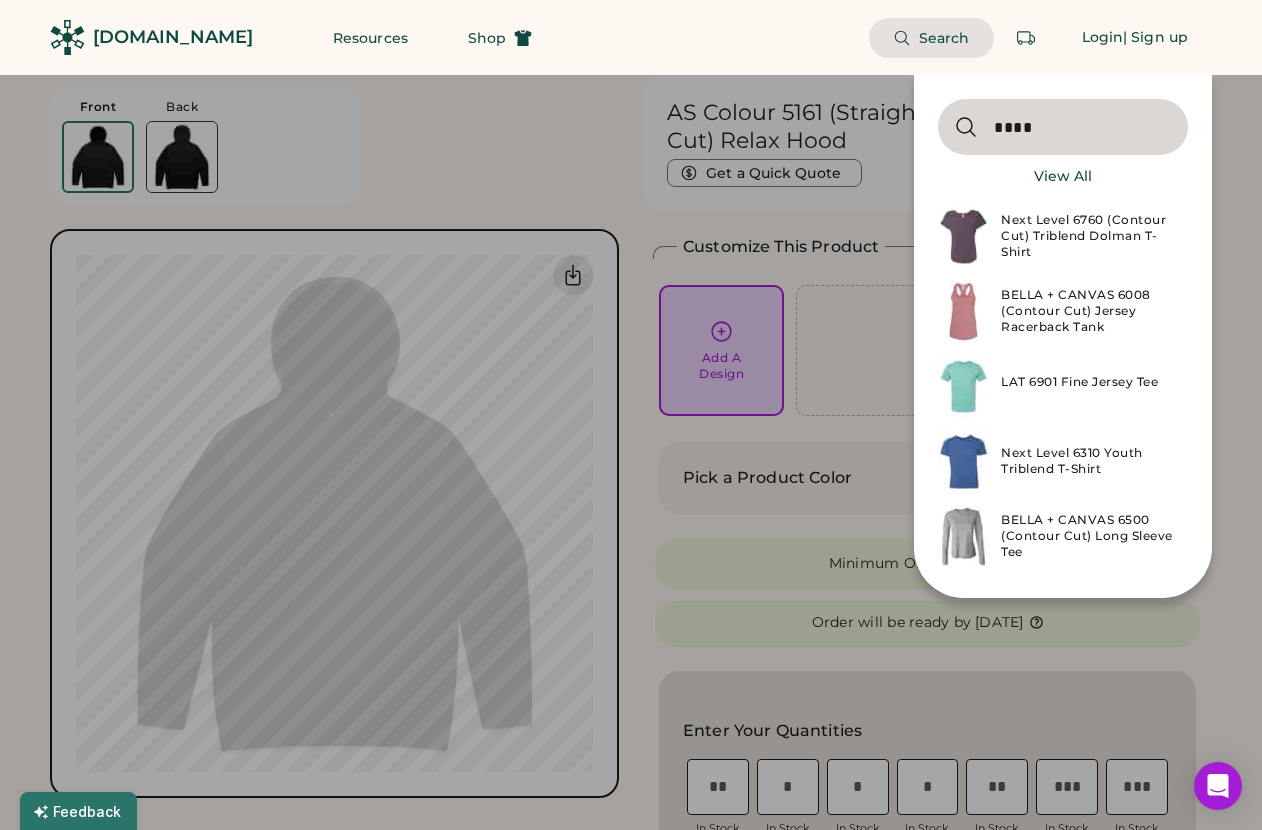 type on "****" 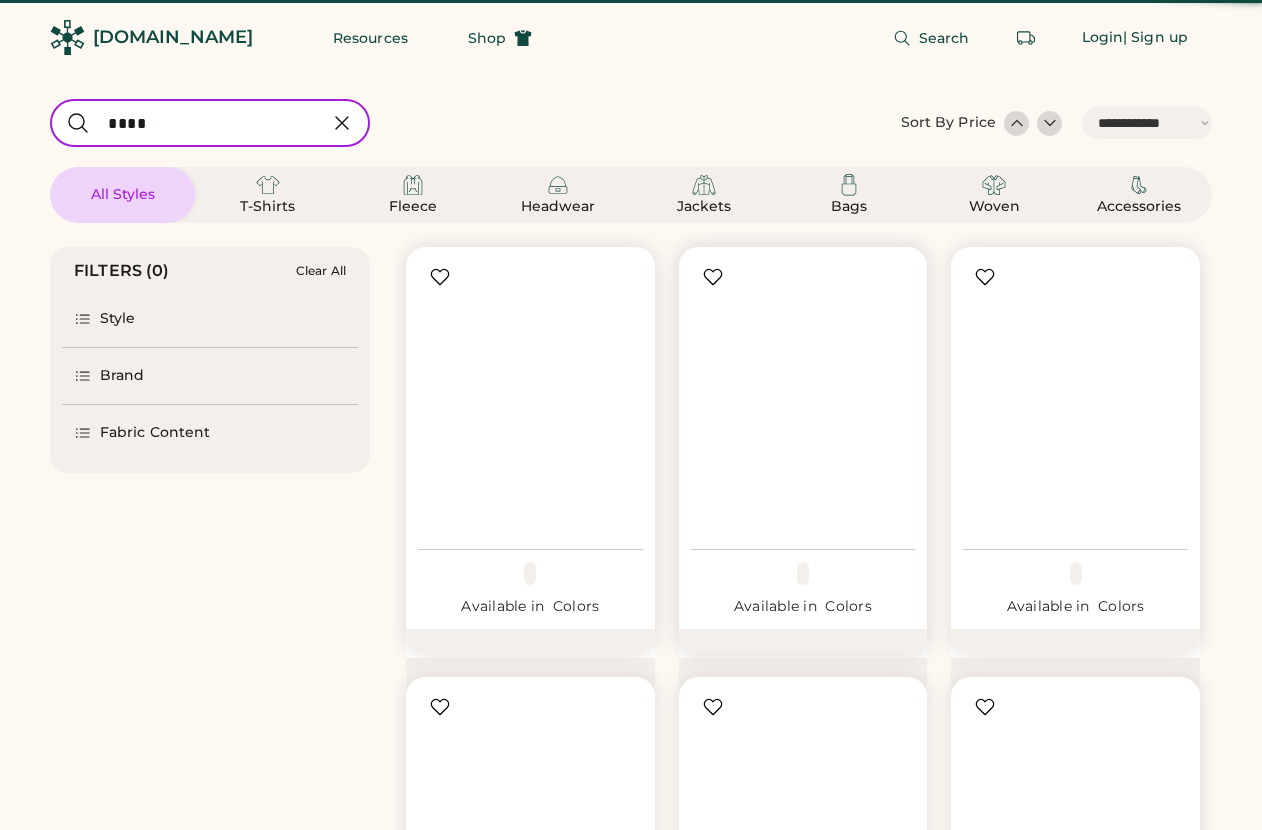 select on "*****" 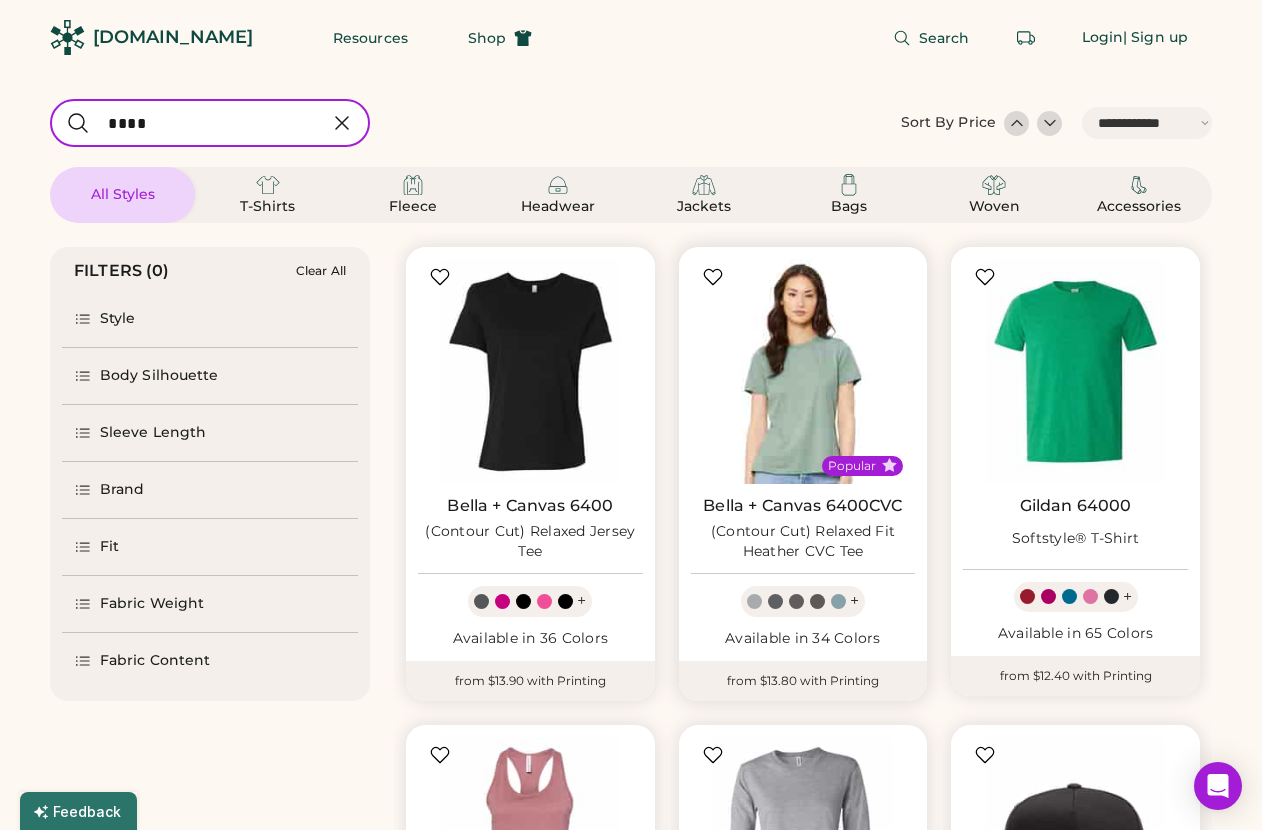 scroll, scrollTop: 305, scrollLeft: 0, axis: vertical 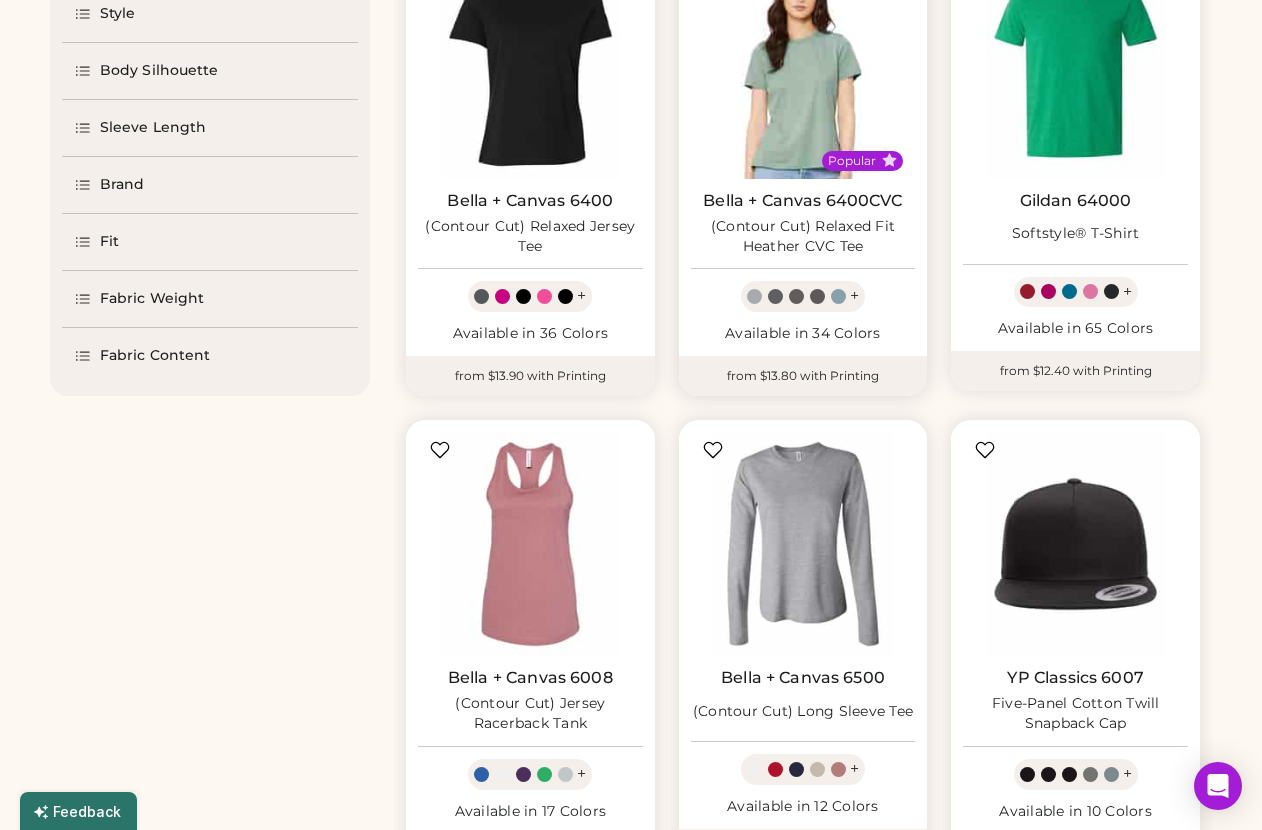 select on "*****" 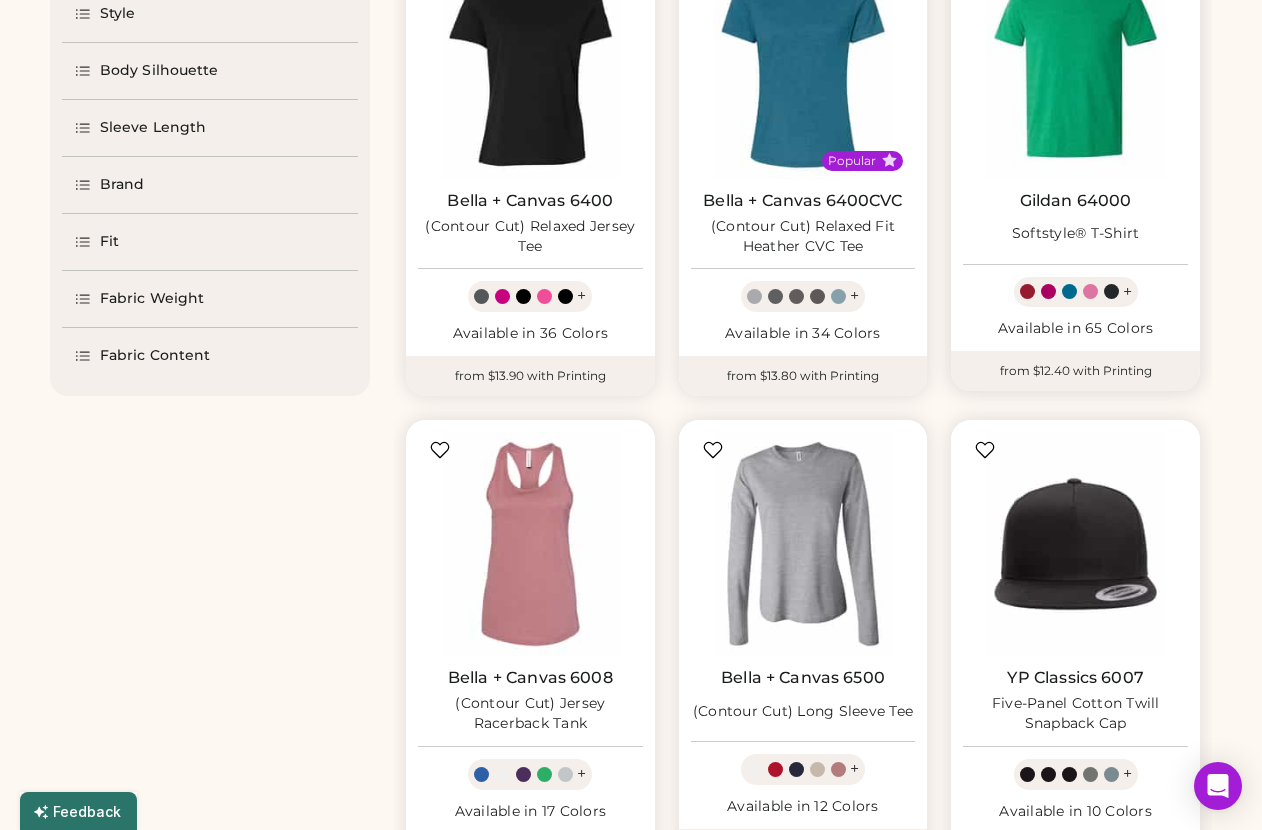 click on "Gildan 64000" at bounding box center (1076, 201) 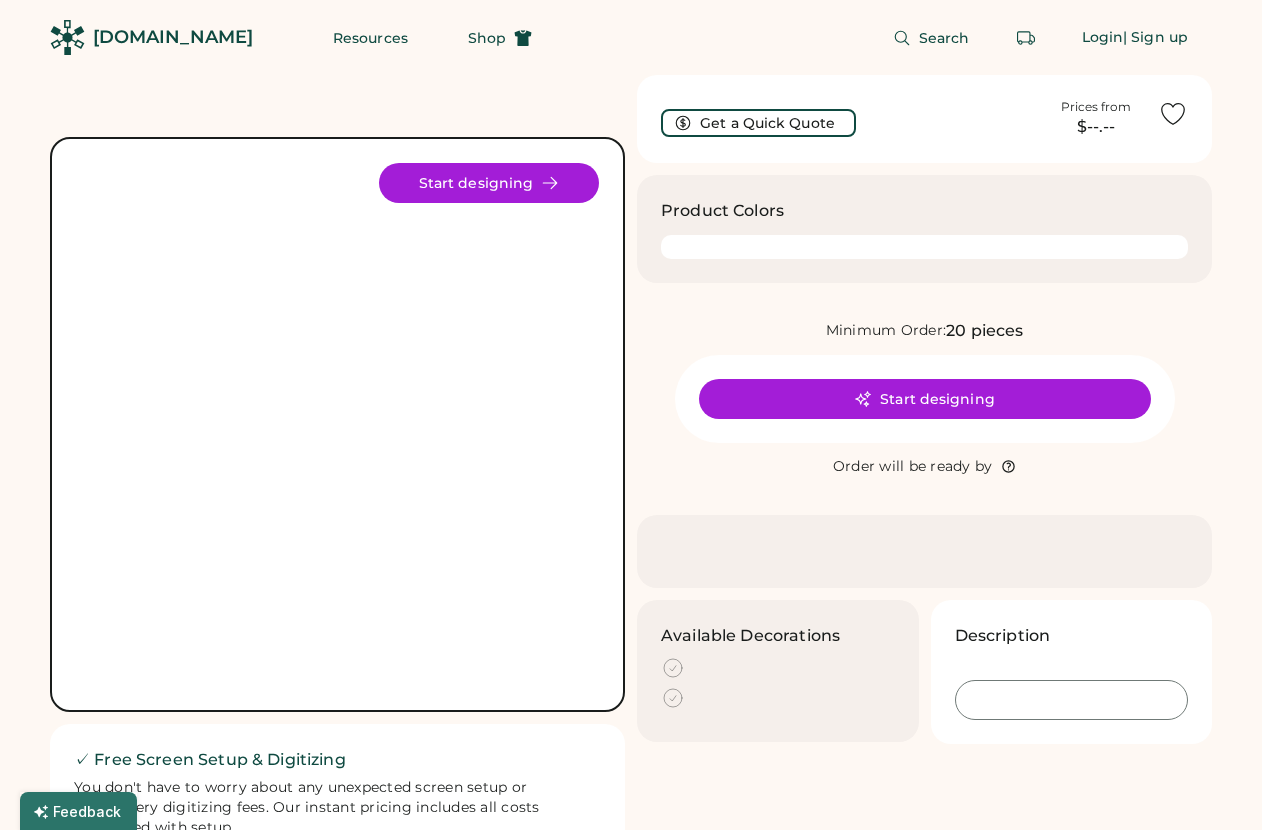 scroll, scrollTop: 0, scrollLeft: 0, axis: both 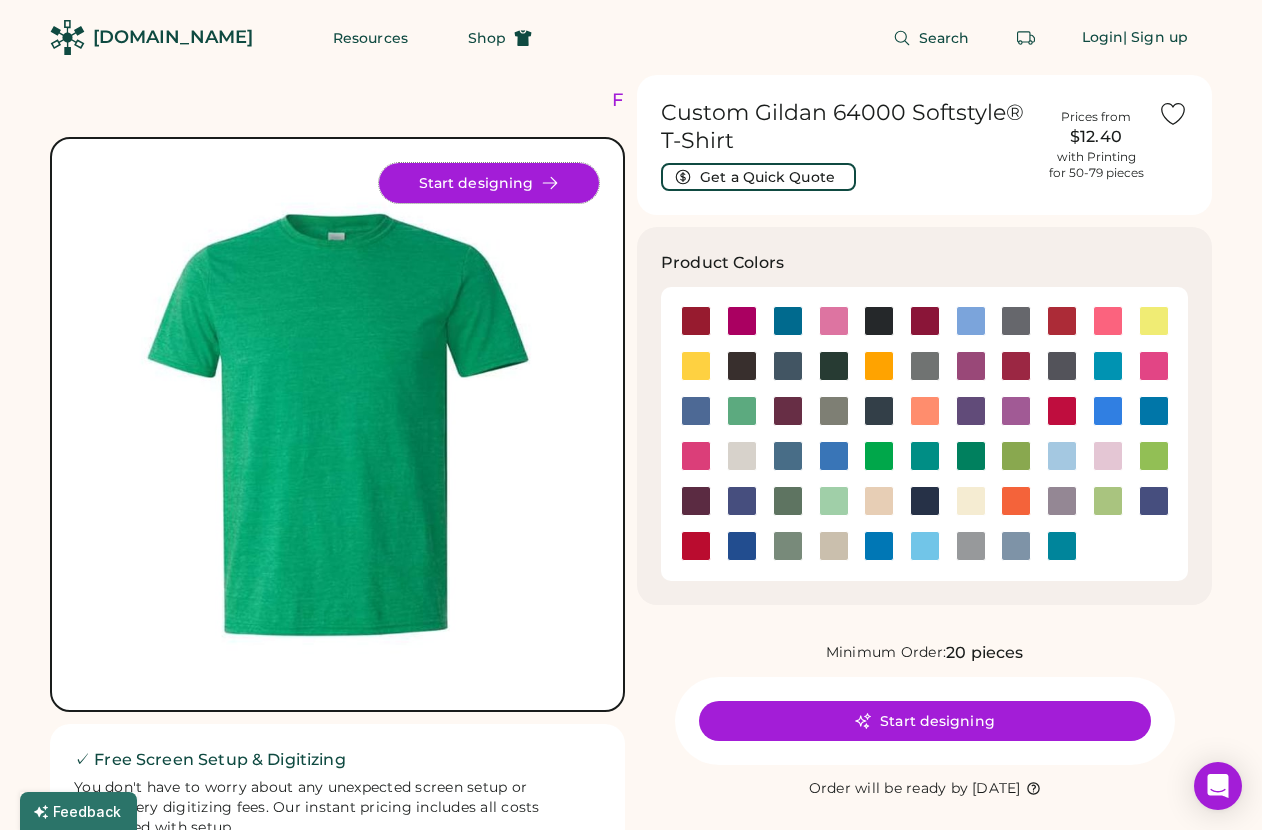 click on "Start designing" at bounding box center (489, 183) 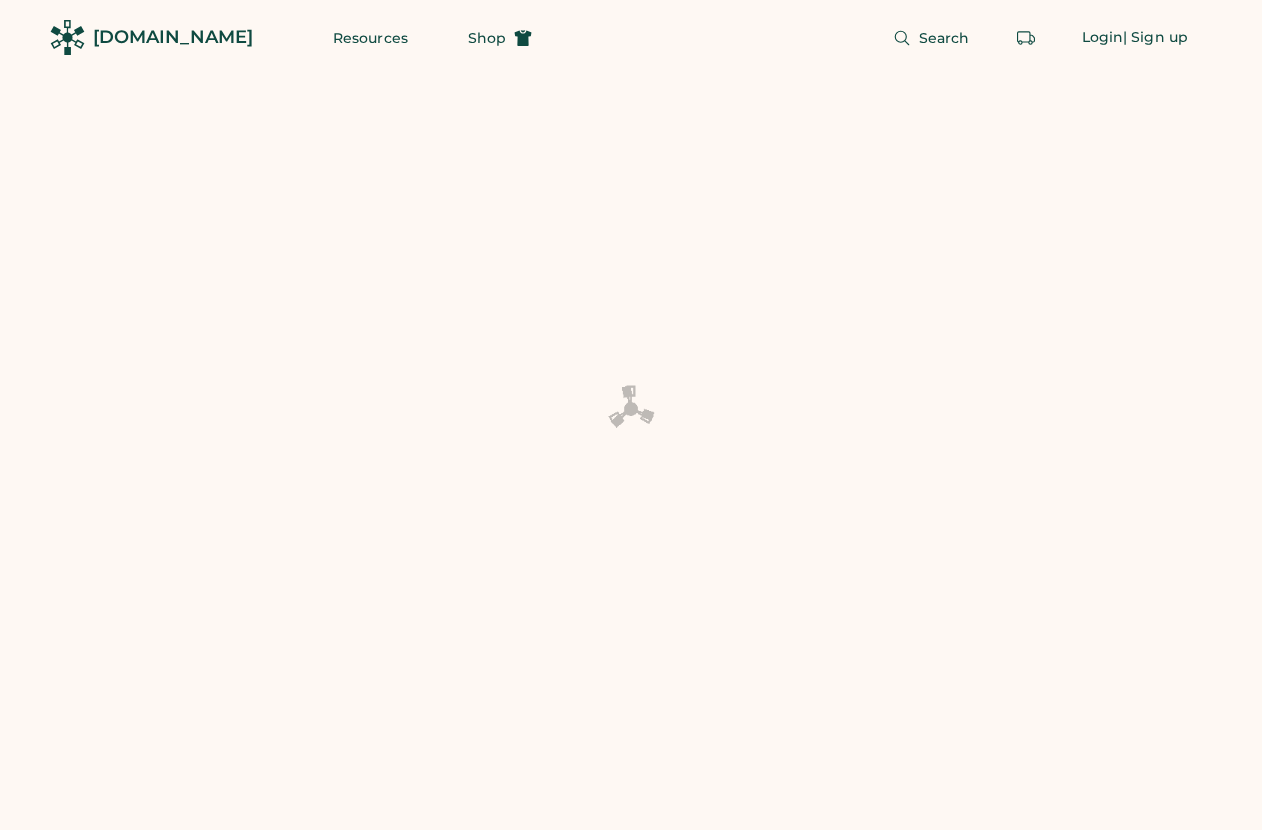 scroll, scrollTop: 0, scrollLeft: 0, axis: both 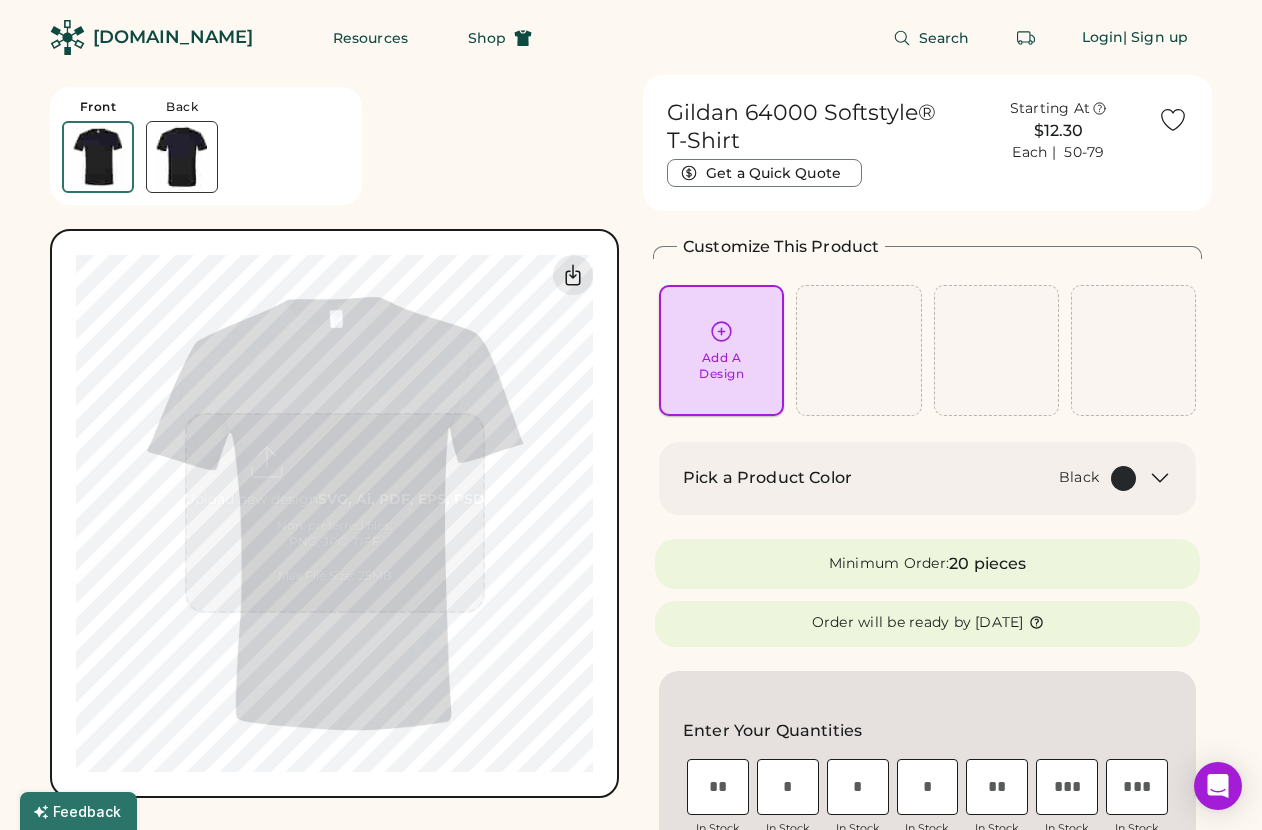 click on "Add A
Design" at bounding box center [721, 350] 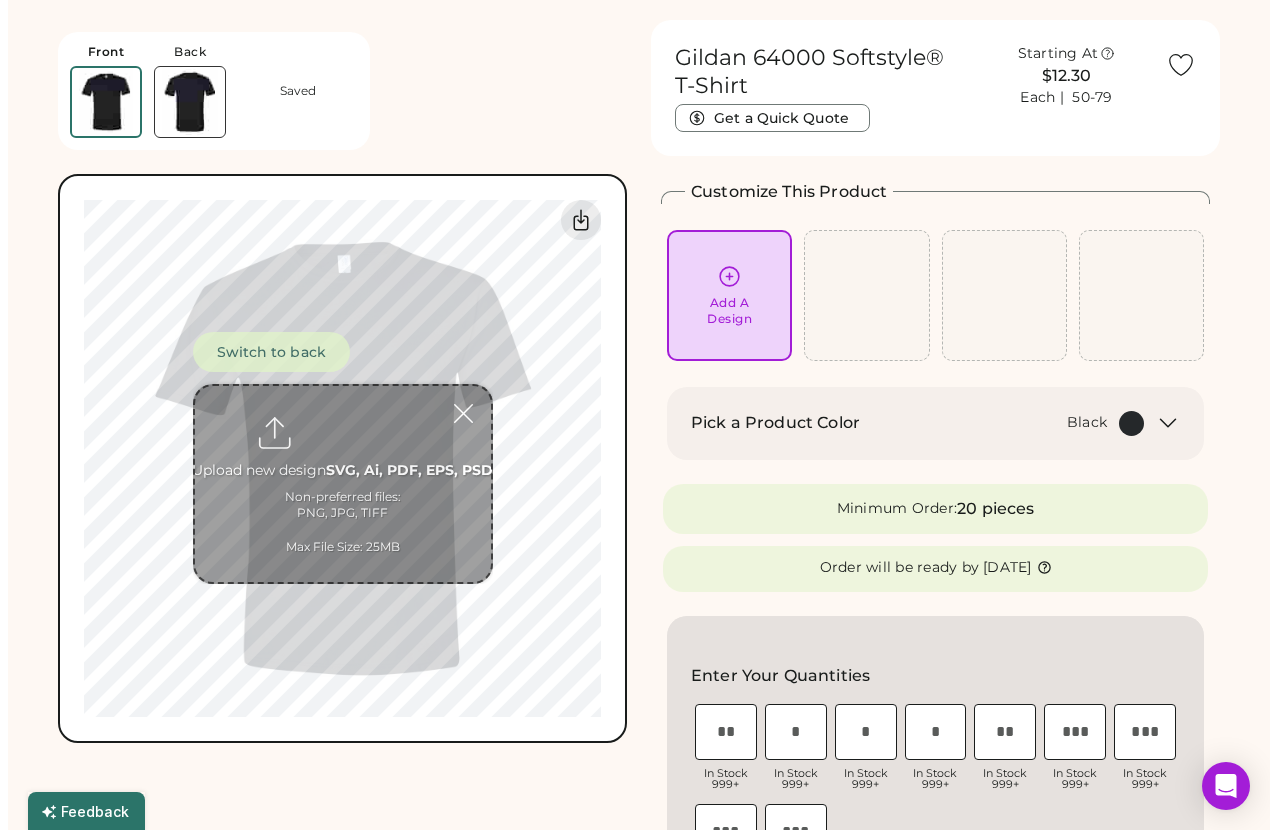 scroll, scrollTop: 75, scrollLeft: 0, axis: vertical 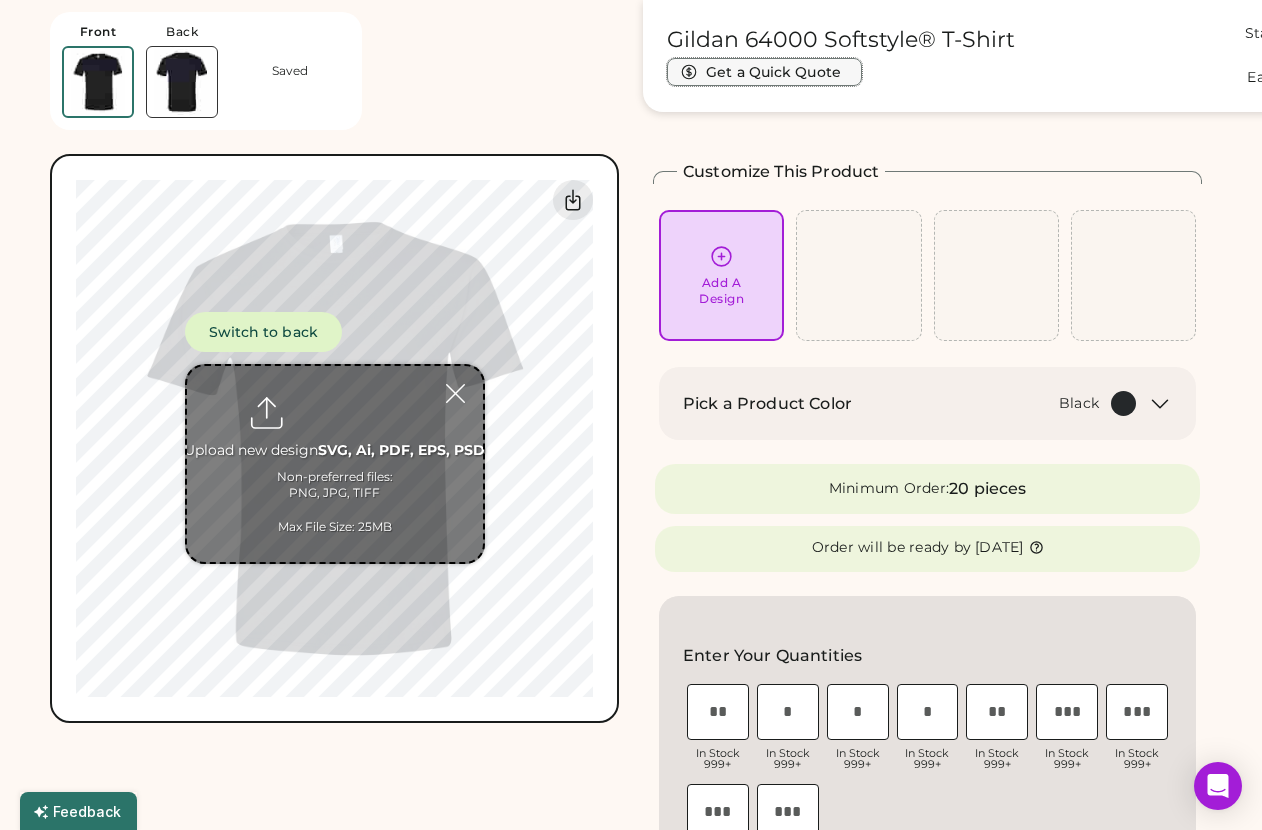 click on "Get a Quick Quote" at bounding box center [764, 72] 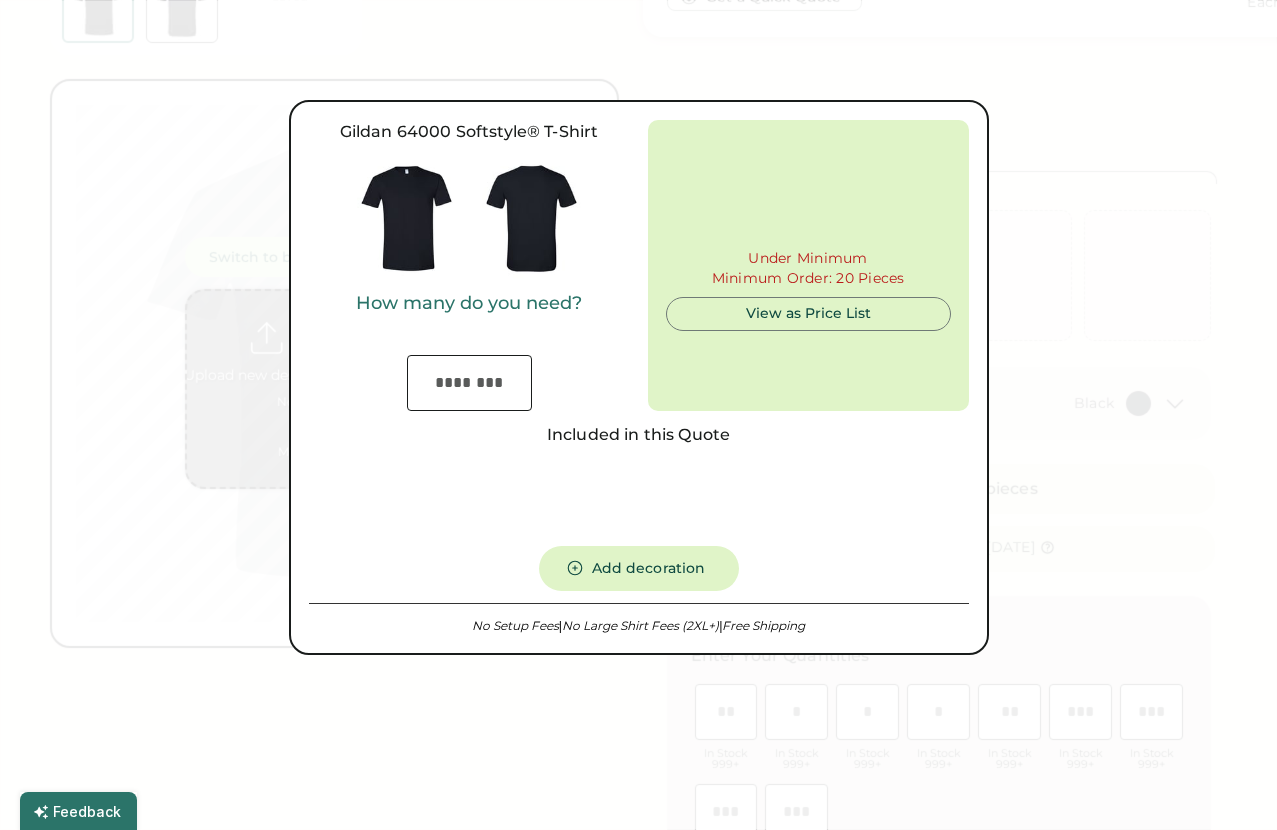 type on "***" 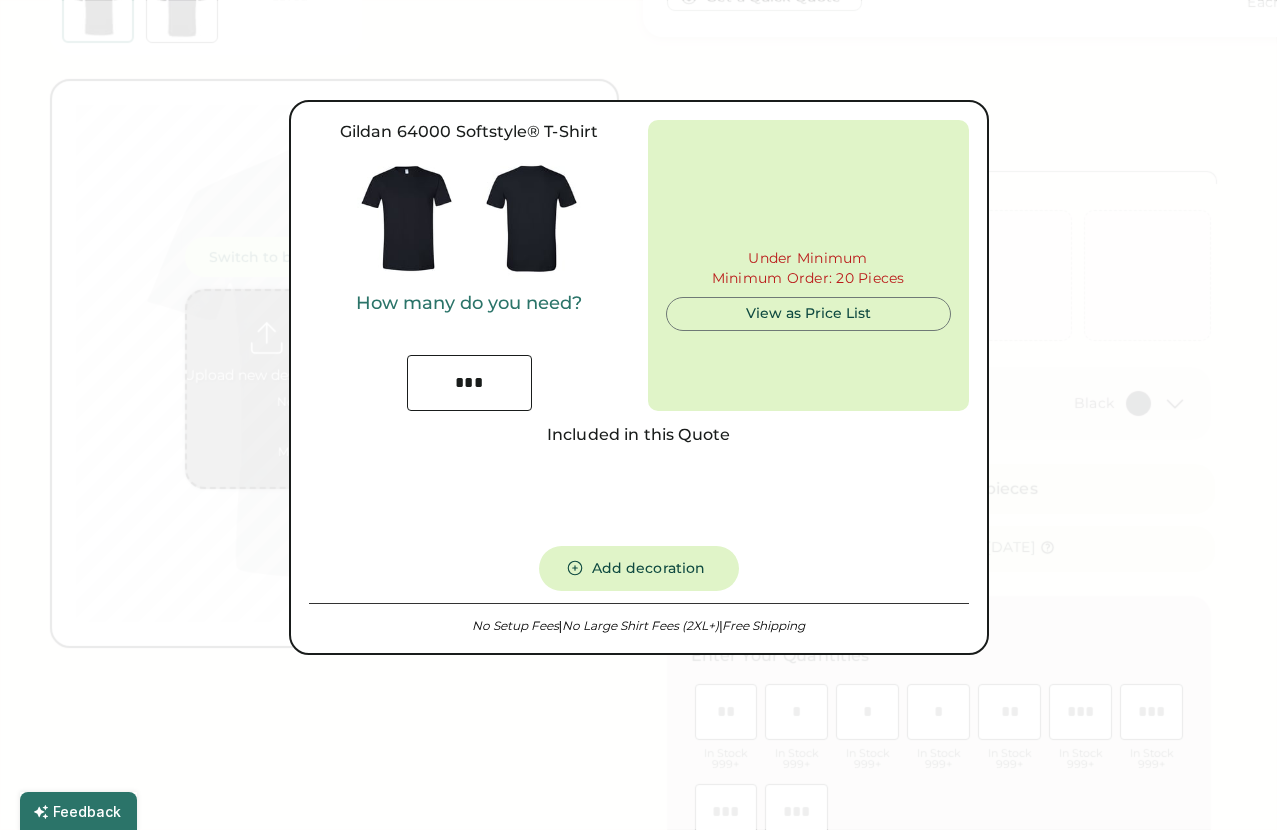 type on "******" 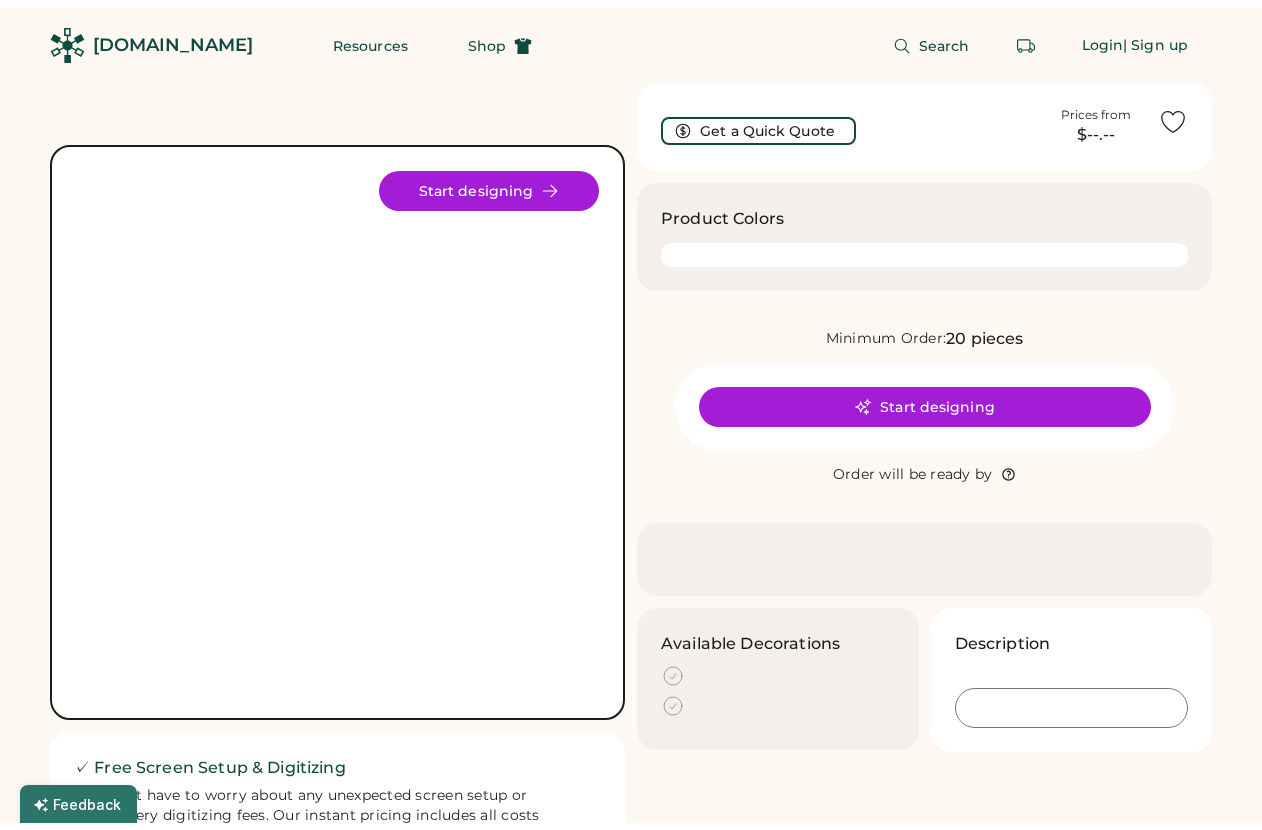 scroll, scrollTop: 0, scrollLeft: 0, axis: both 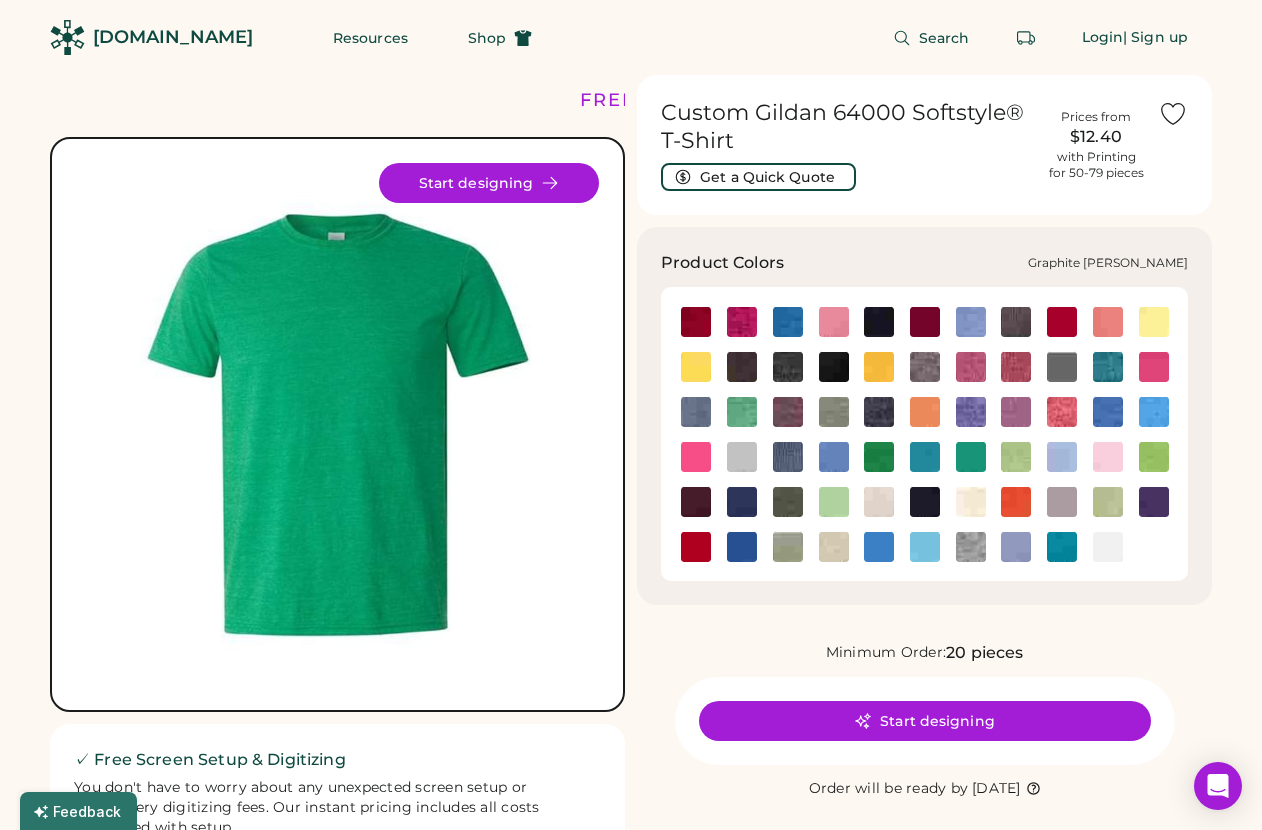 click 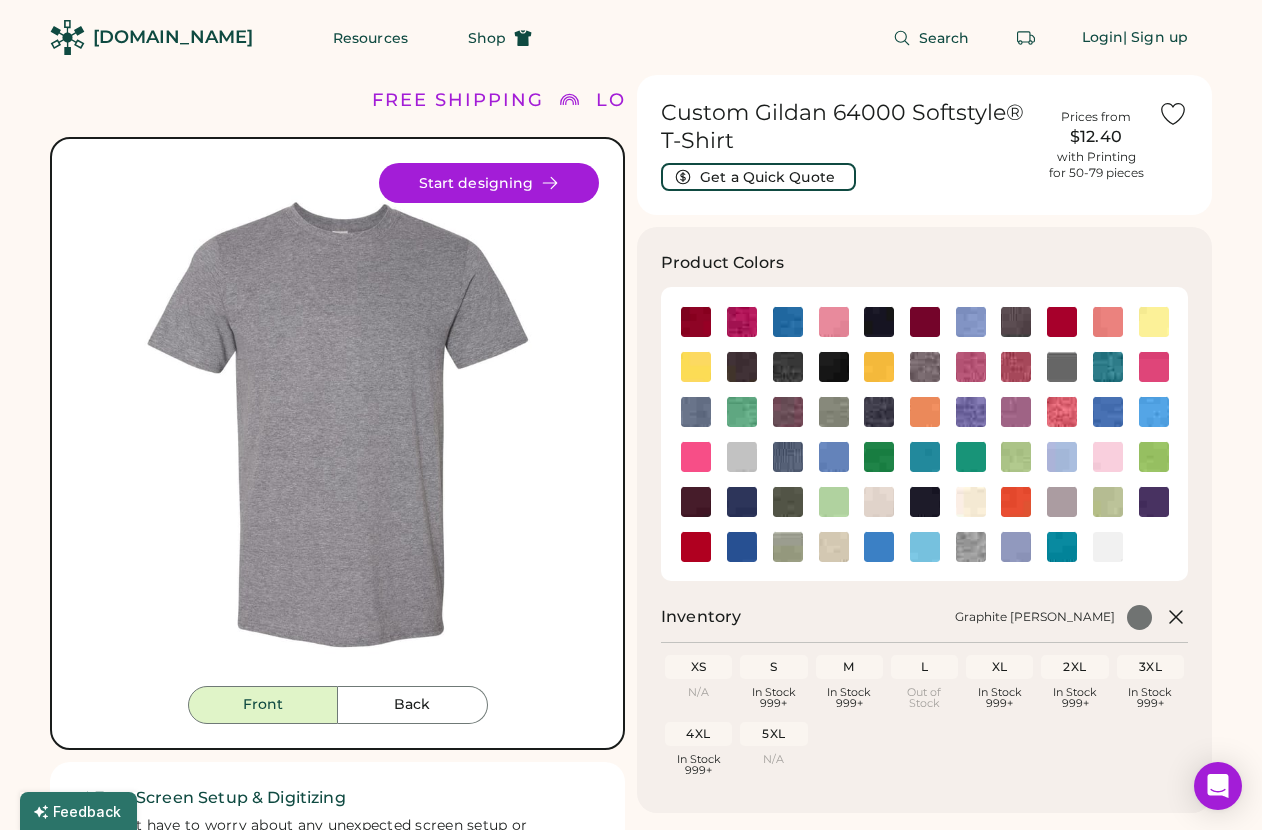 click on "Front" at bounding box center [263, 705] 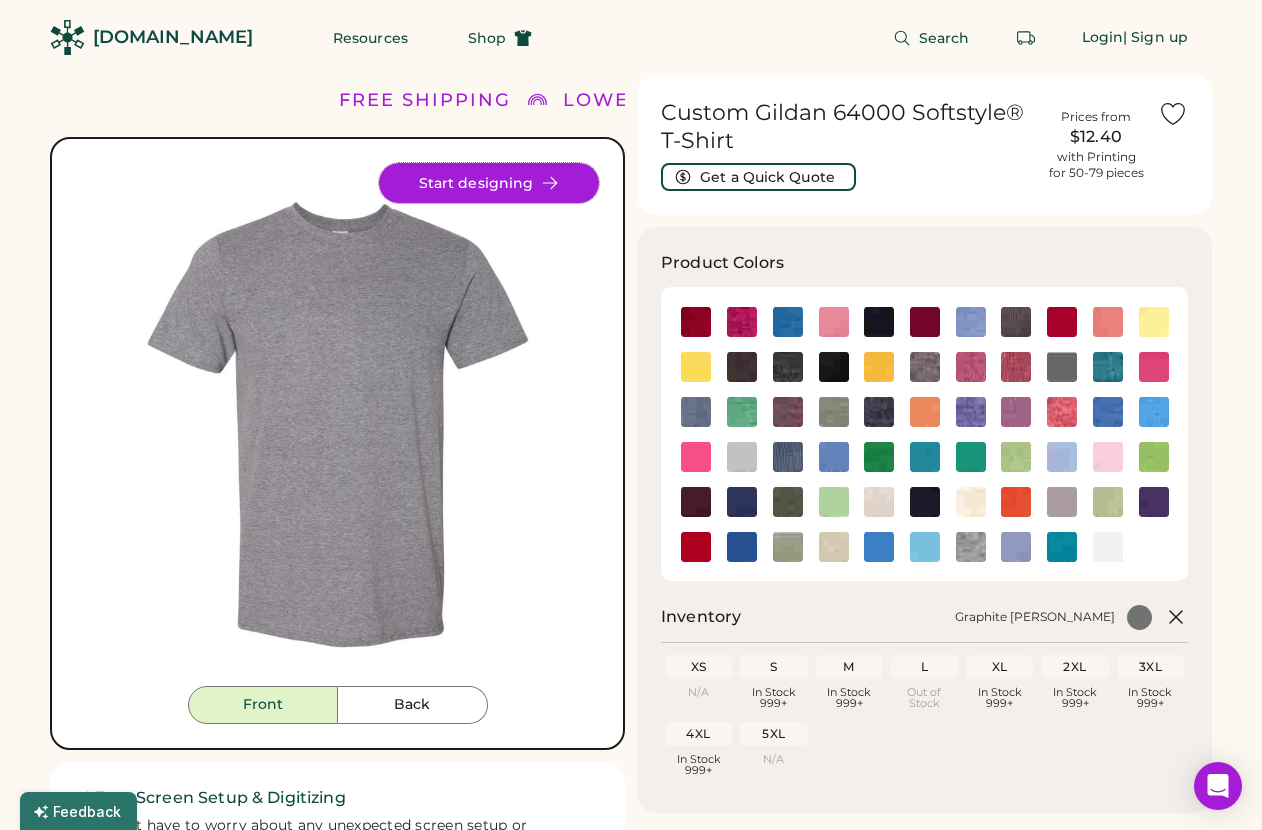 click on "Start designing" at bounding box center [489, 183] 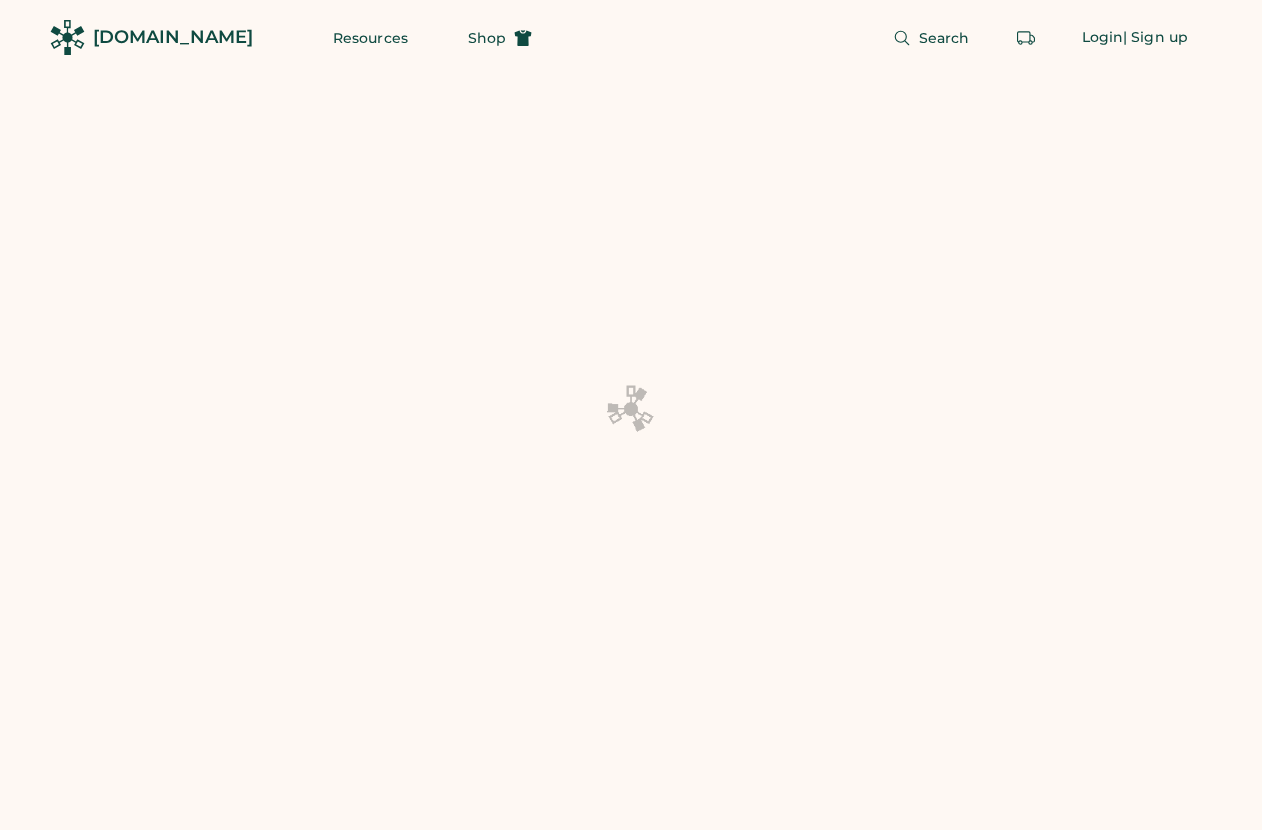 scroll, scrollTop: 0, scrollLeft: 0, axis: both 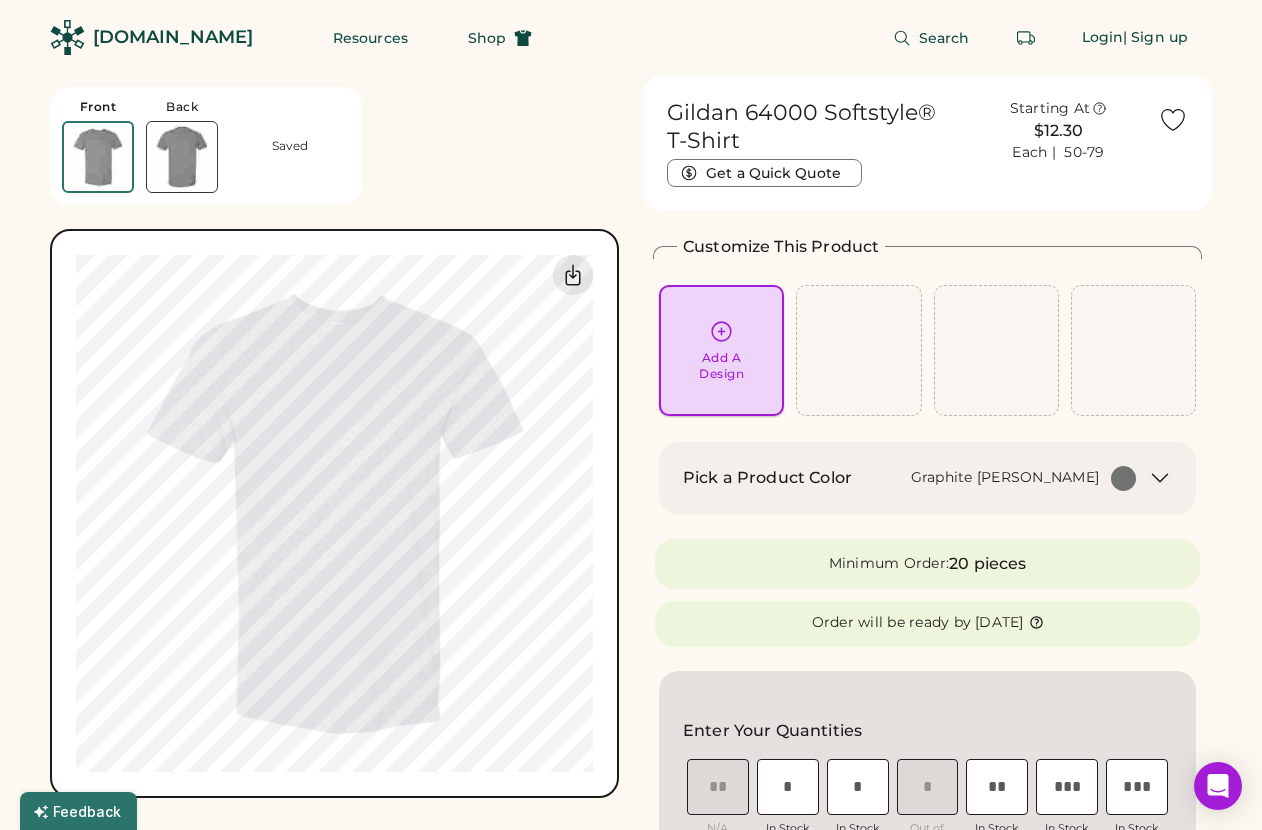 click 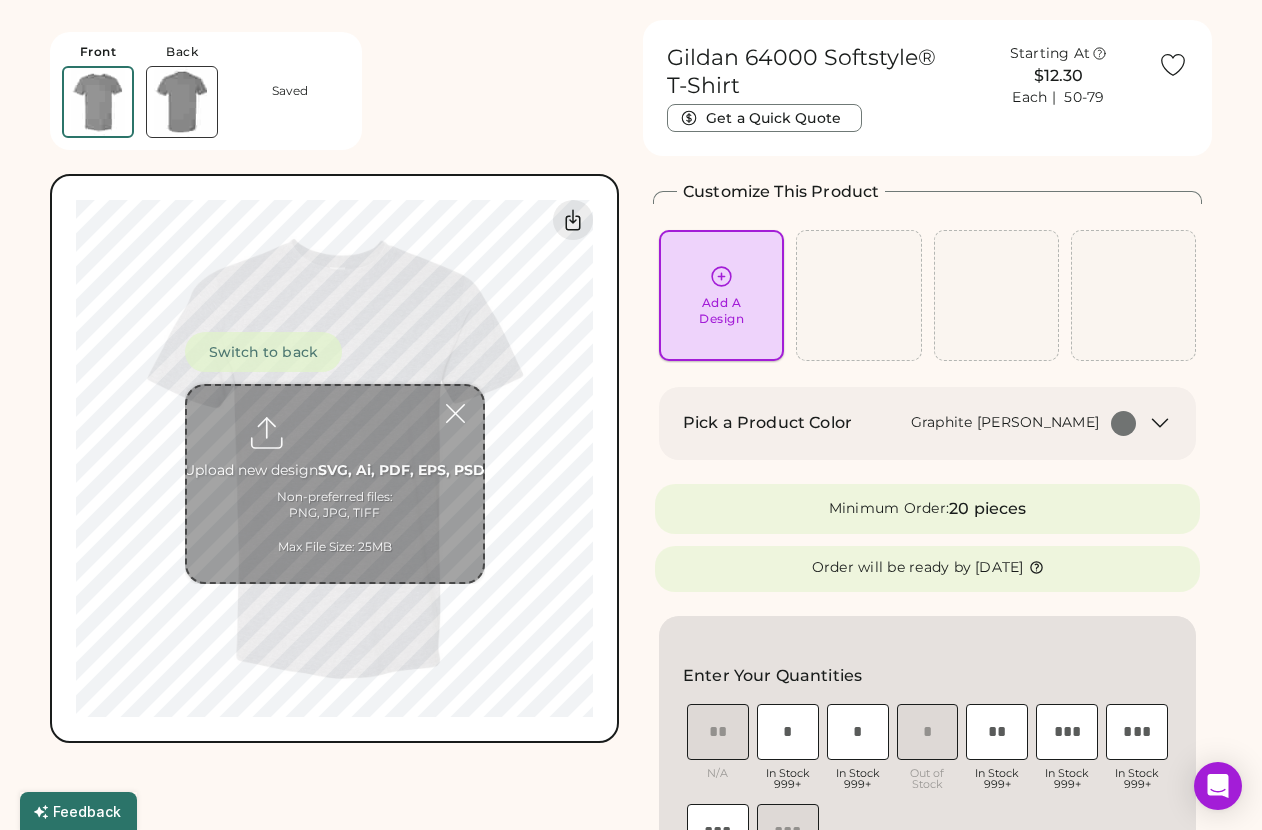scroll, scrollTop: 75, scrollLeft: 0, axis: vertical 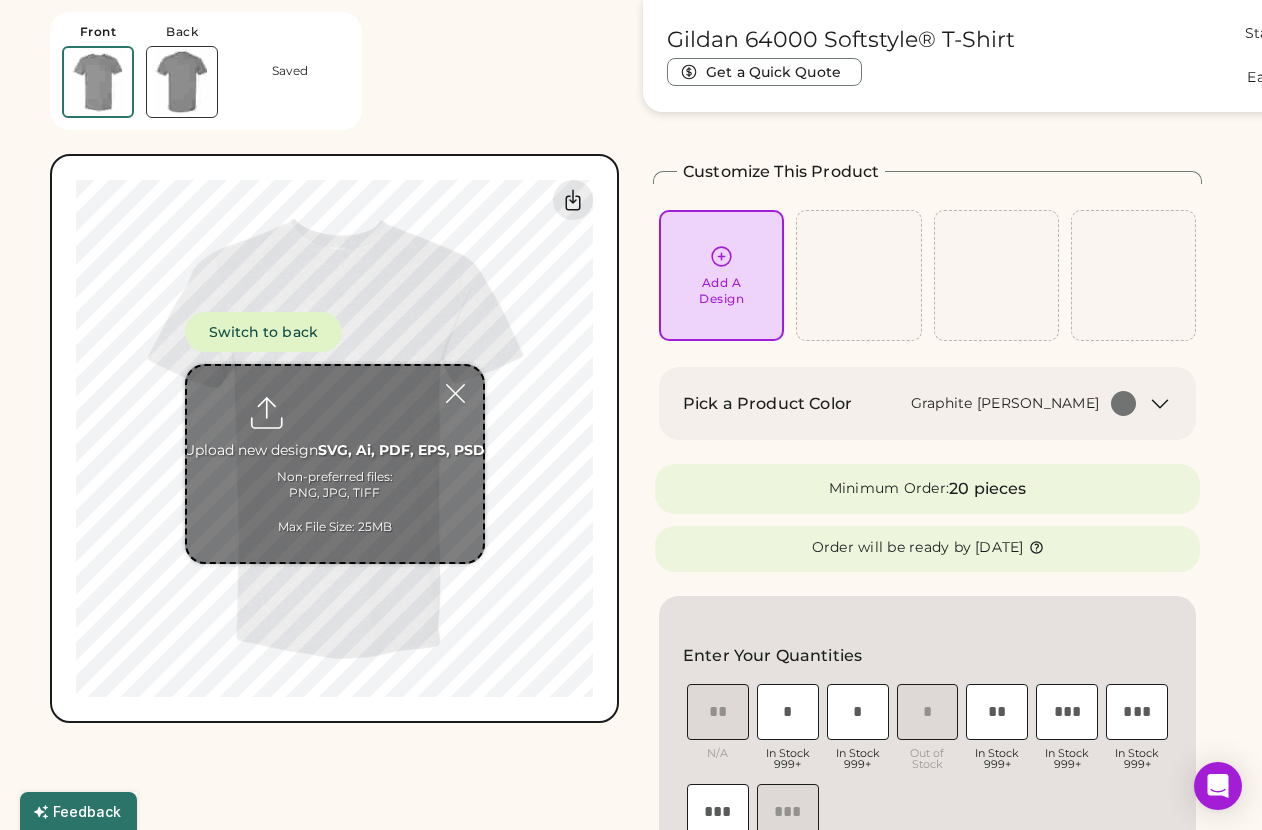 type on "**********" 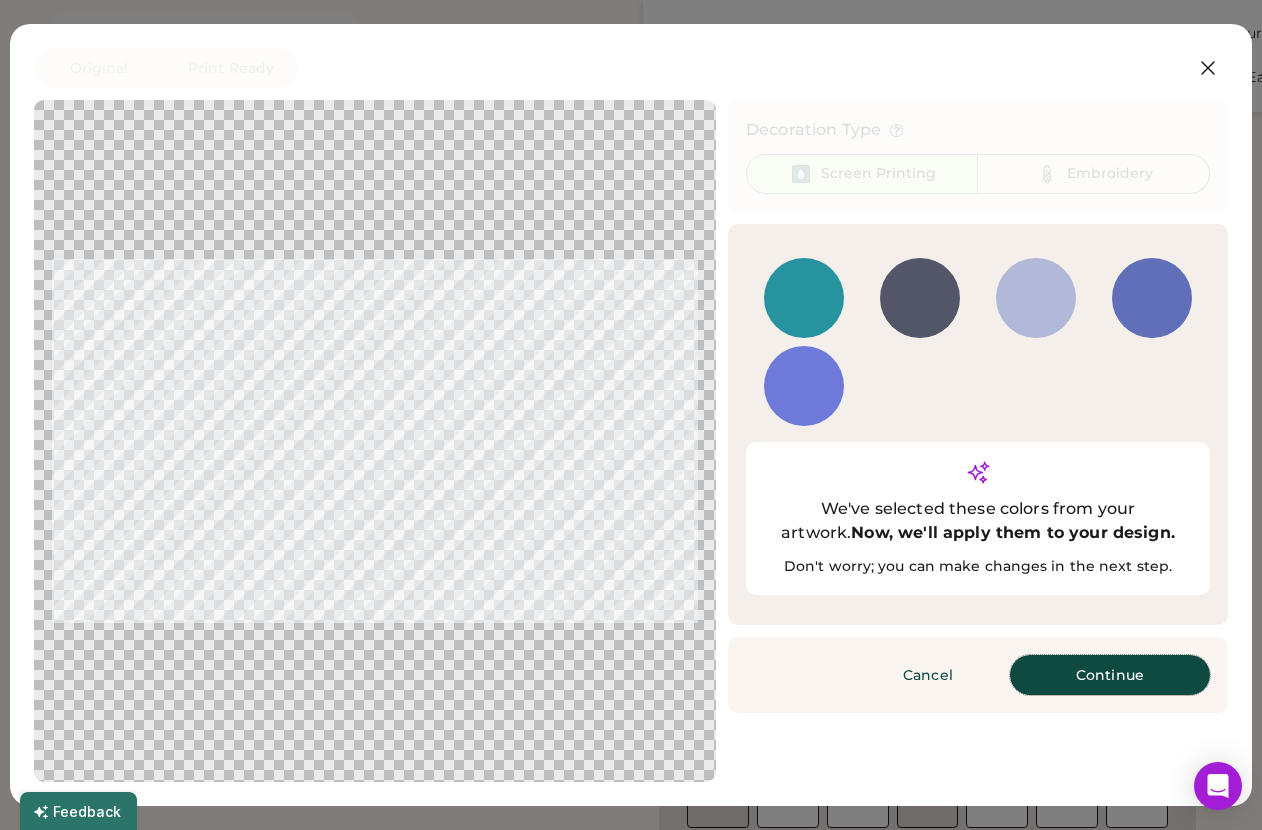 click on "Continue" at bounding box center [1110, 675] 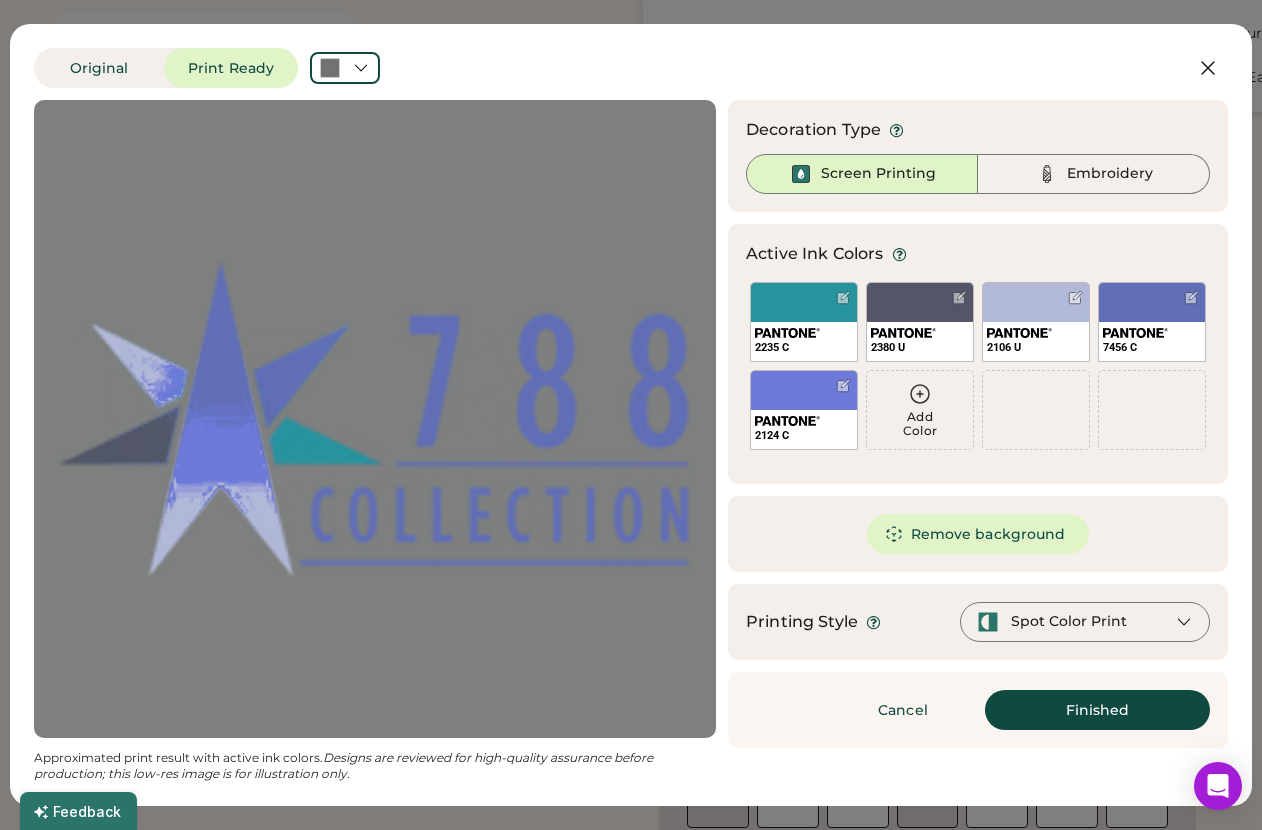 click at bounding box center (375, 419) 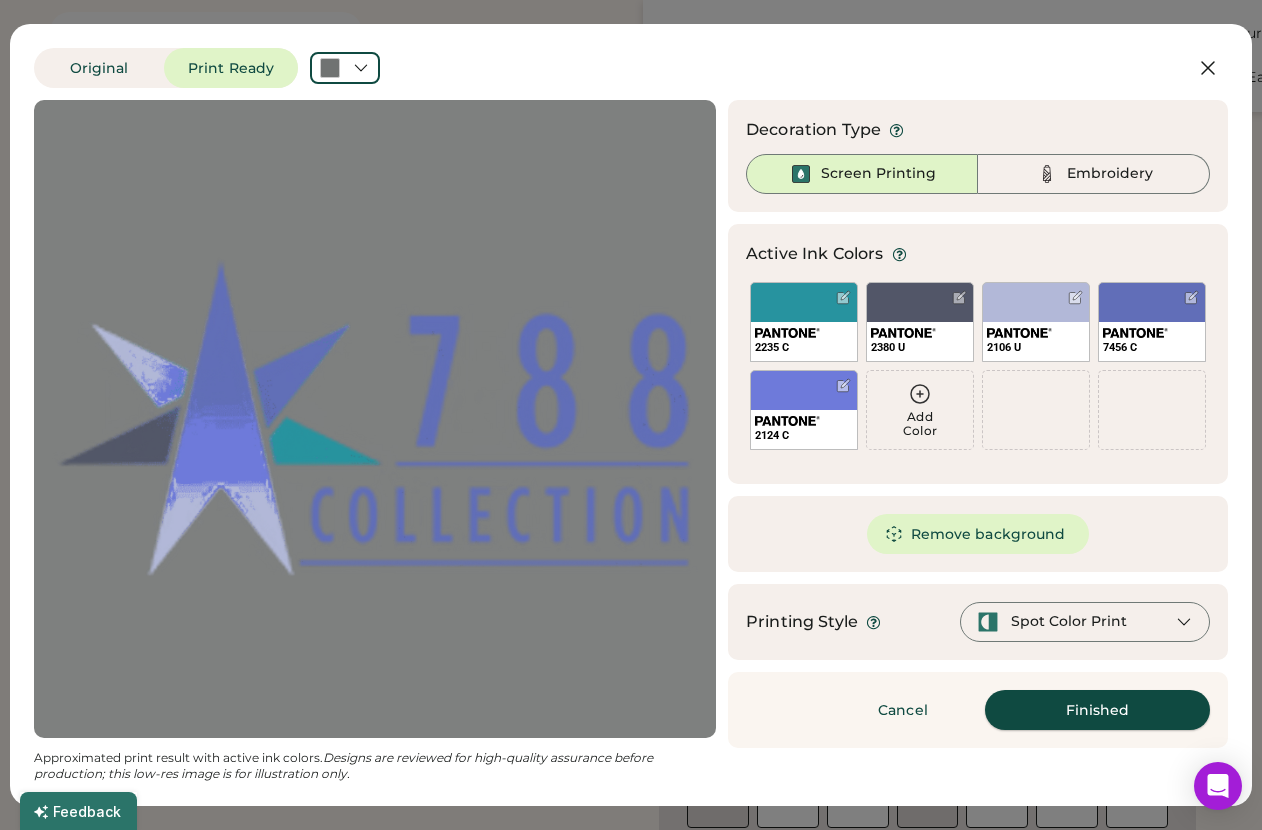 click on "Finished" at bounding box center (1097, 710) 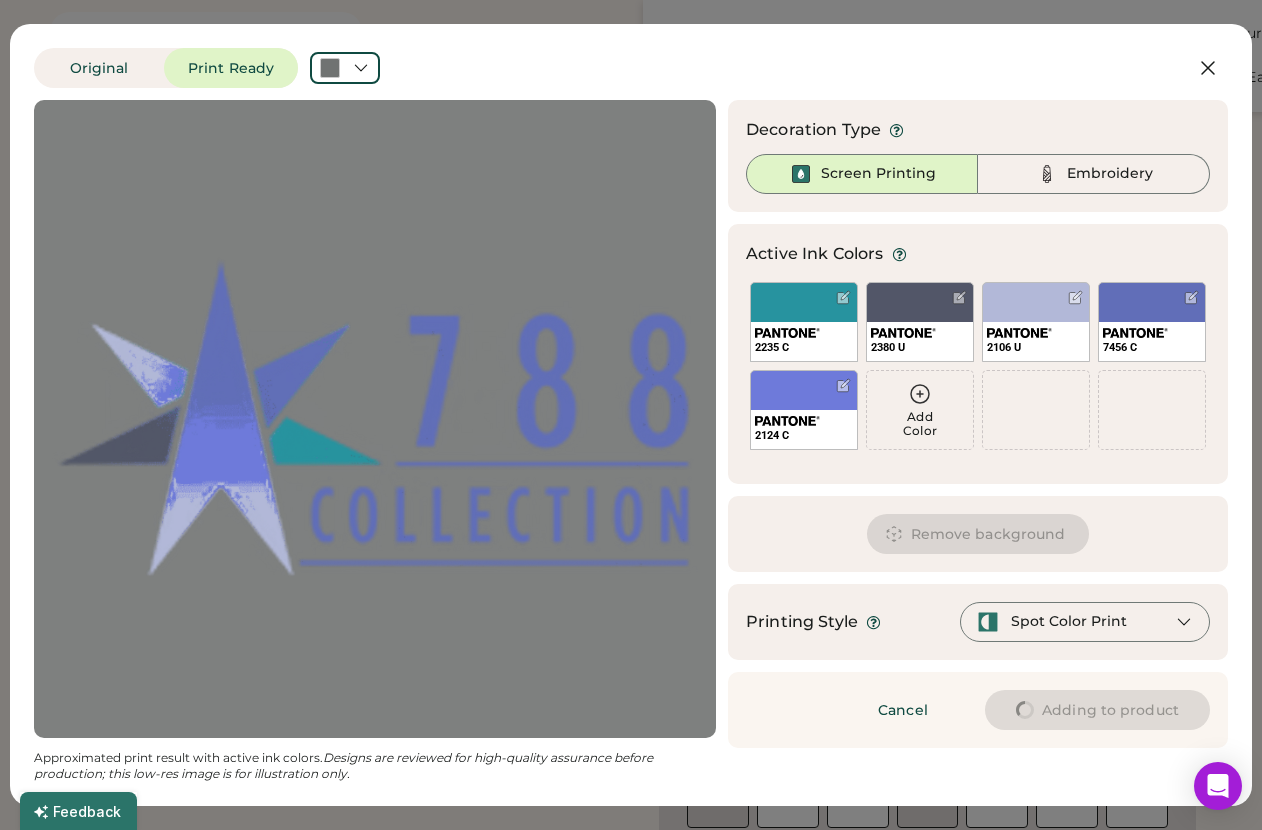 click on "Adding to product" at bounding box center (1097, 710) 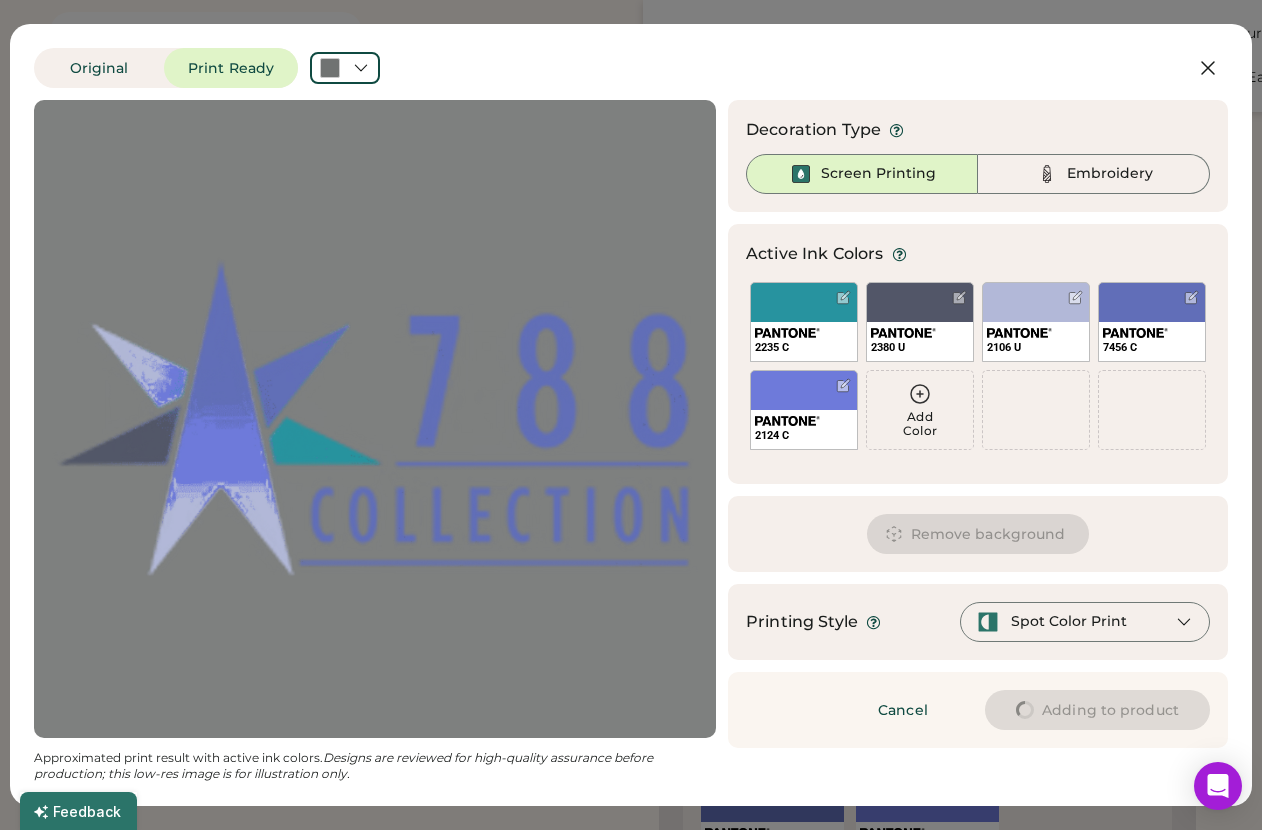 type on "****" 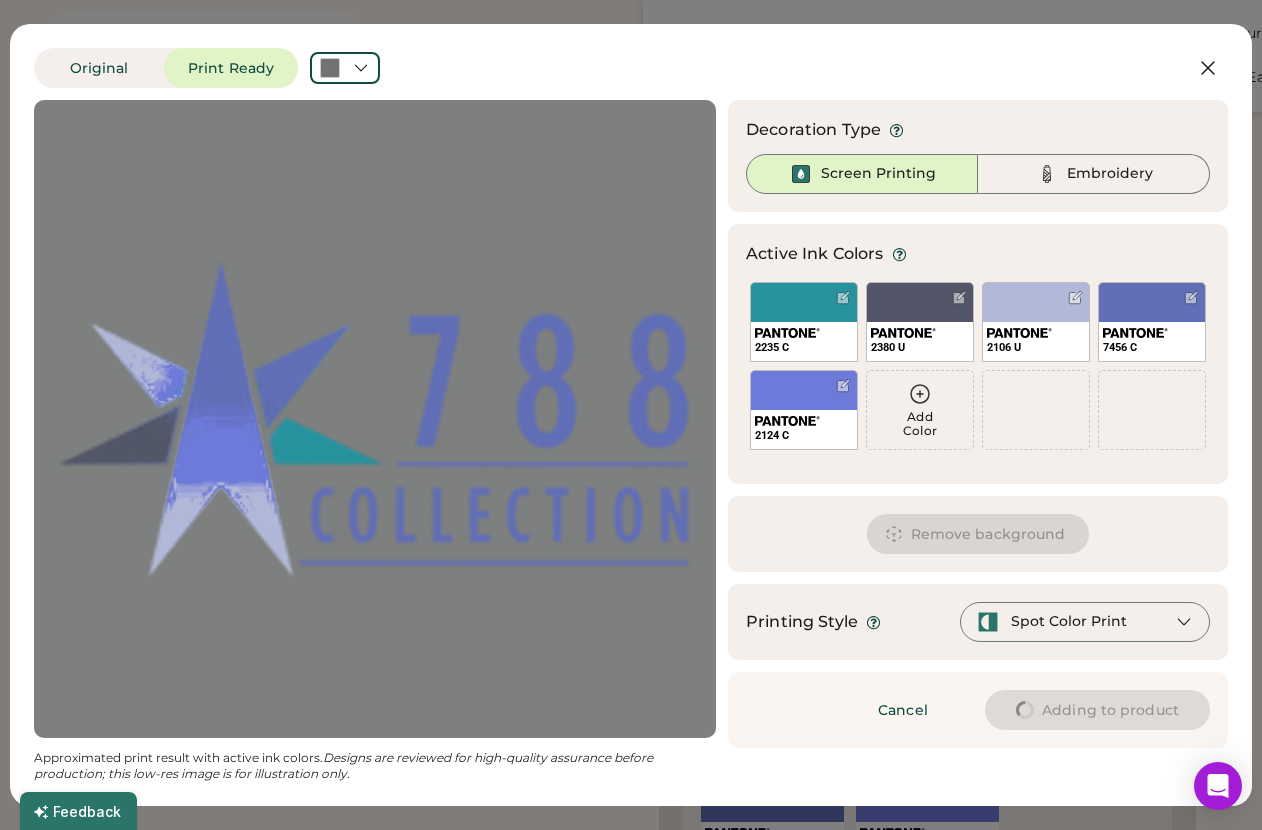 type on "****" 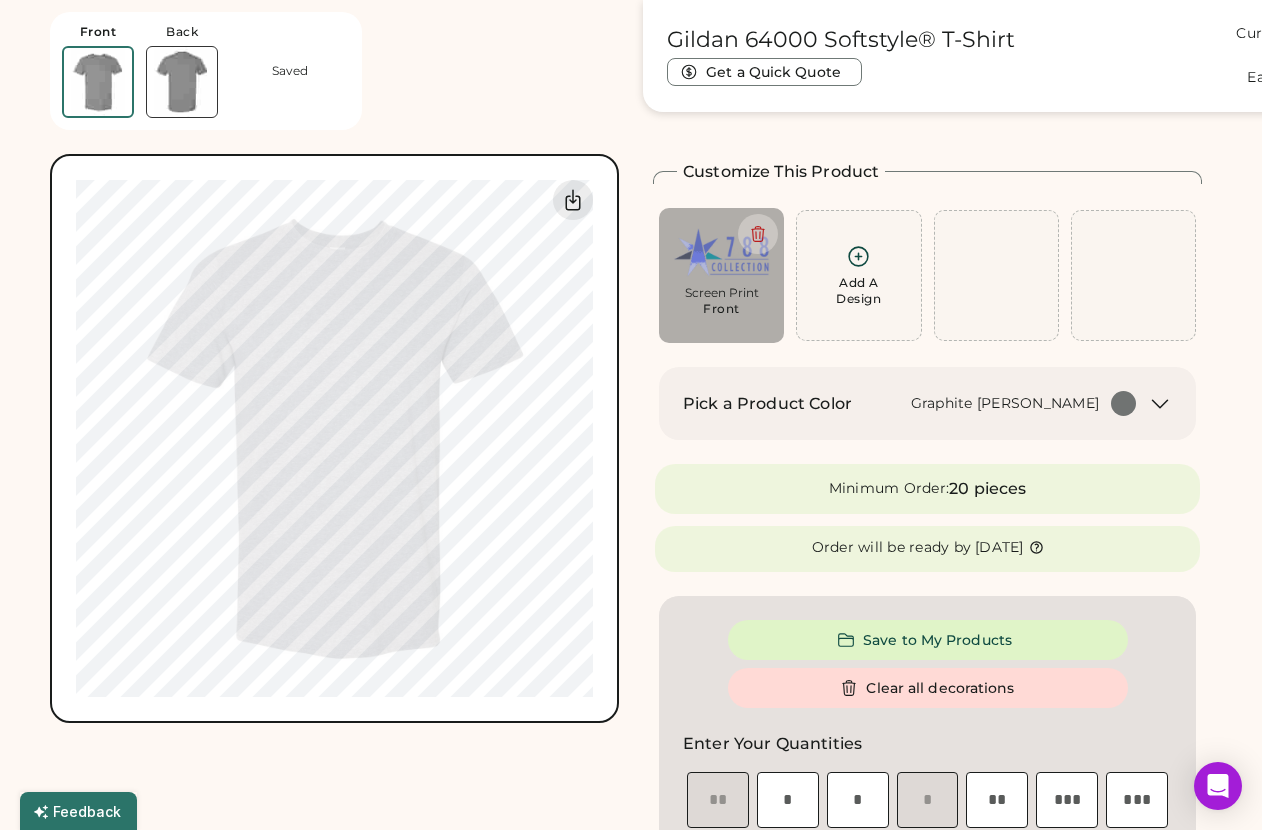 type on "****" 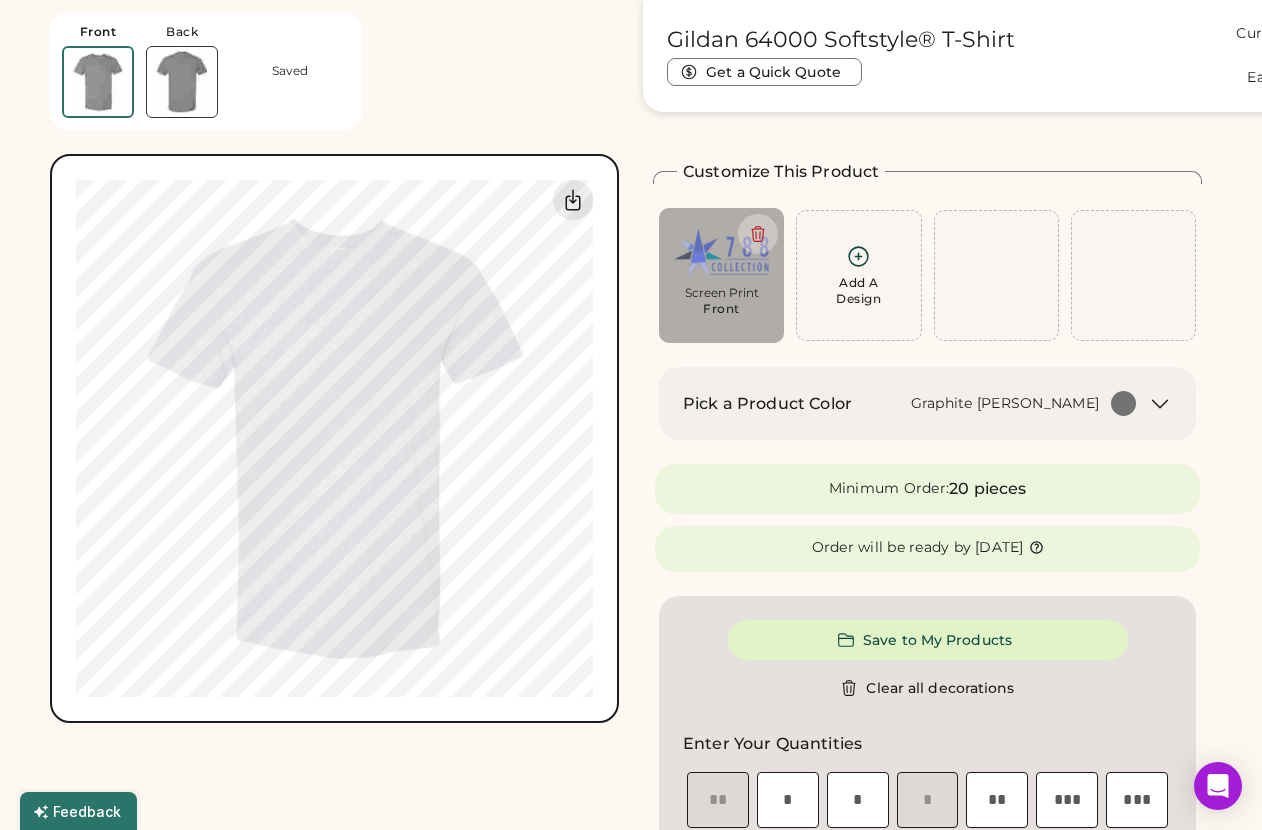 type on "****" 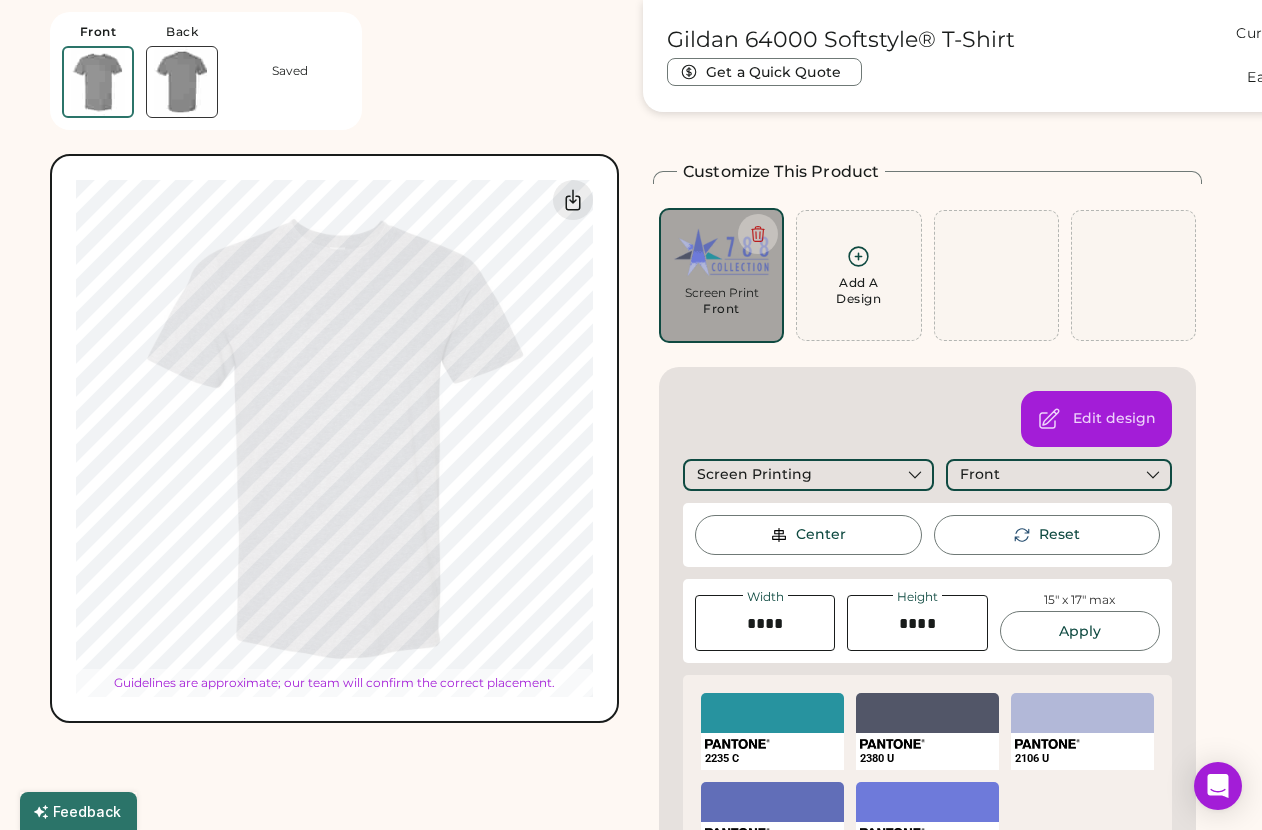 type on "****" 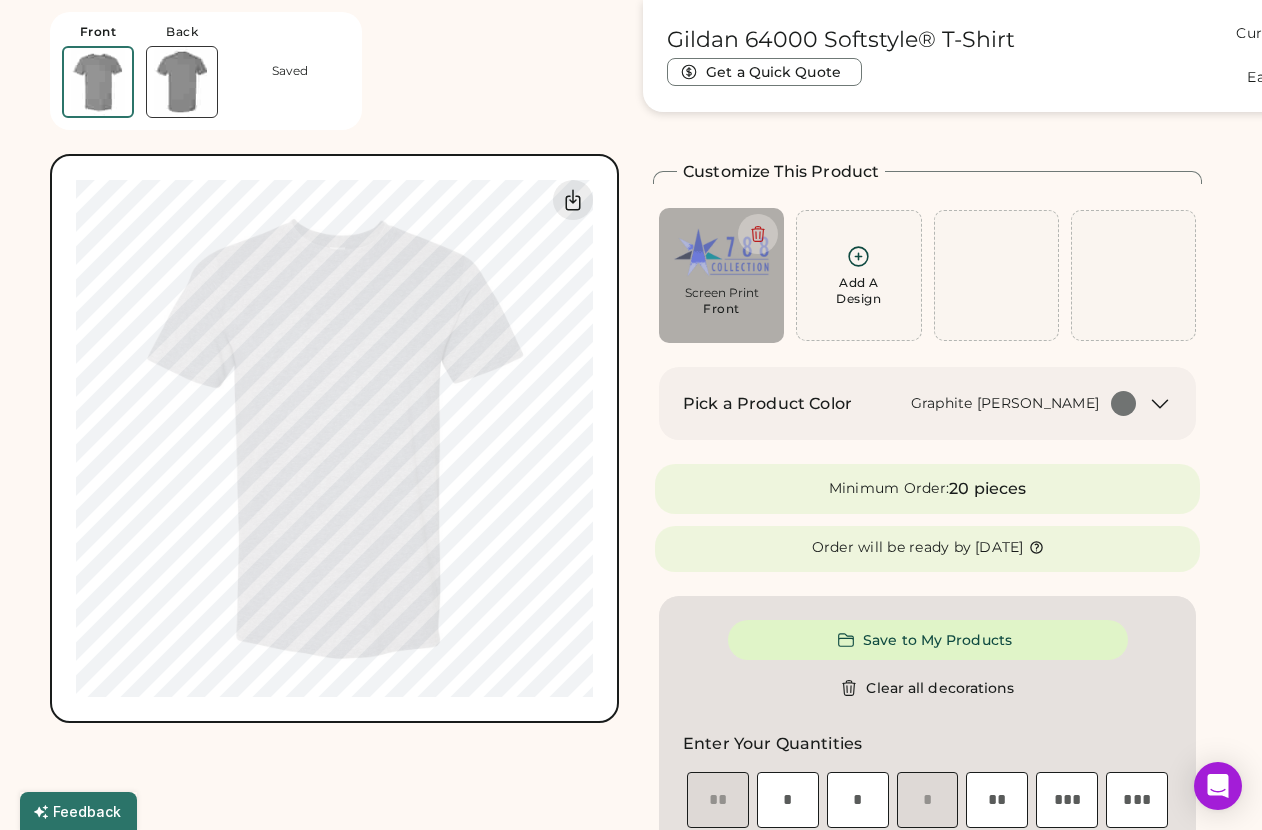 type on "****" 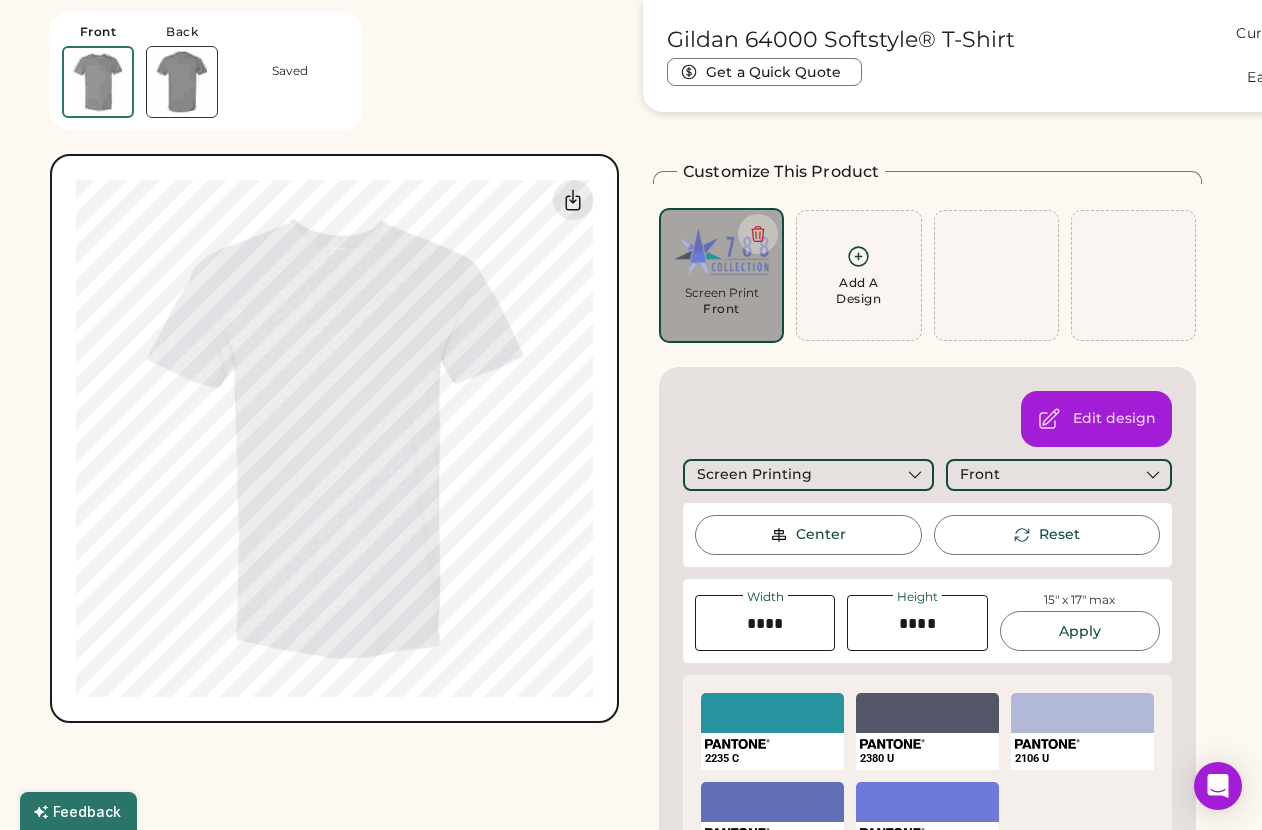click 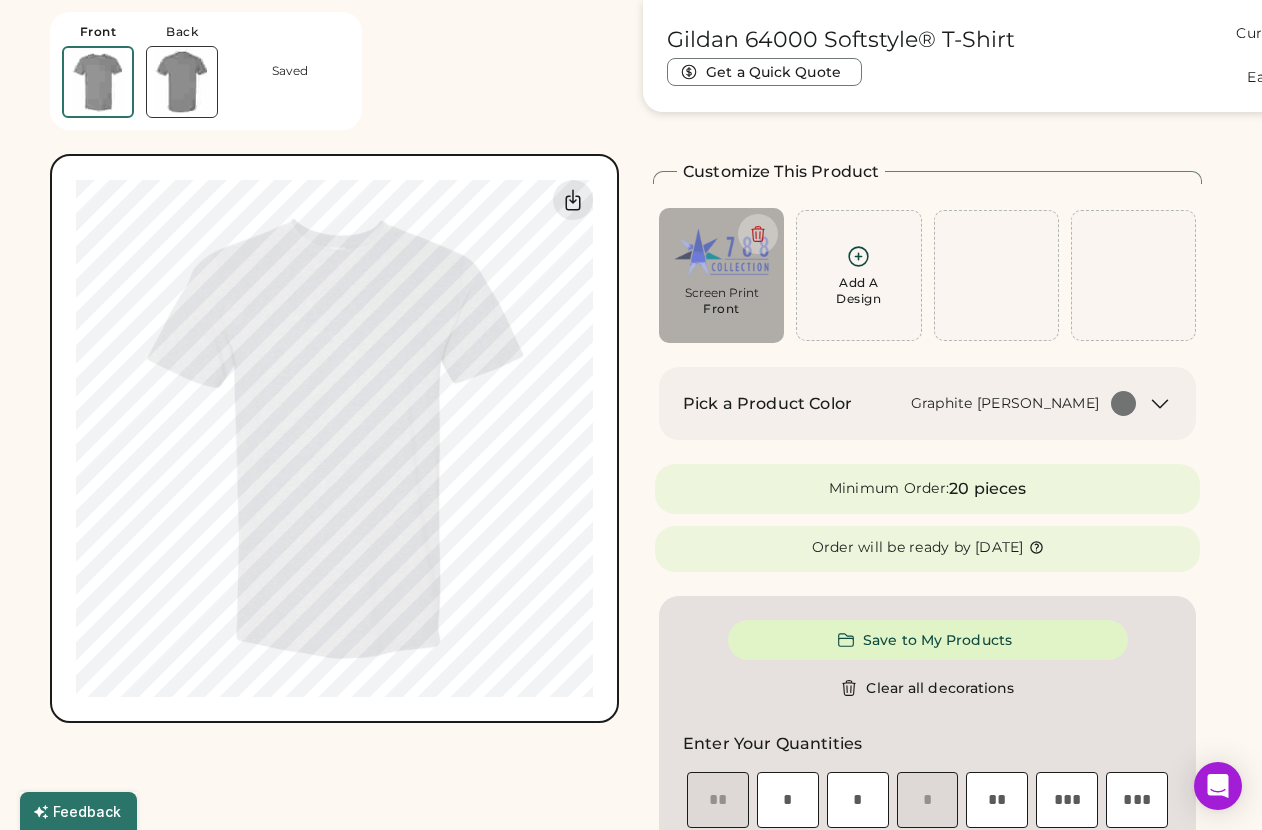 click on "Graphite Heather" at bounding box center (1005, 404) 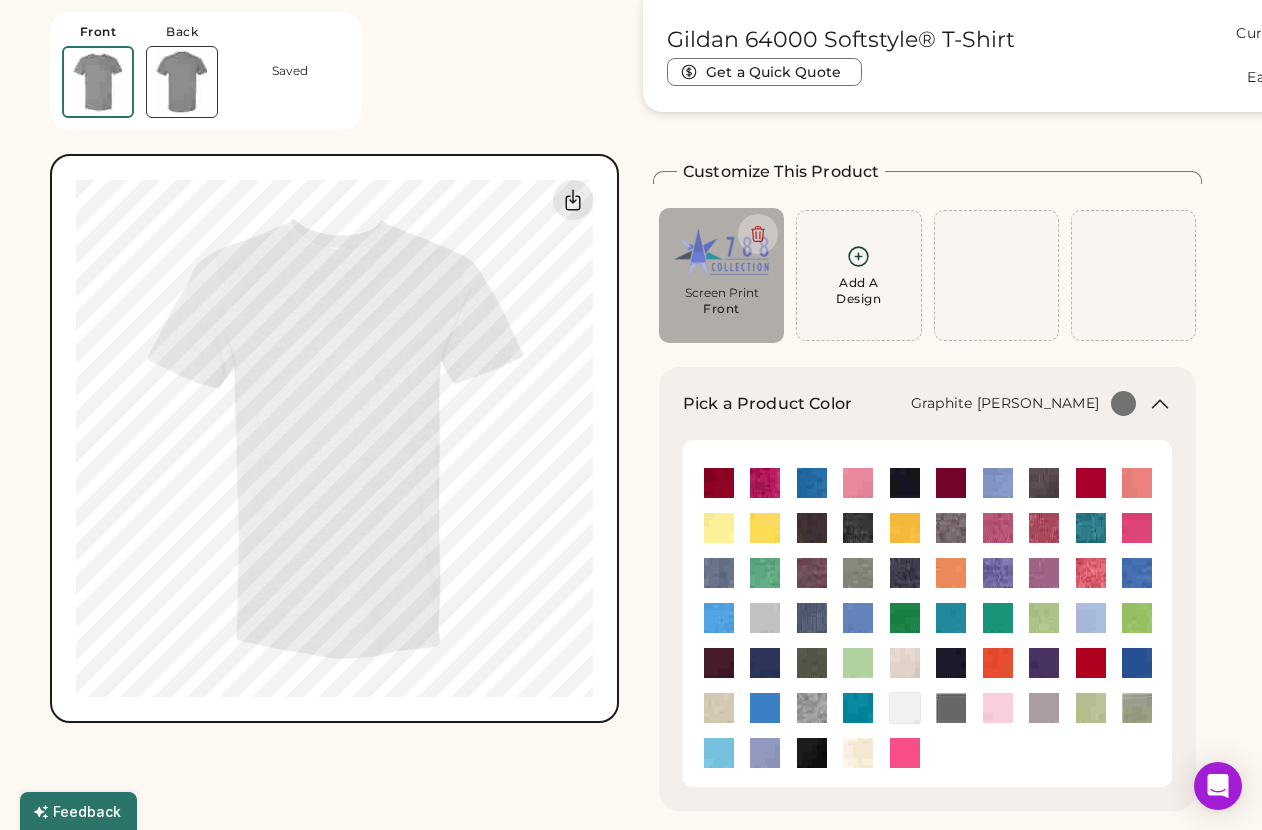 click on "Graphite Heather" at bounding box center [1005, 404] 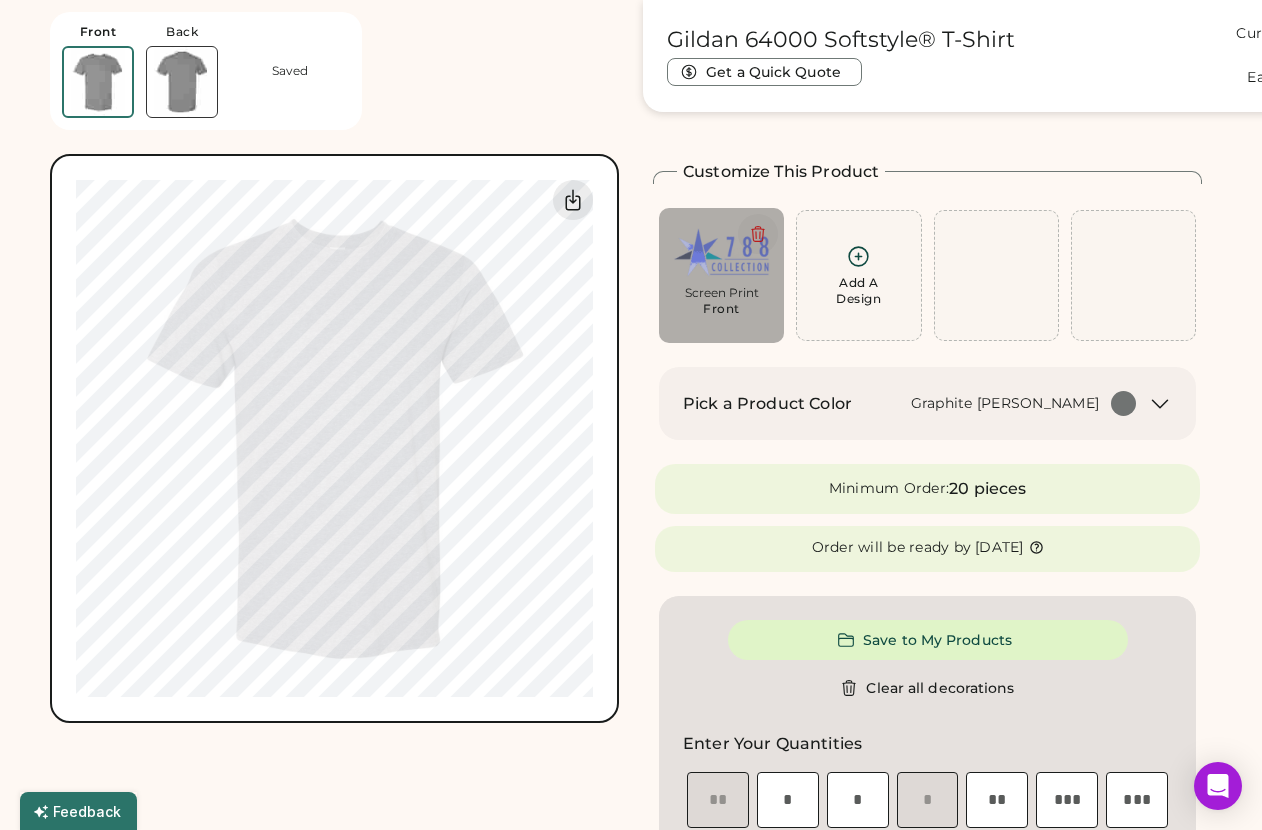click 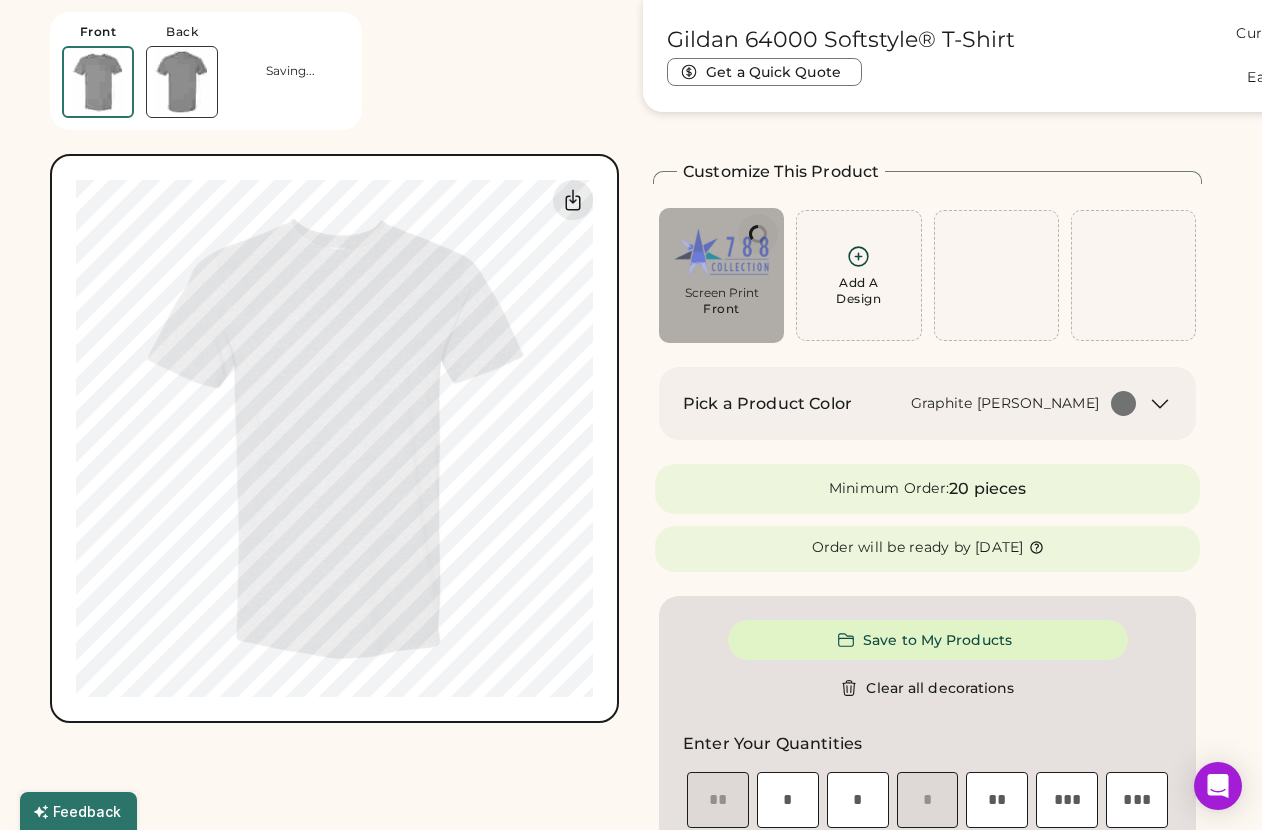type on "****" 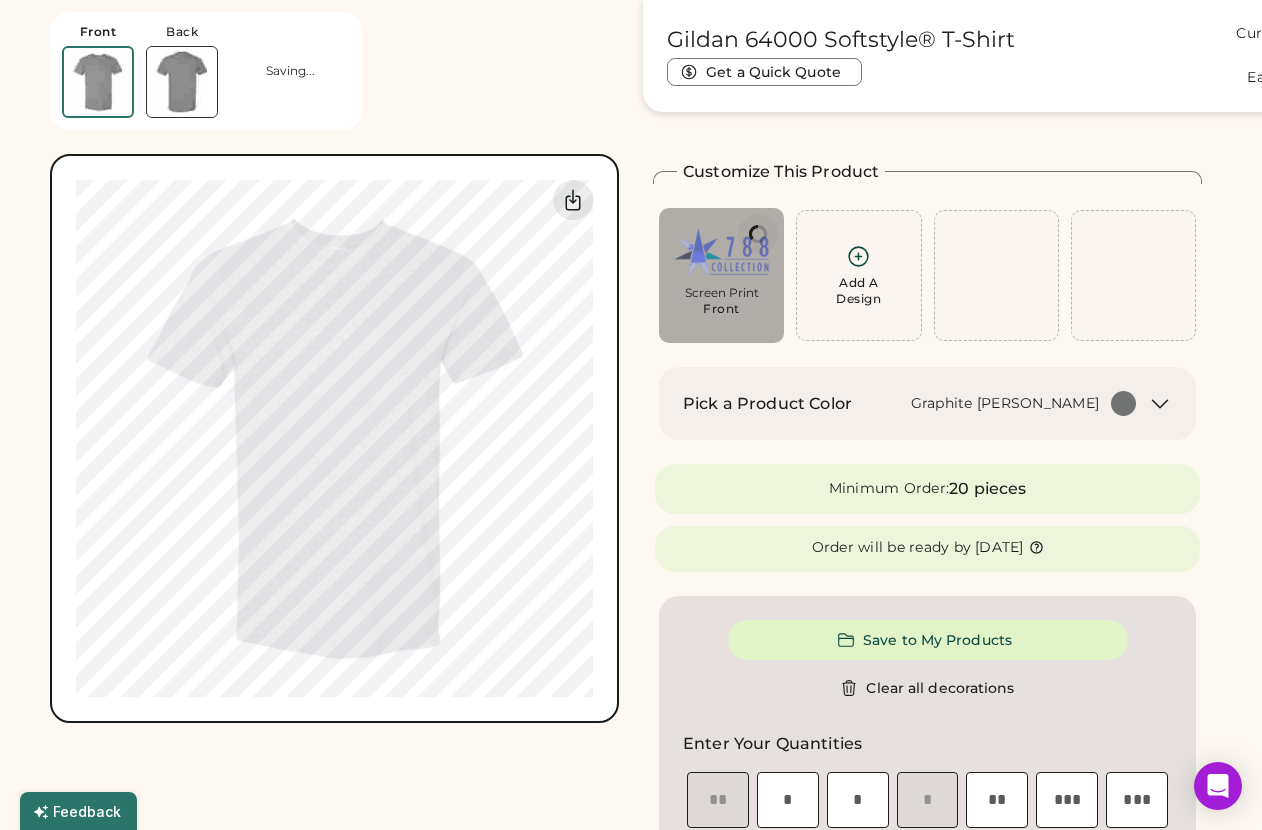 type on "****" 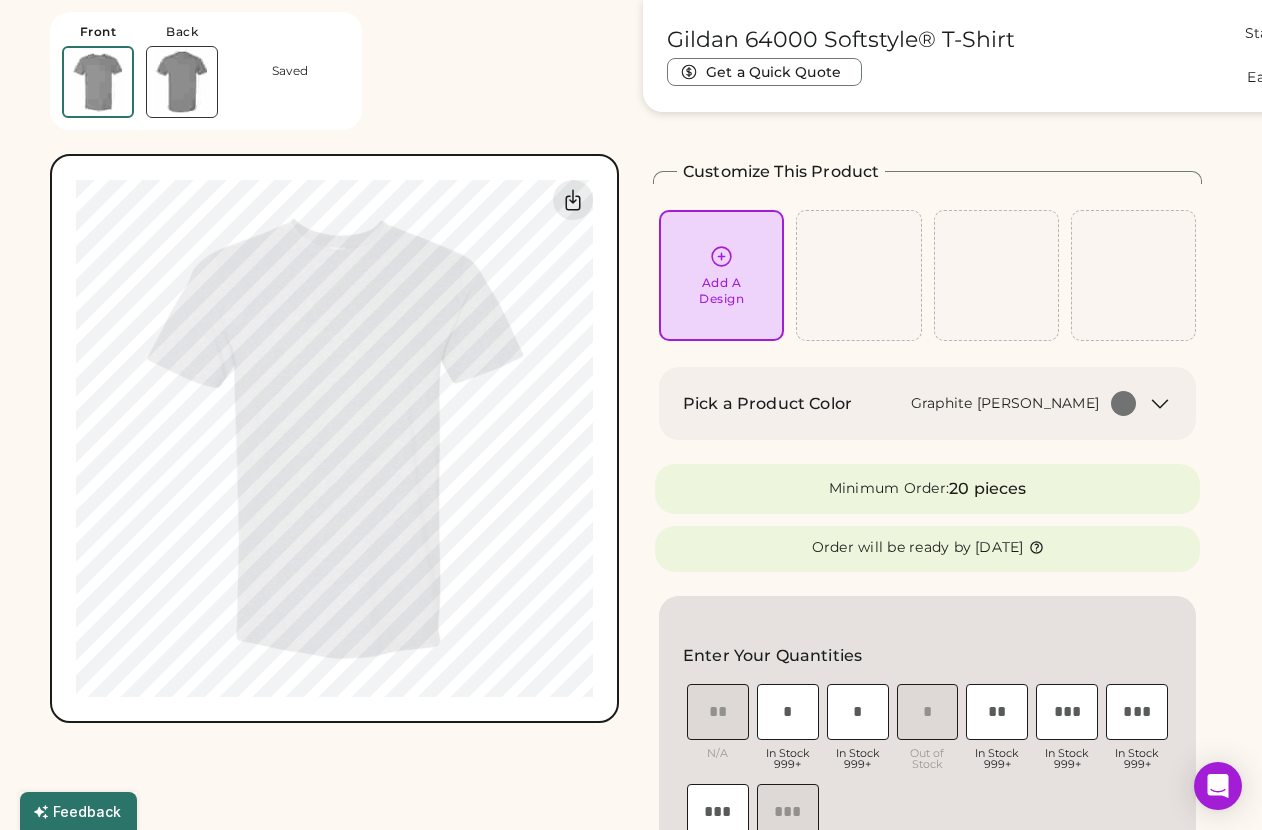 click 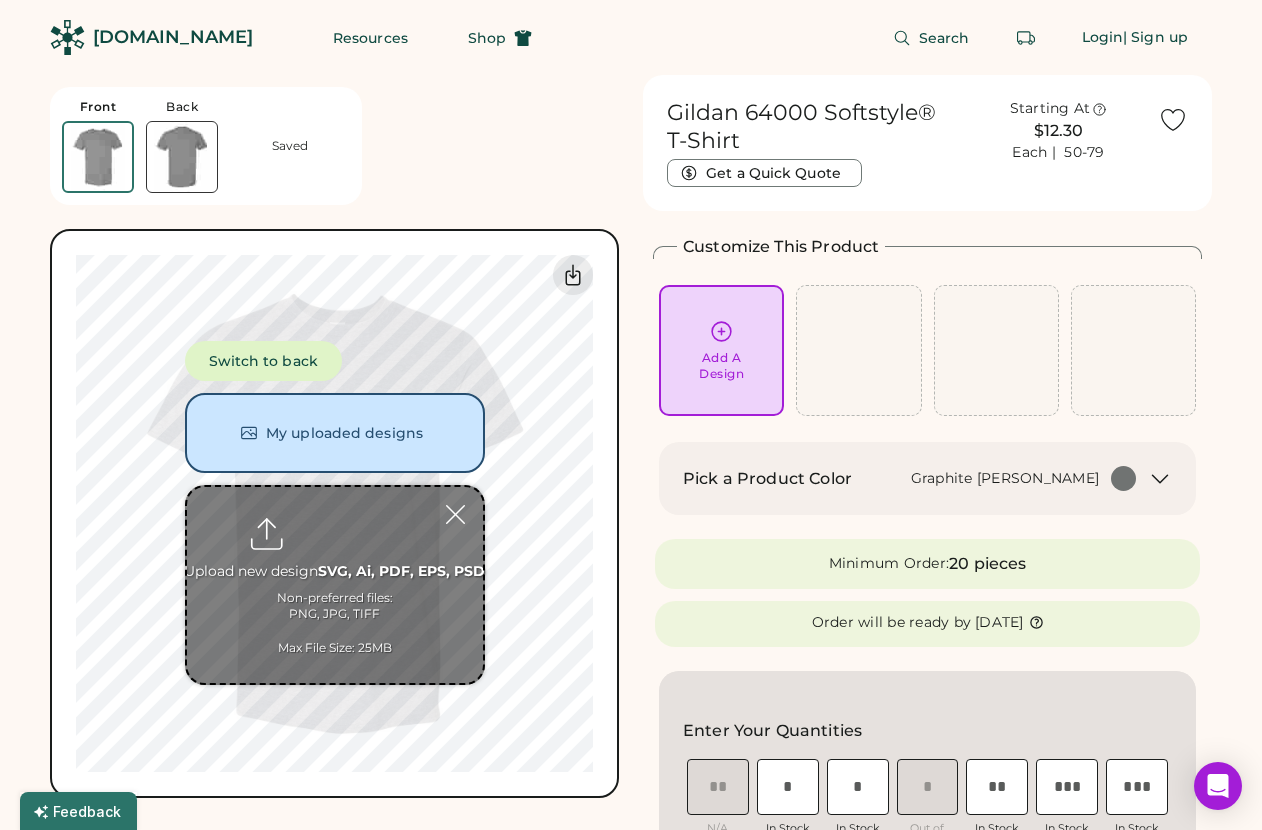 type on "**********" 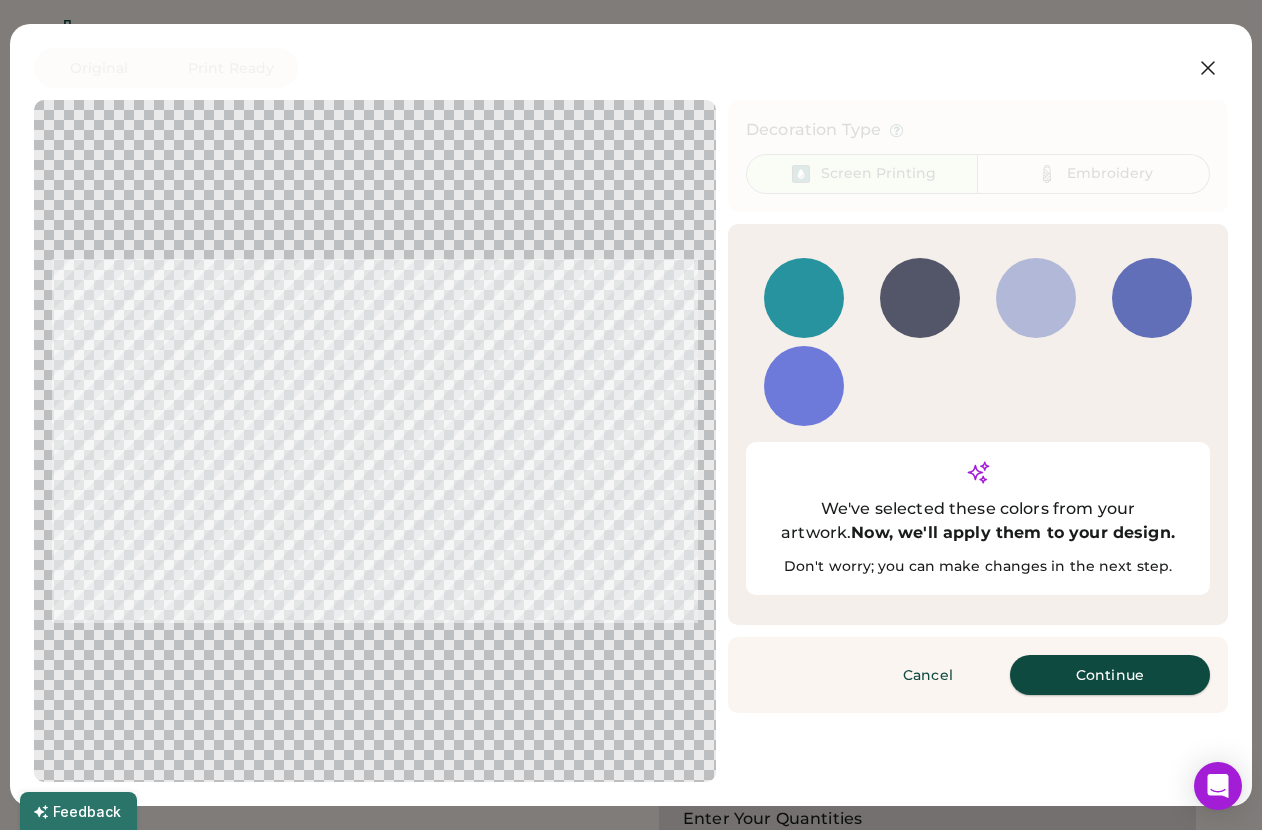 click on "Continue" at bounding box center [1110, 675] 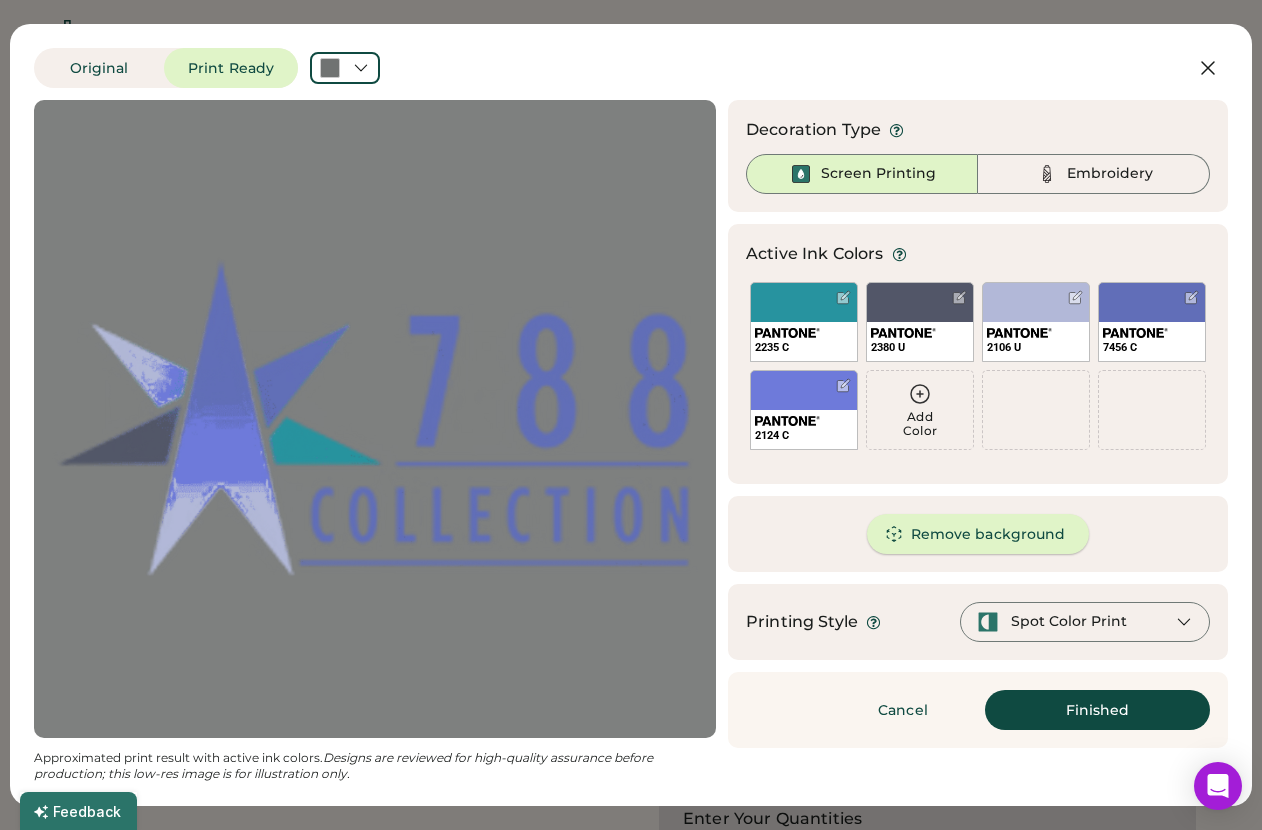 click on "Remove background" at bounding box center (978, 534) 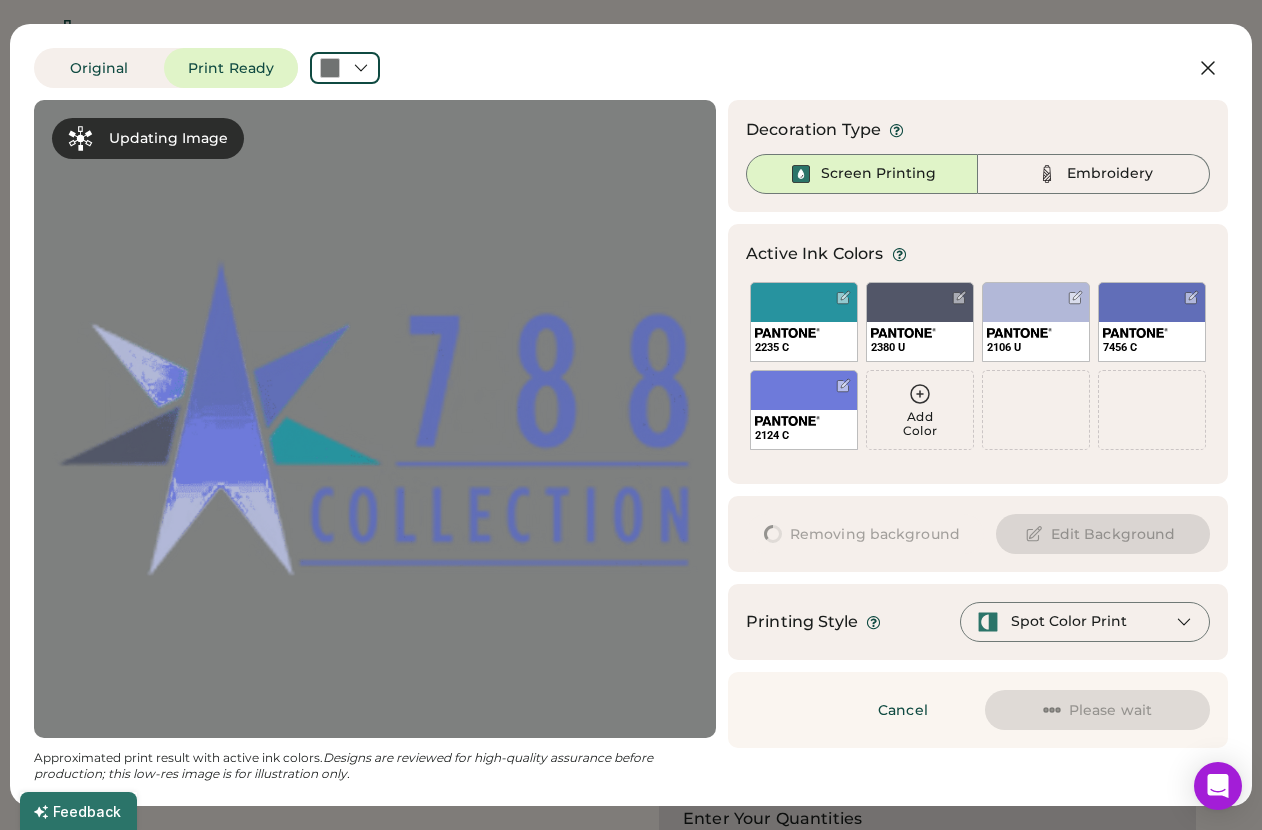 scroll, scrollTop: 0, scrollLeft: 0, axis: both 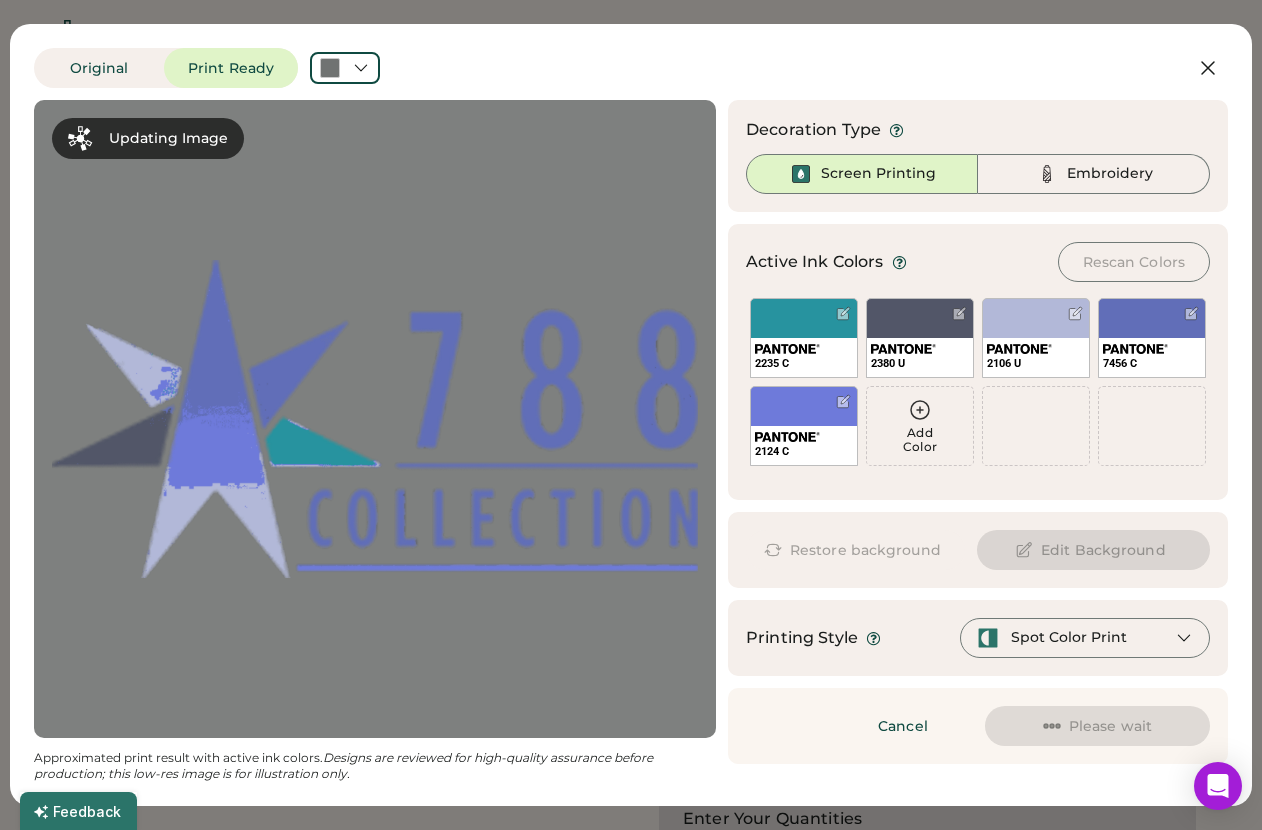 click on "Spot Color Print" at bounding box center (1069, 638) 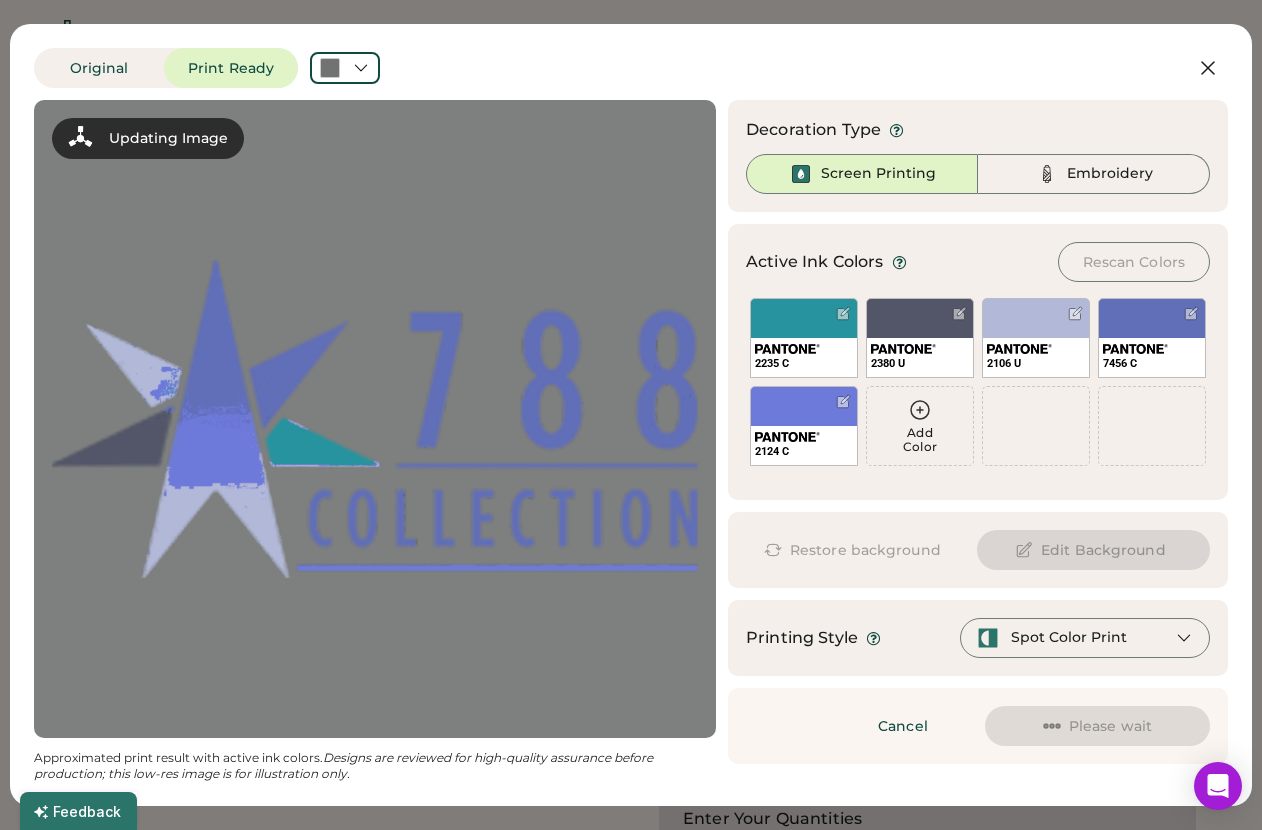 click 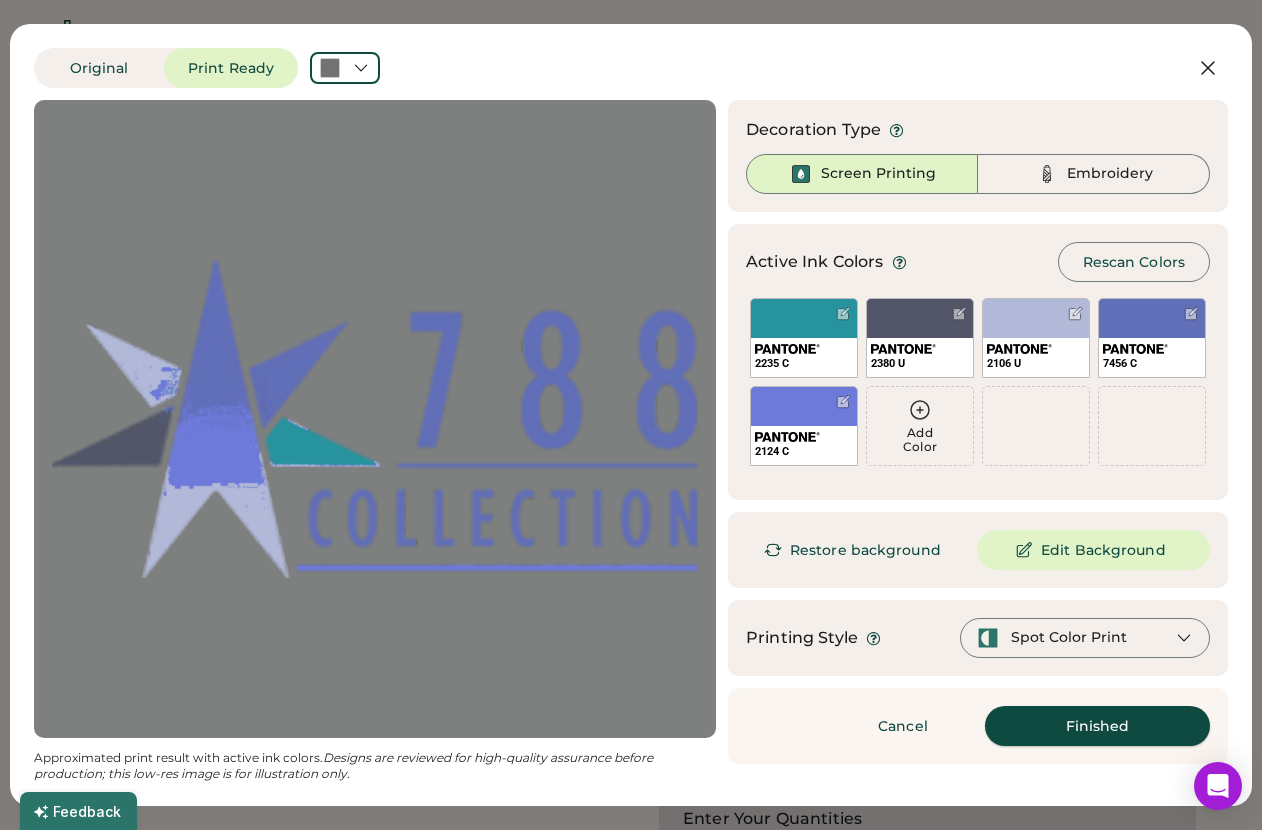 click on "Finished" at bounding box center (1097, 726) 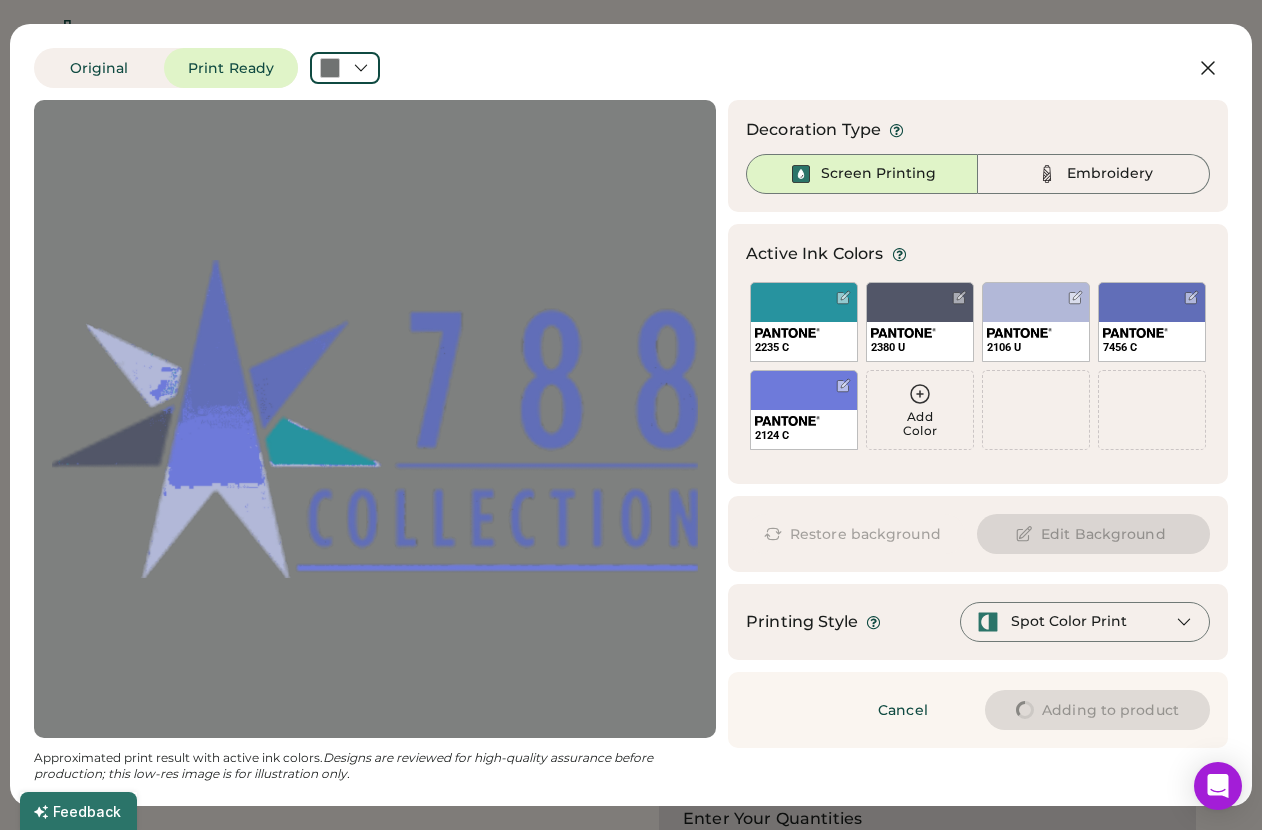 type on "****" 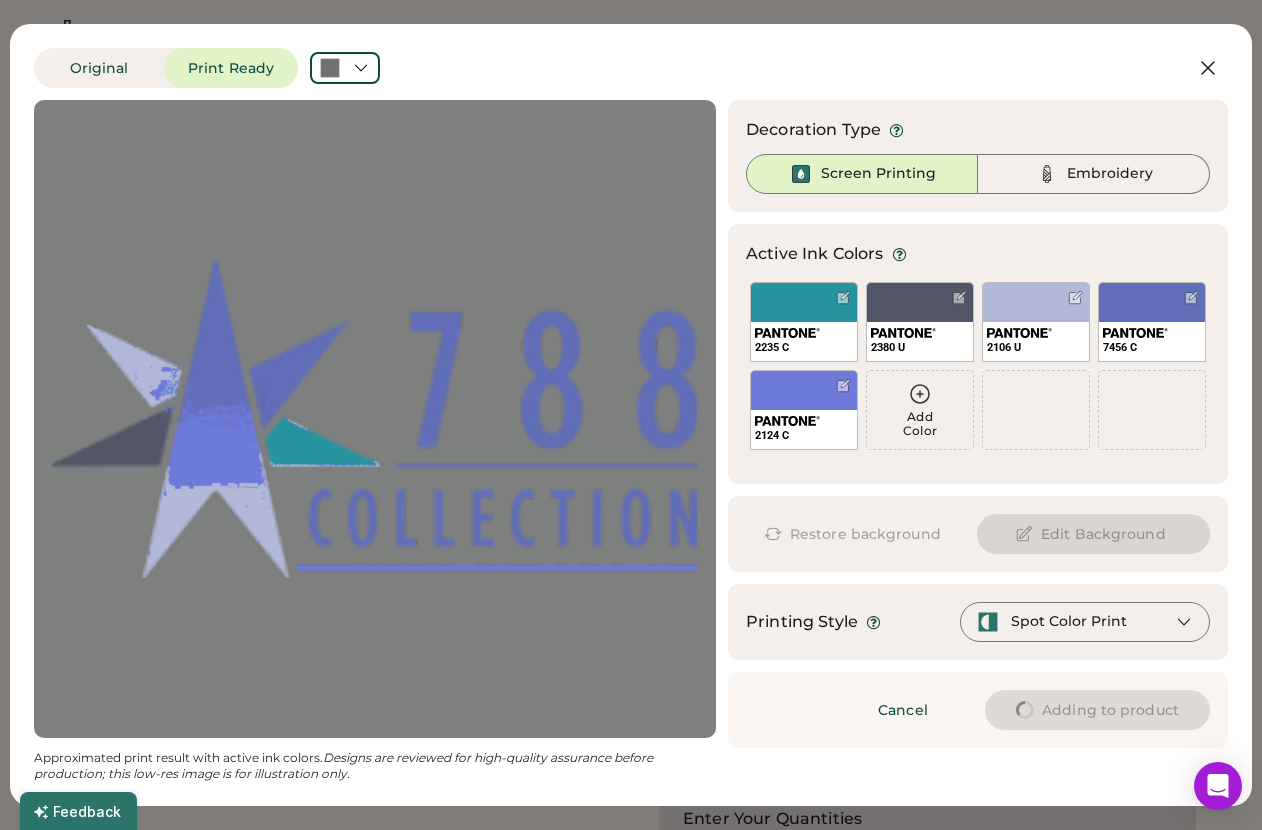 type on "****" 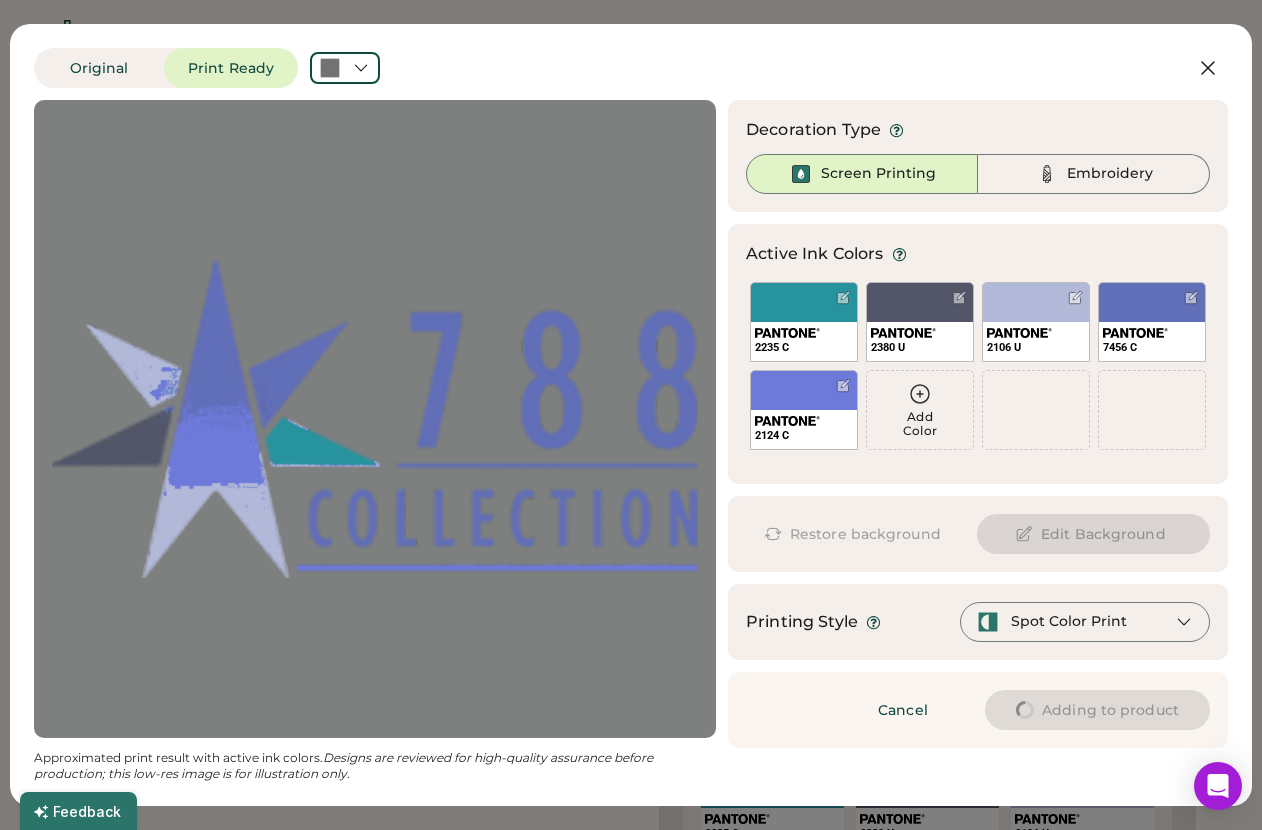type on "****" 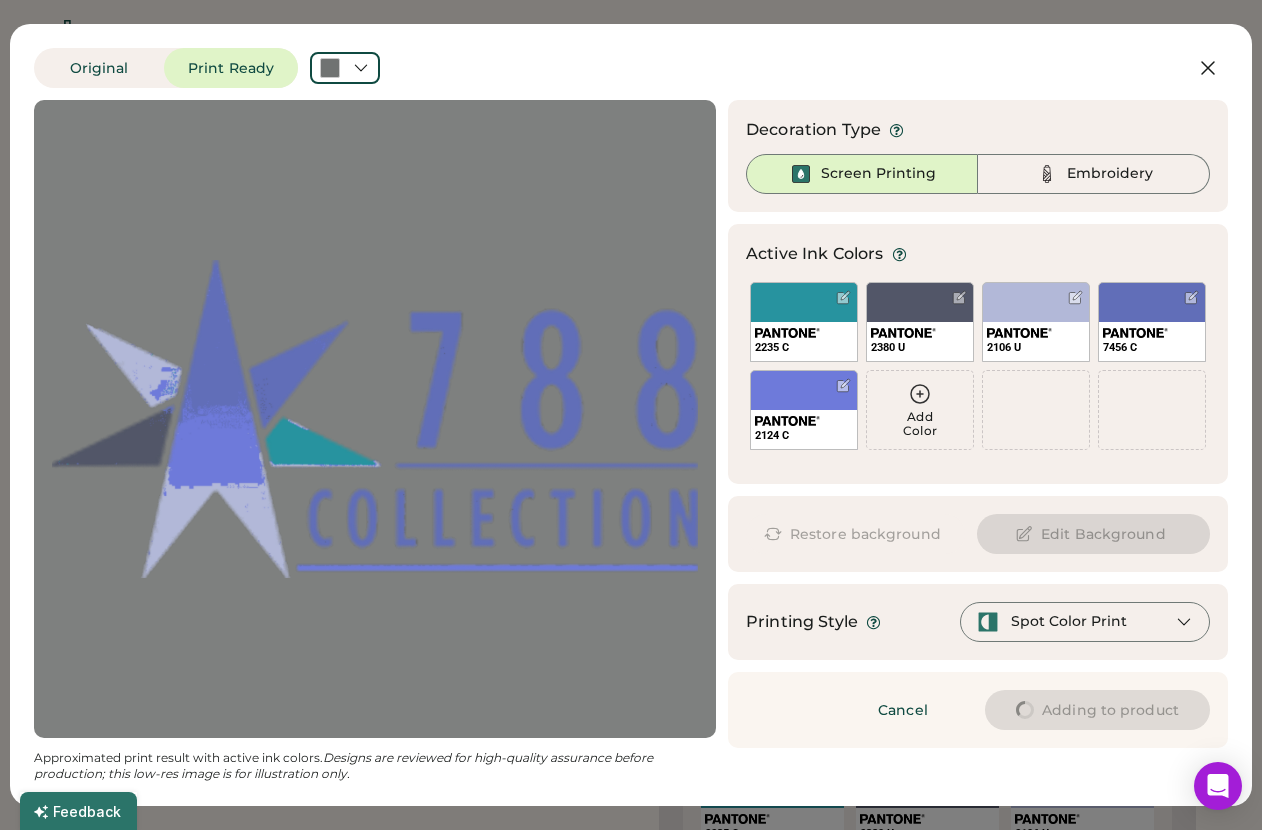 type on "****" 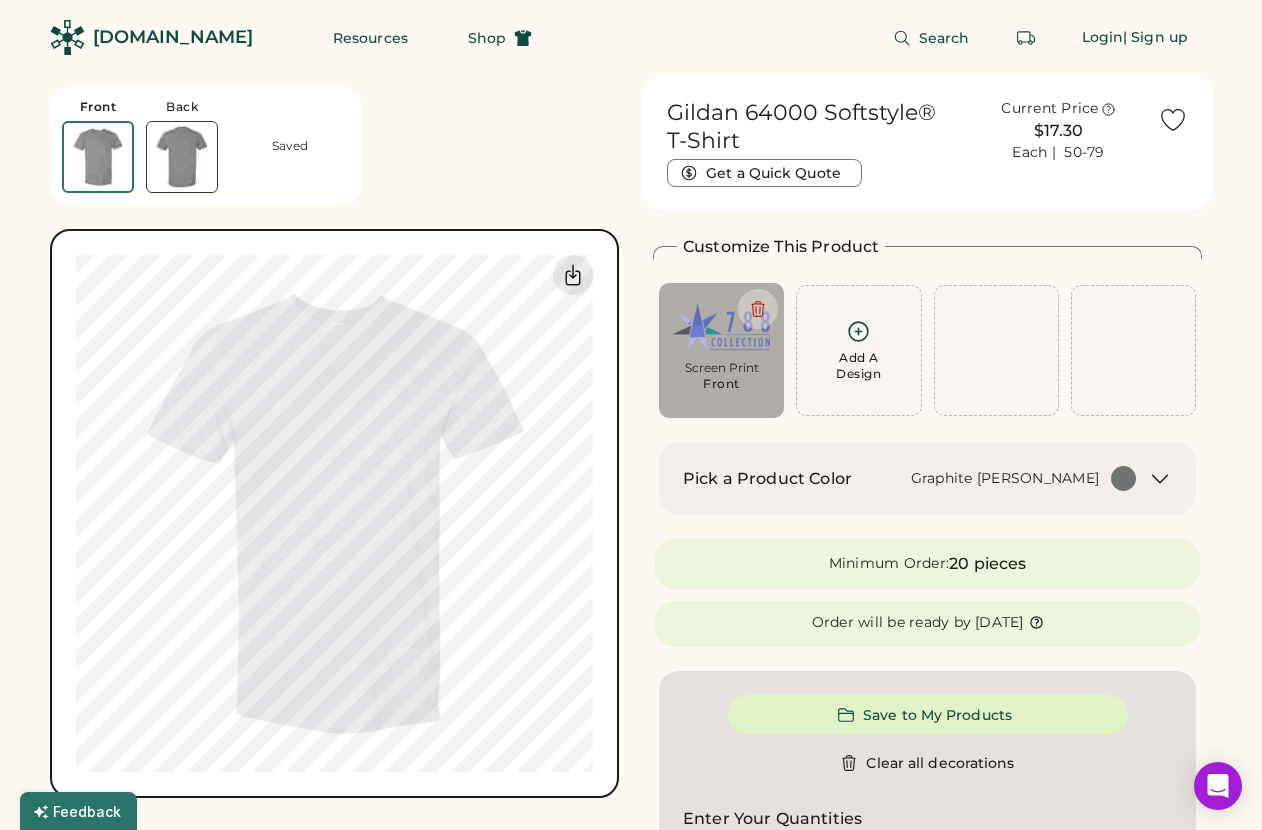 click on "[DOMAIN_NAME]" at bounding box center [151, 37] 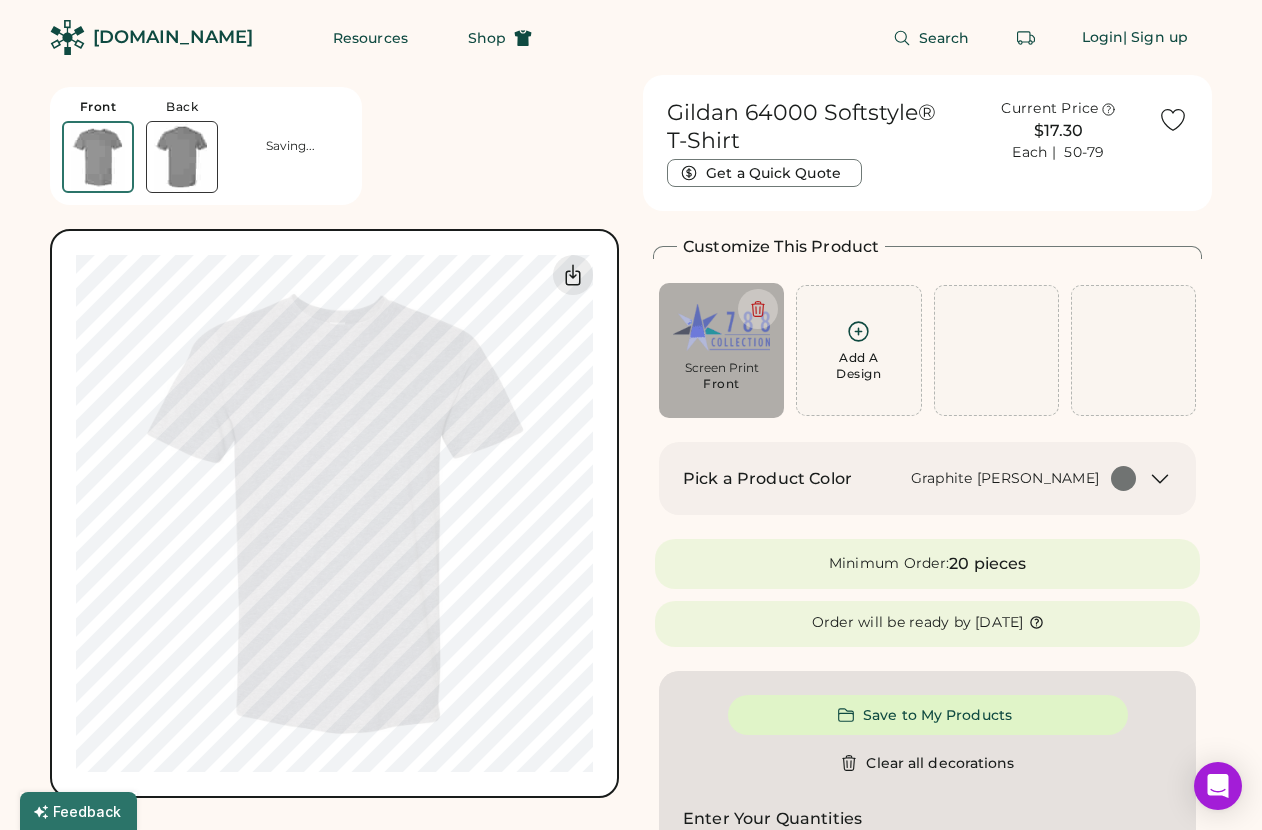 type on "****" 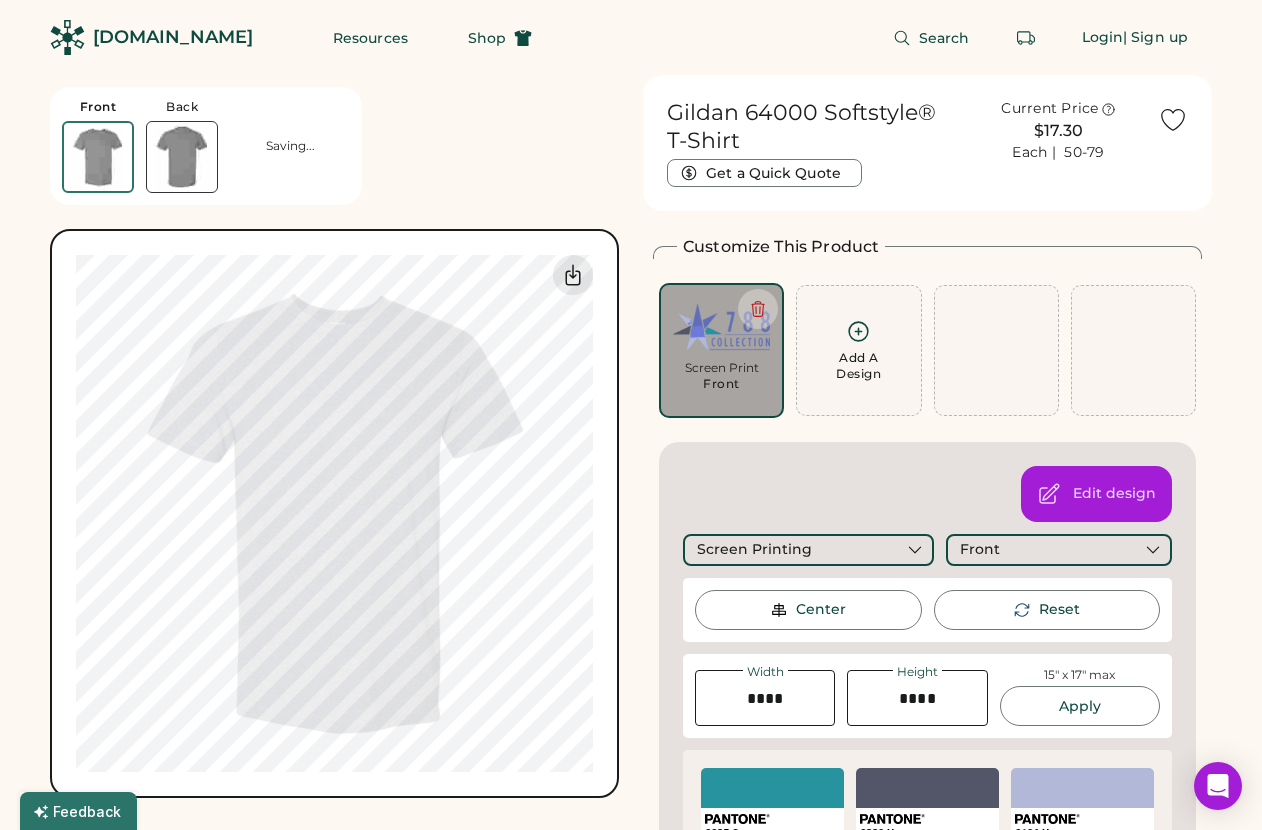 type on "****" 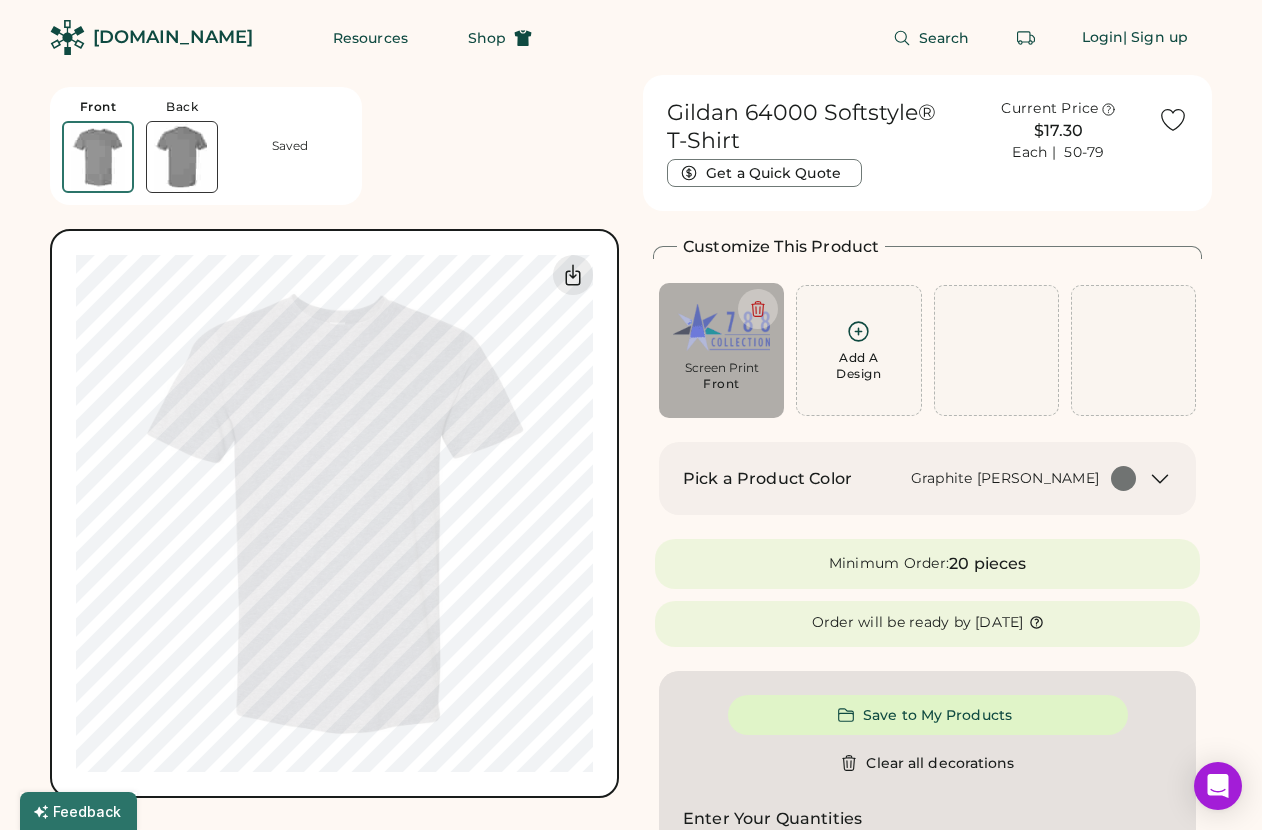 type on "****" 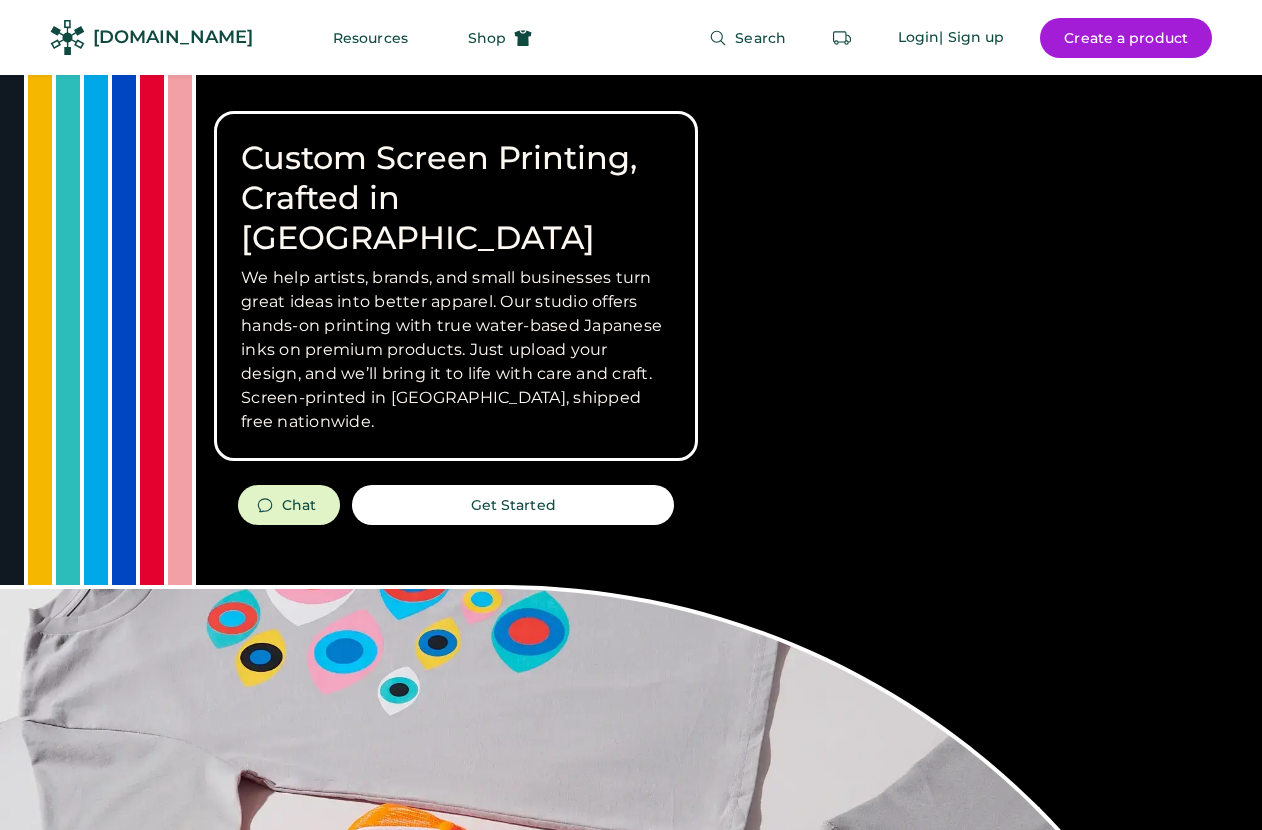 scroll, scrollTop: 0, scrollLeft: 0, axis: both 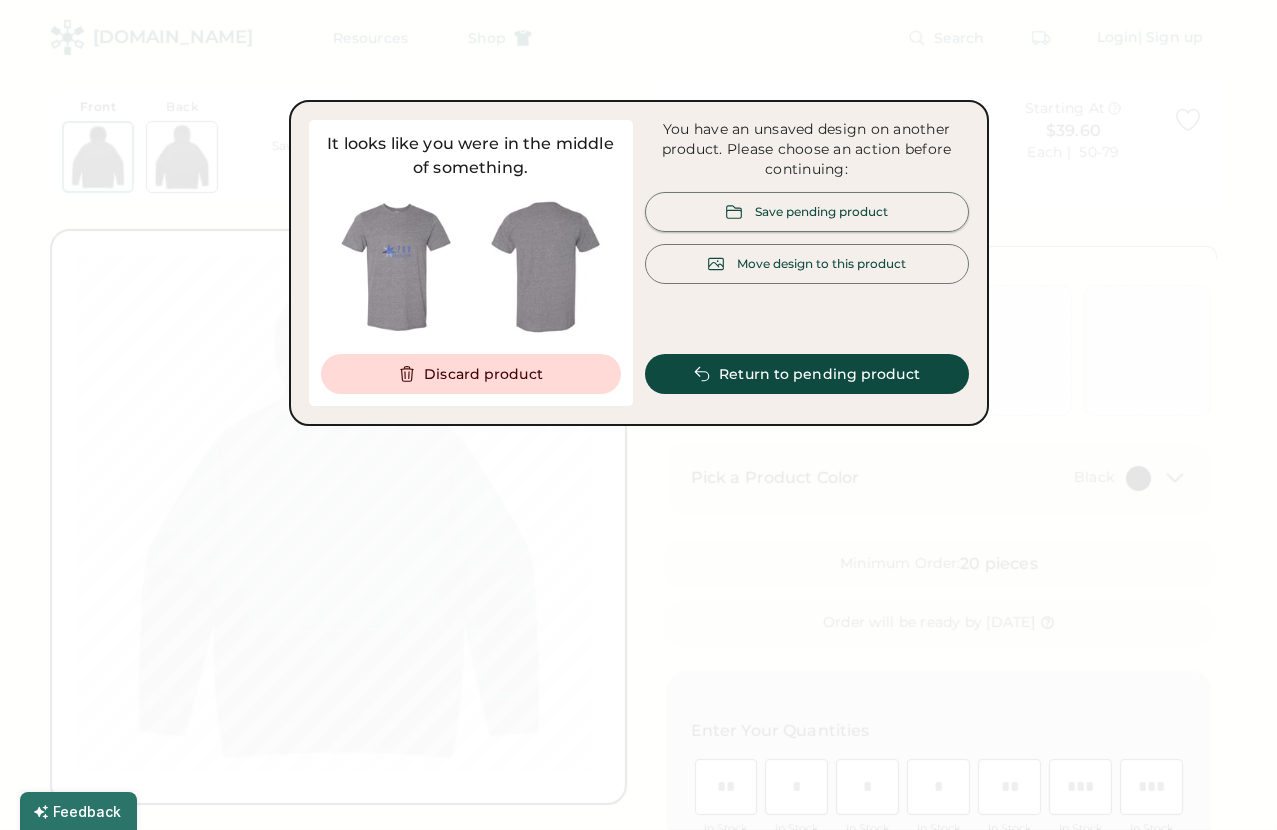 click on "Save pending product" at bounding box center [821, 211] 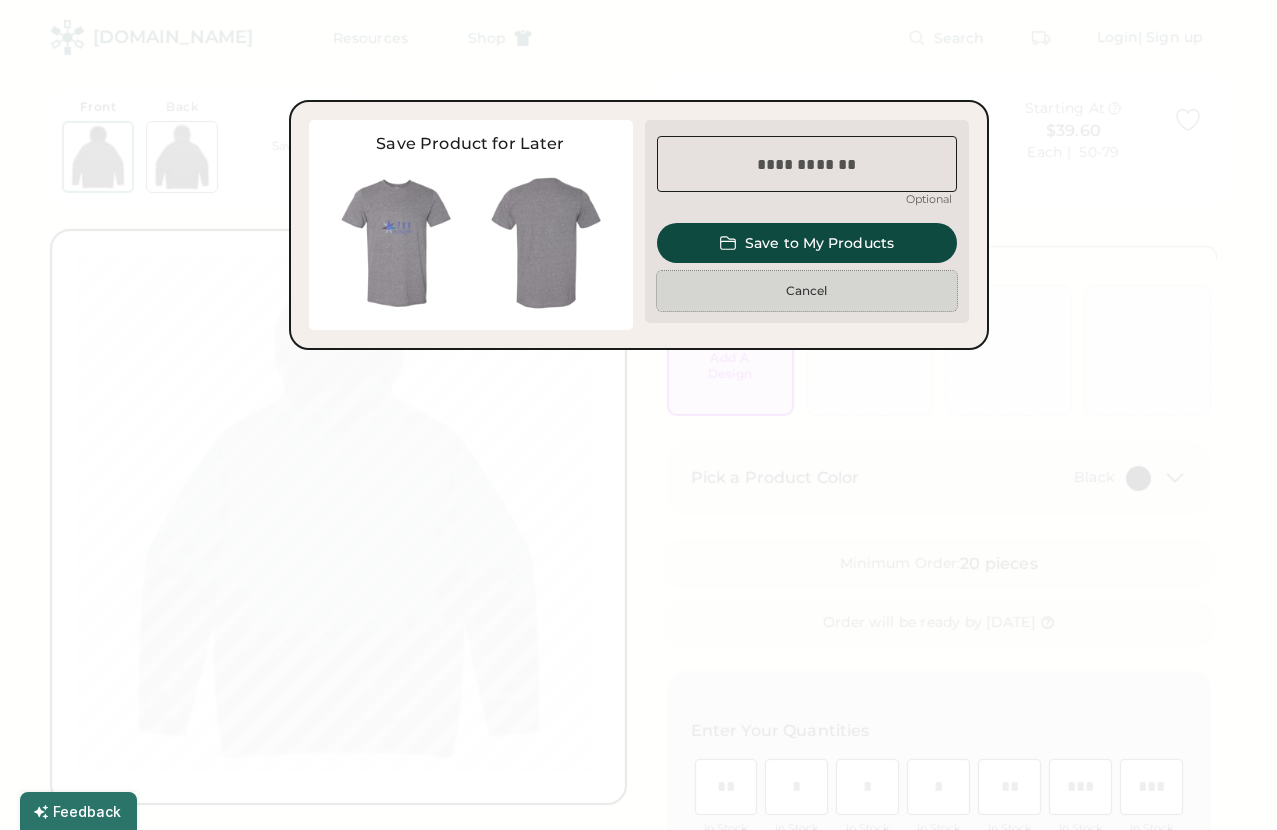 click on "Cancel" at bounding box center (807, 291) 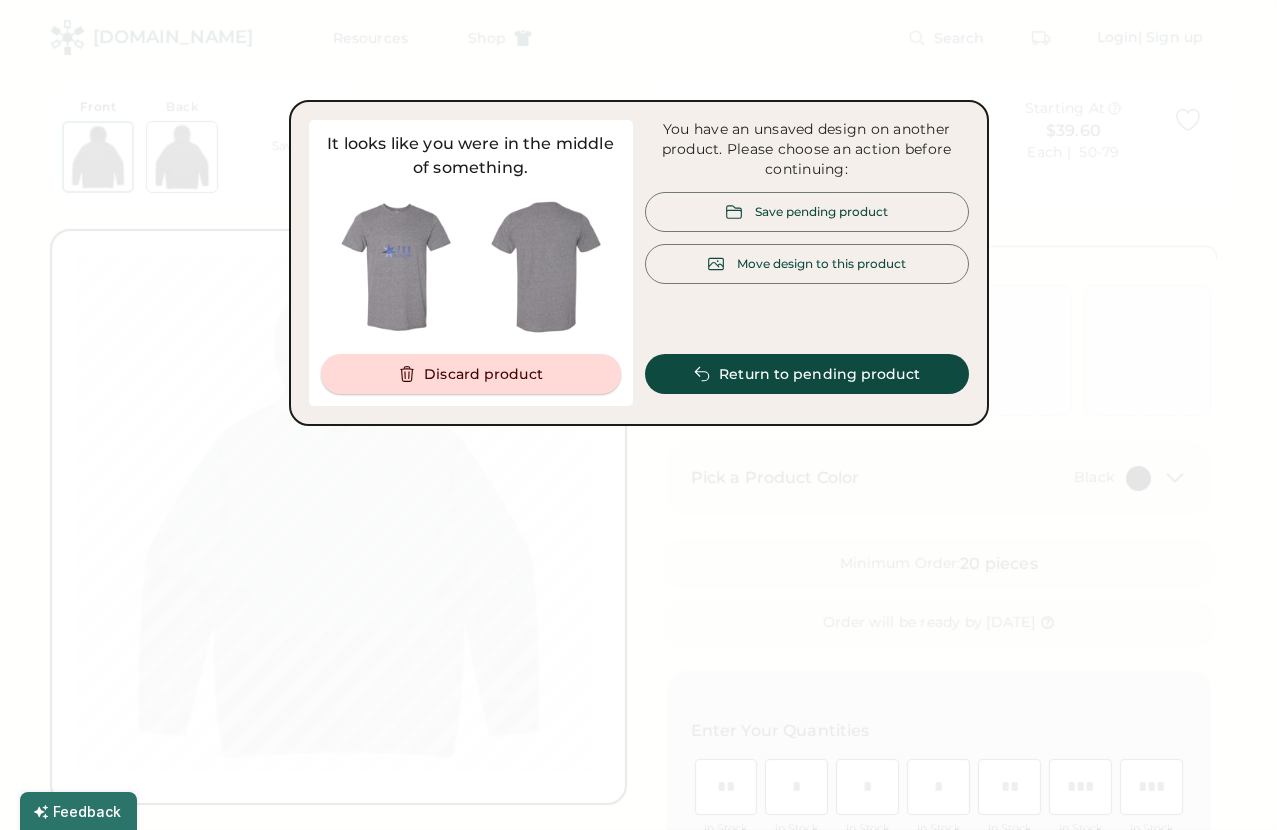 click on "Discard product" at bounding box center (471, 374) 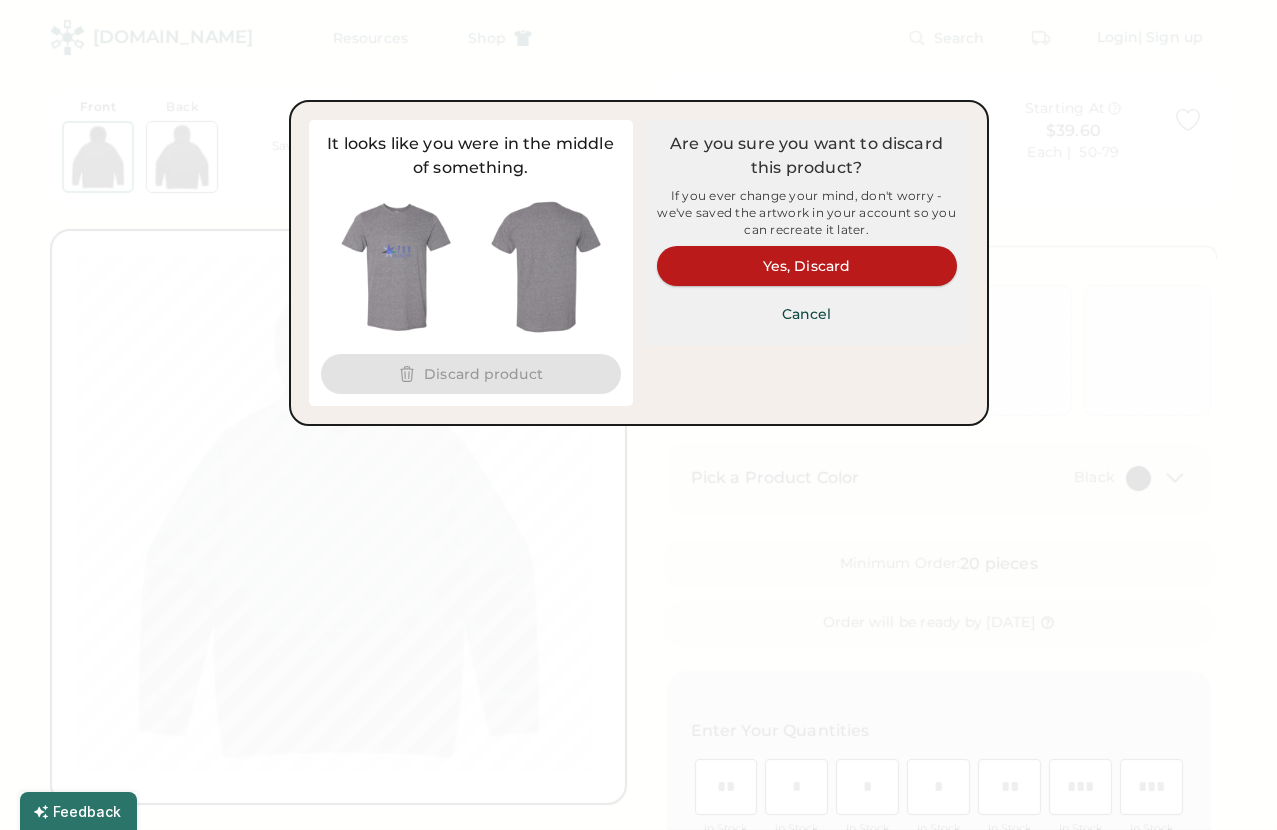 click on "Yes, Discard" at bounding box center [807, 266] 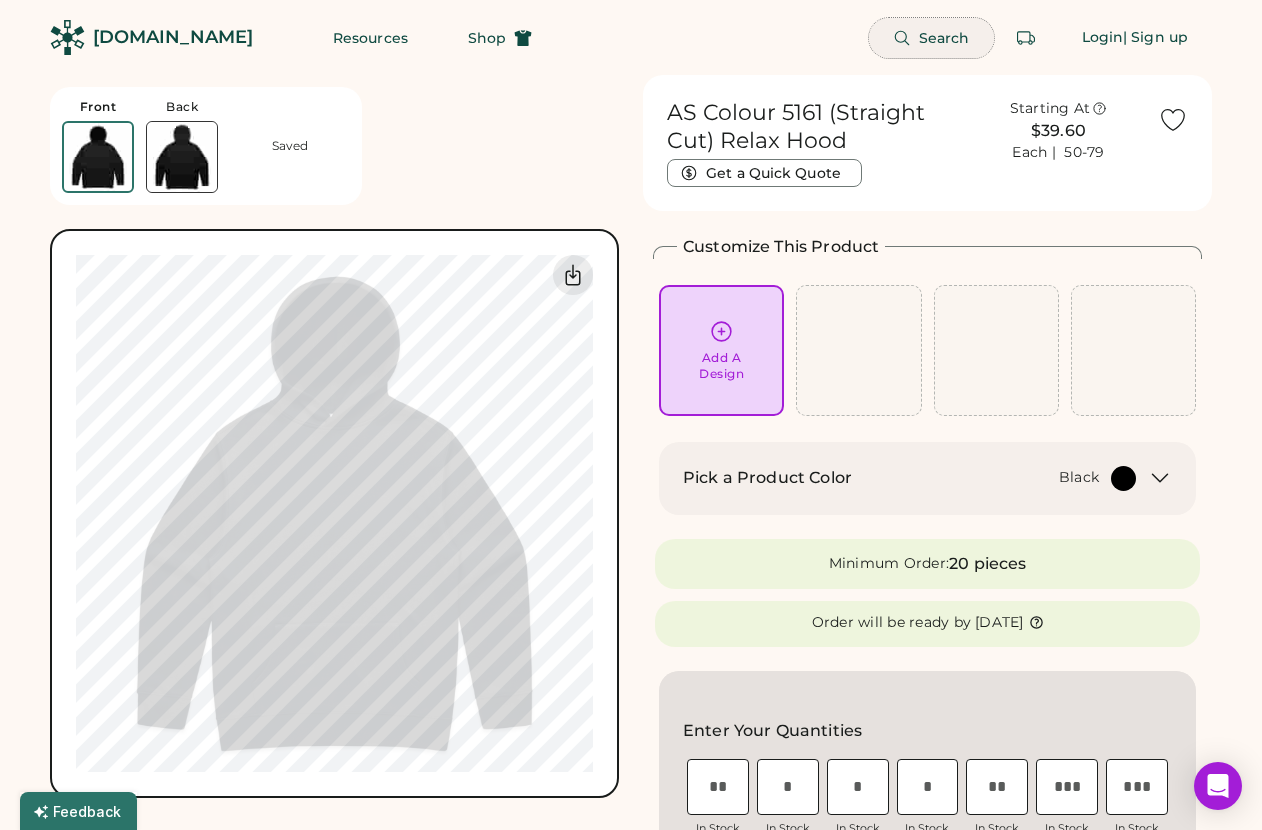 click on "Search" at bounding box center [944, 38] 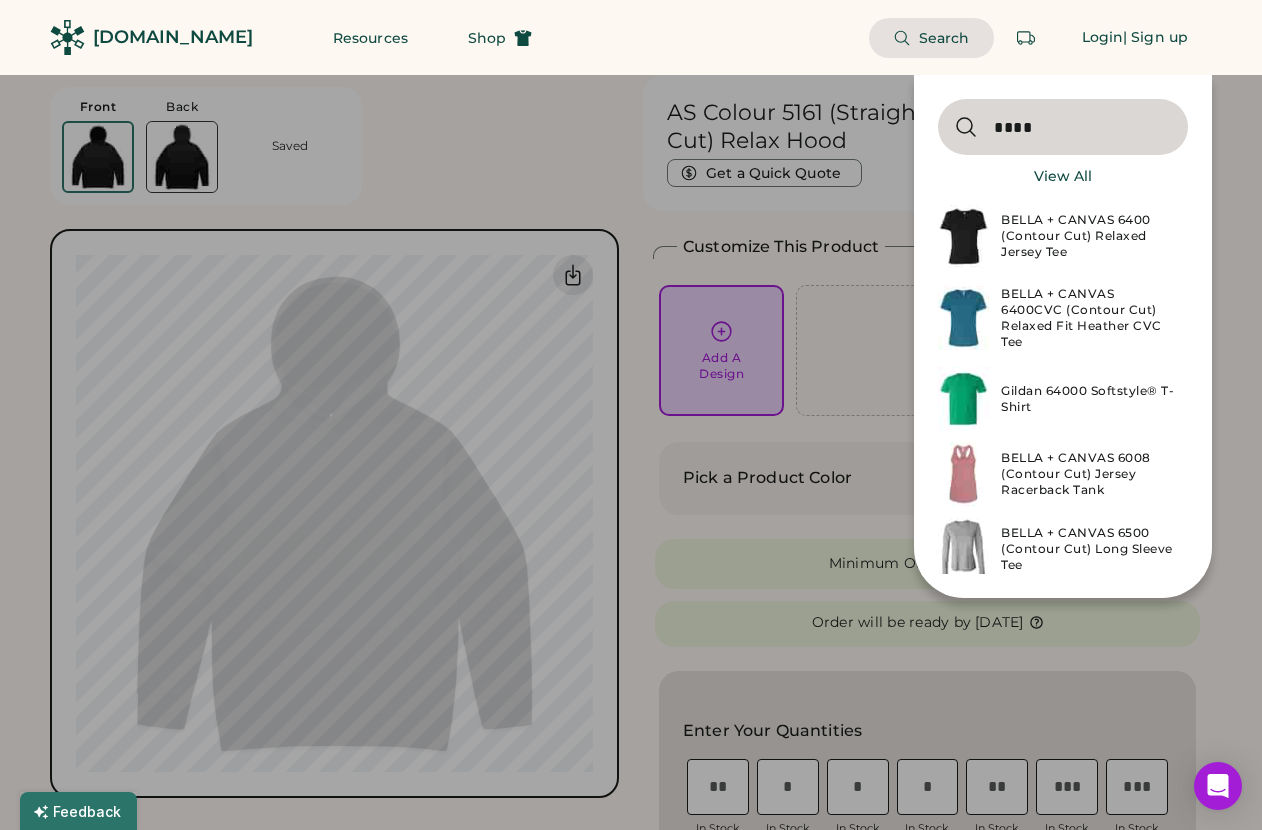 type on "****" 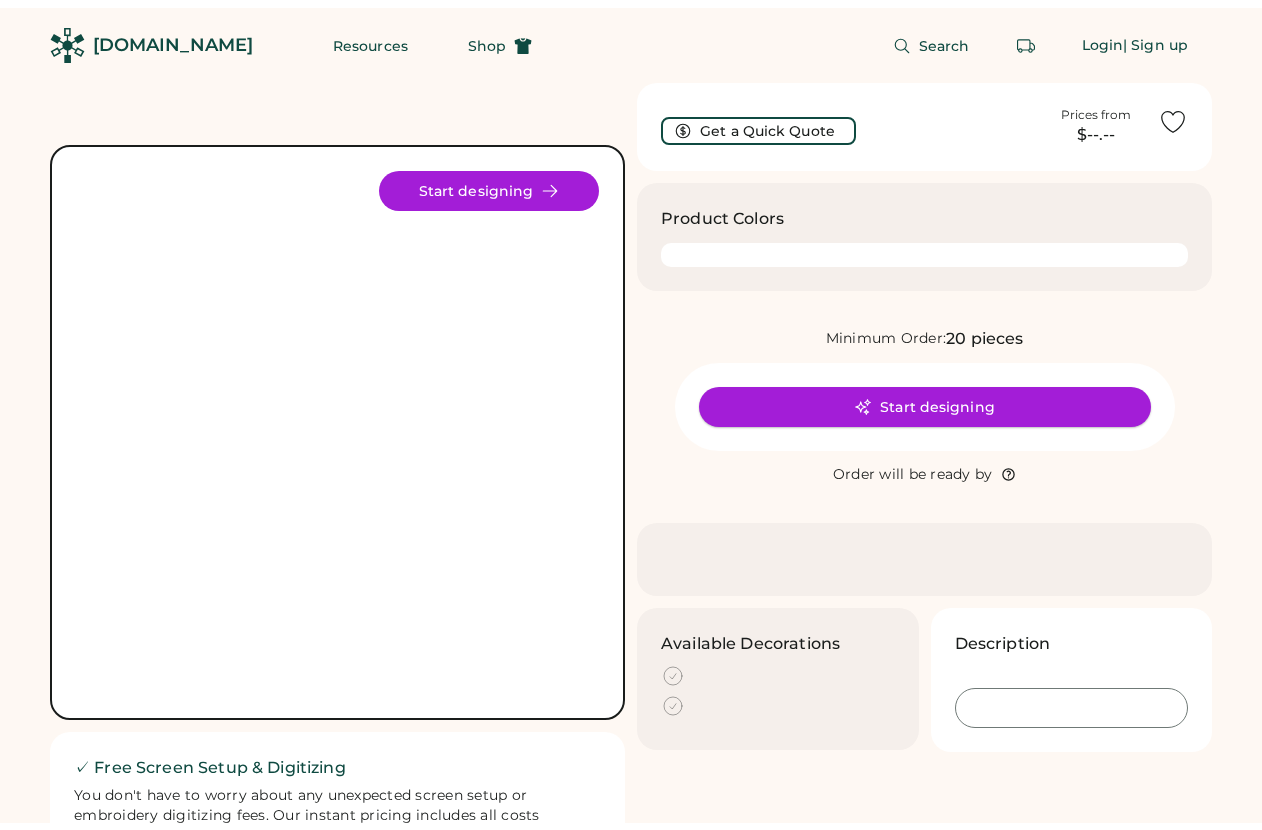 scroll, scrollTop: 0, scrollLeft: 0, axis: both 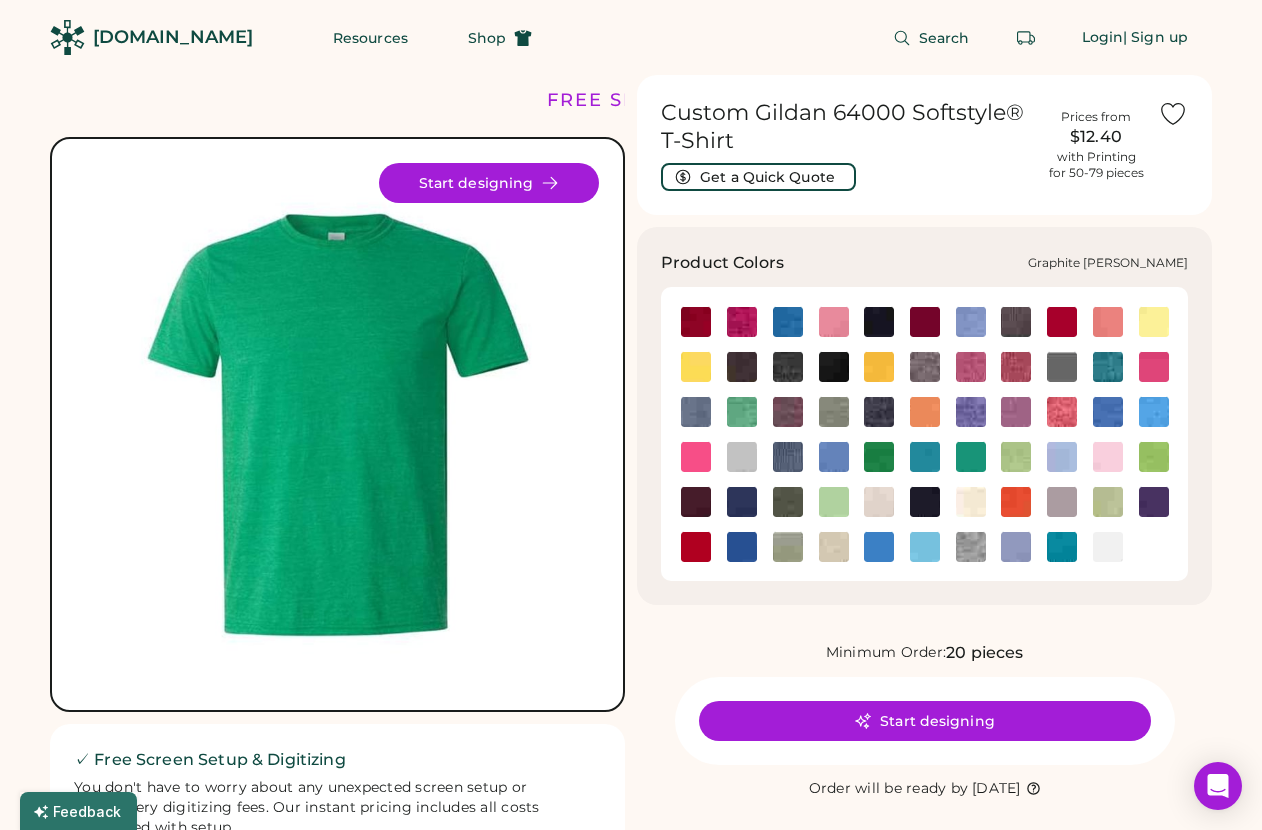 click 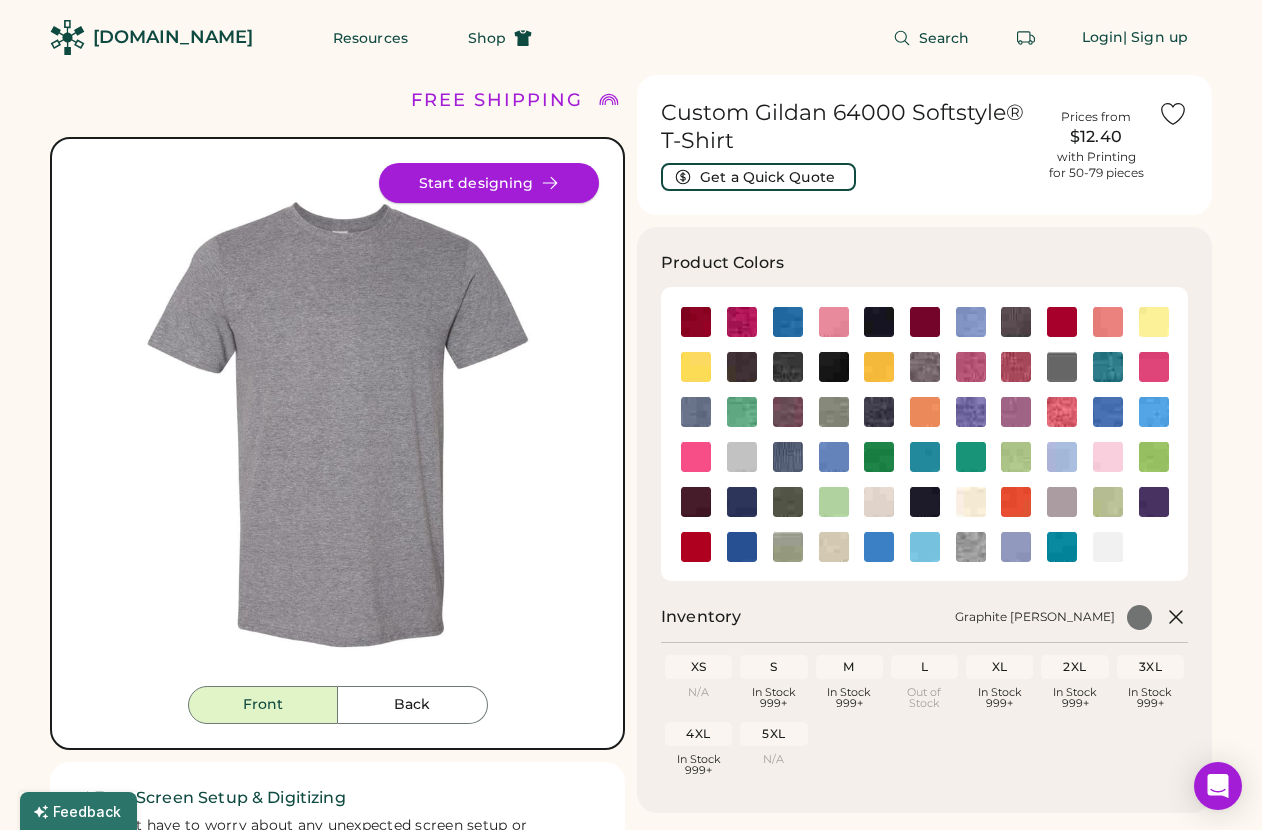 click on "Start designing" at bounding box center [489, 183] 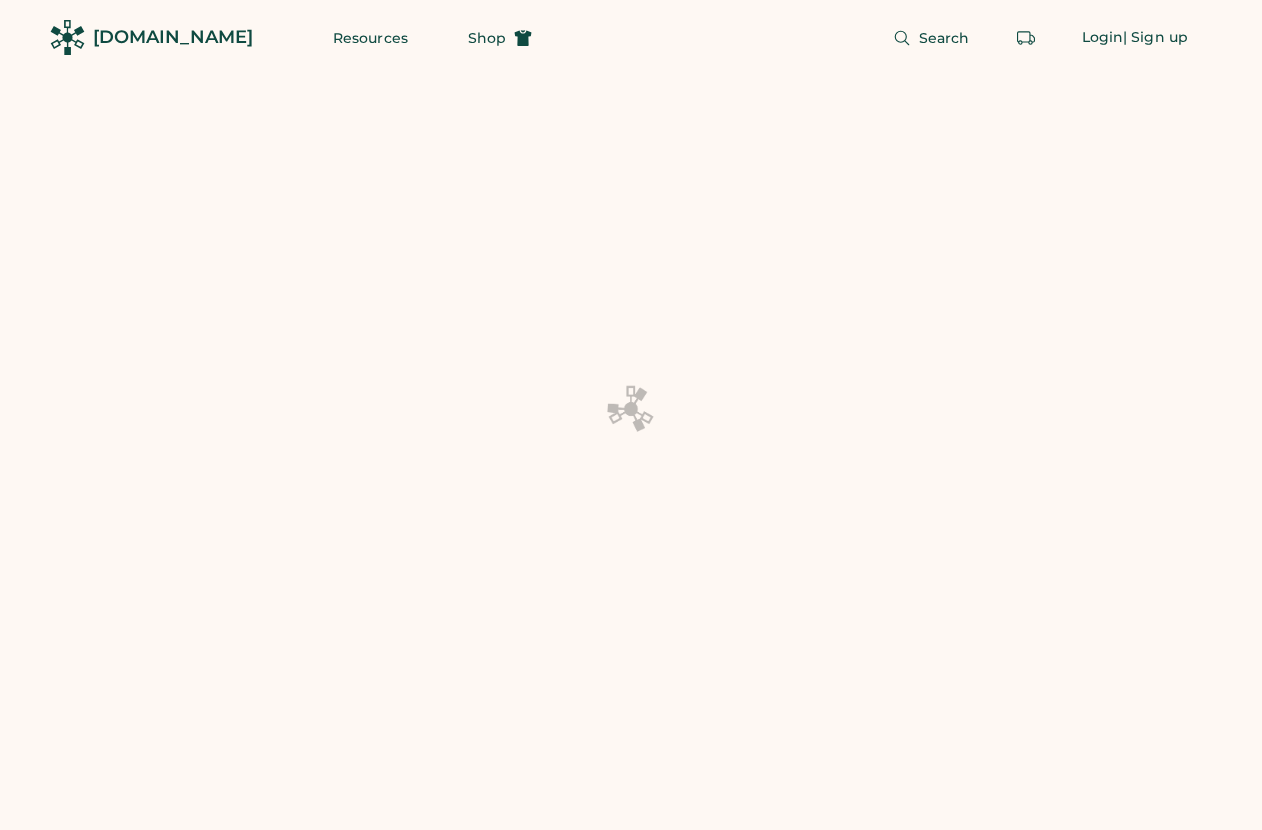 scroll, scrollTop: 0, scrollLeft: 0, axis: both 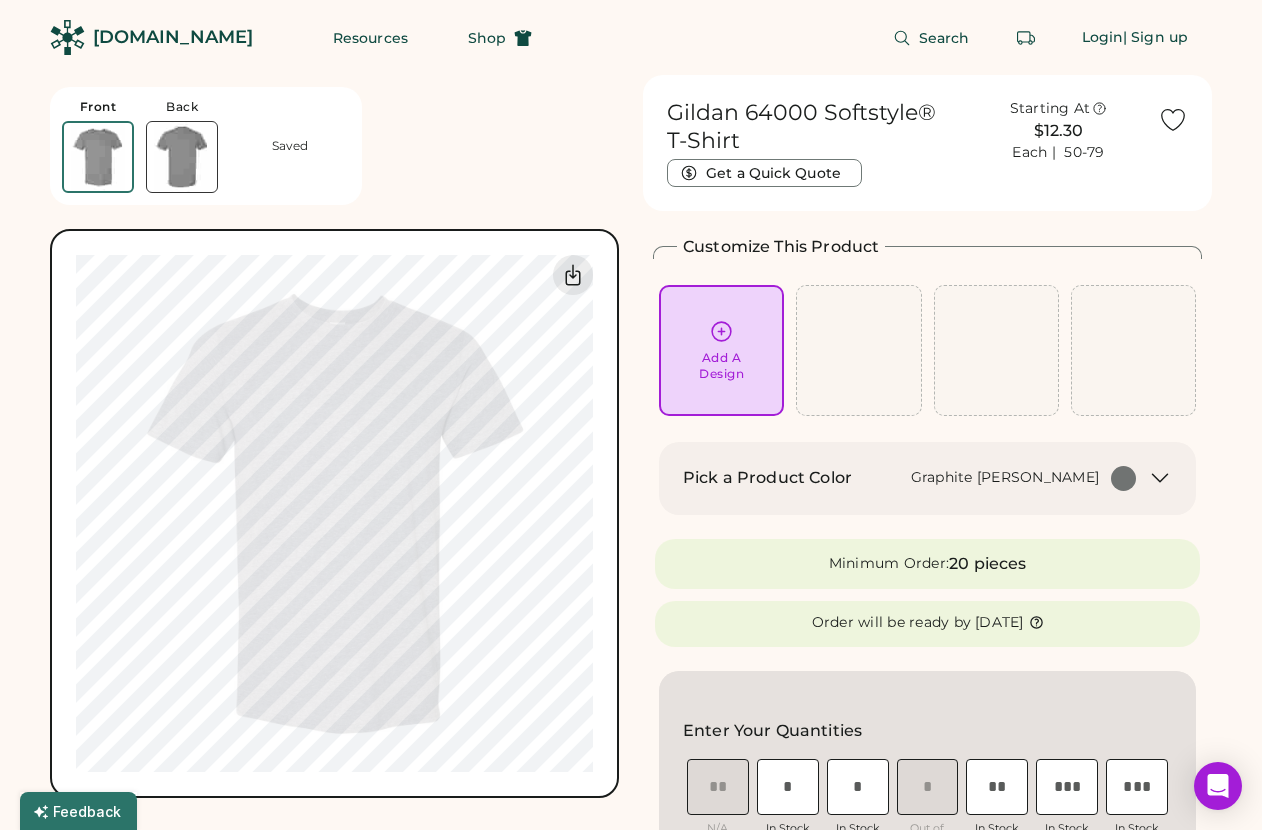 click 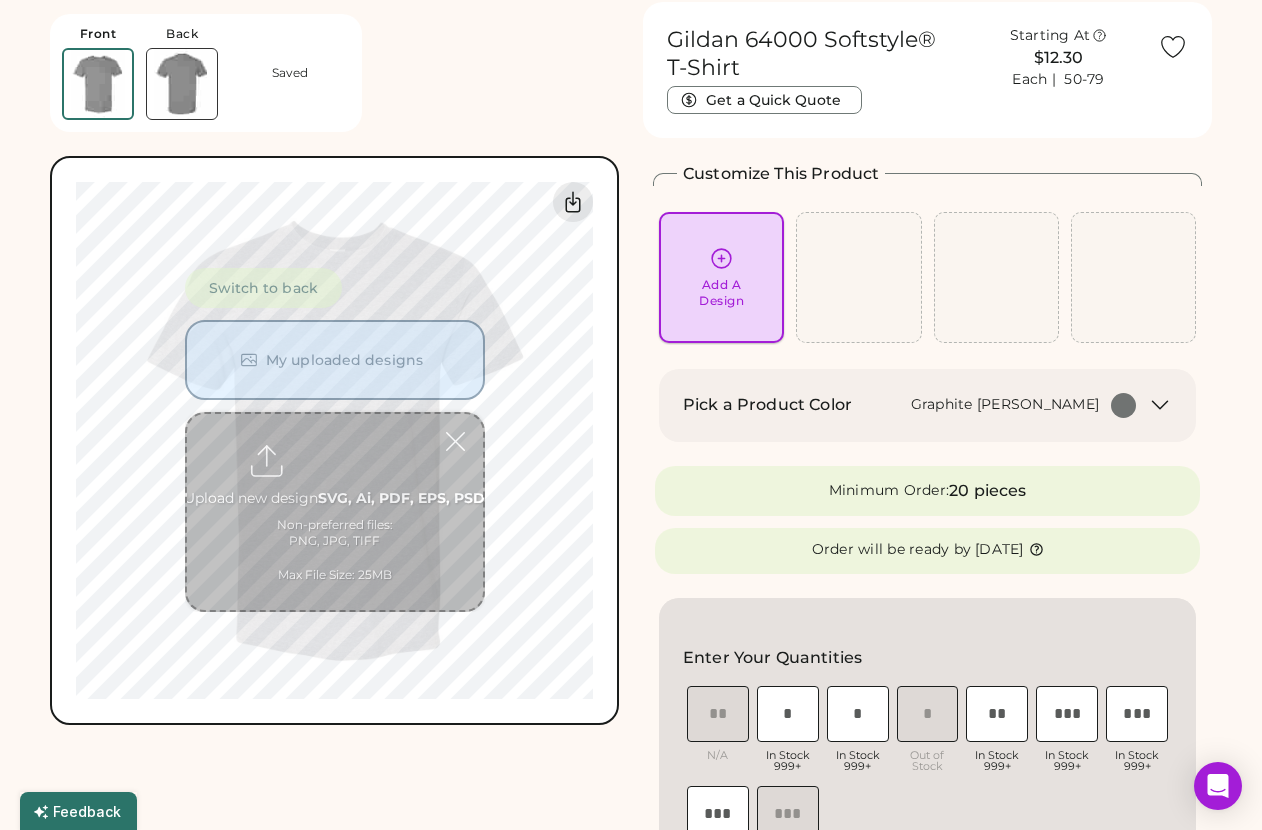 scroll, scrollTop: 75, scrollLeft: 0, axis: vertical 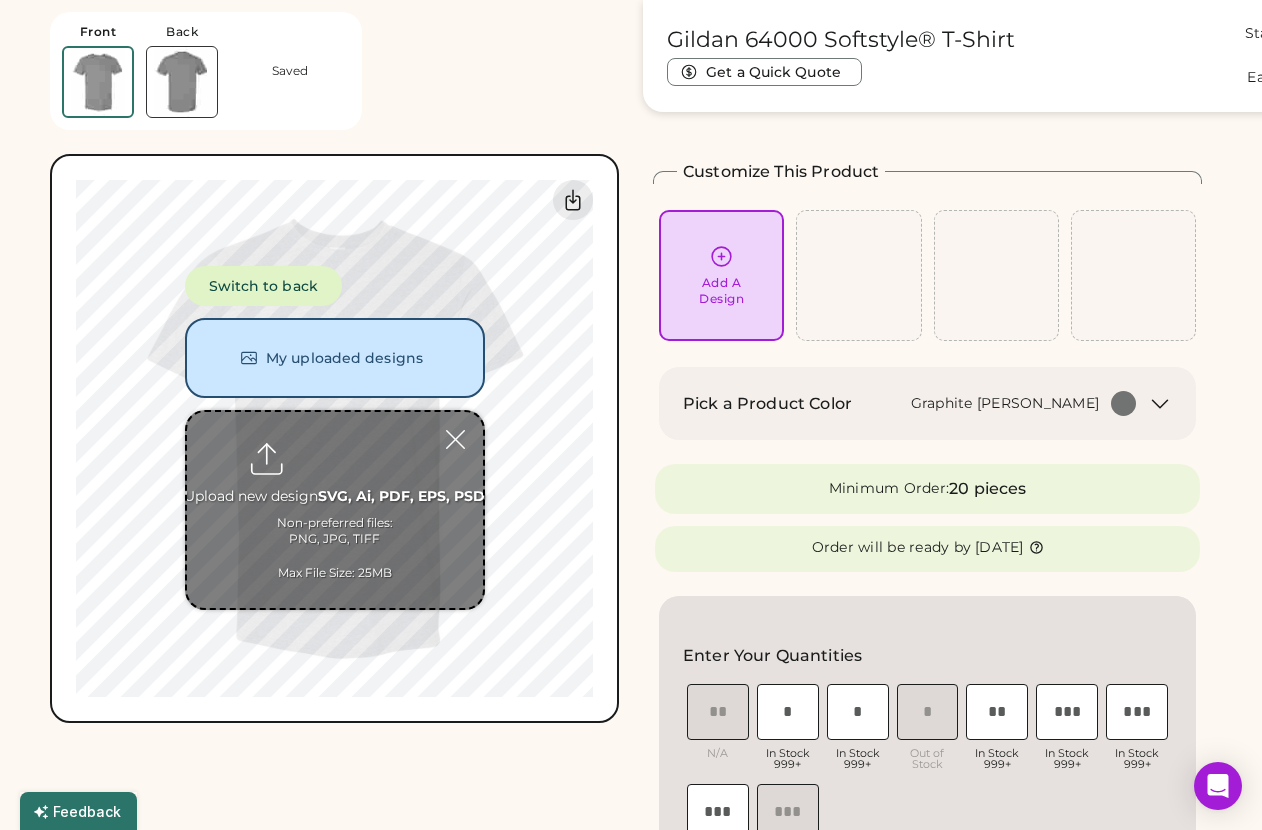 type on "**********" 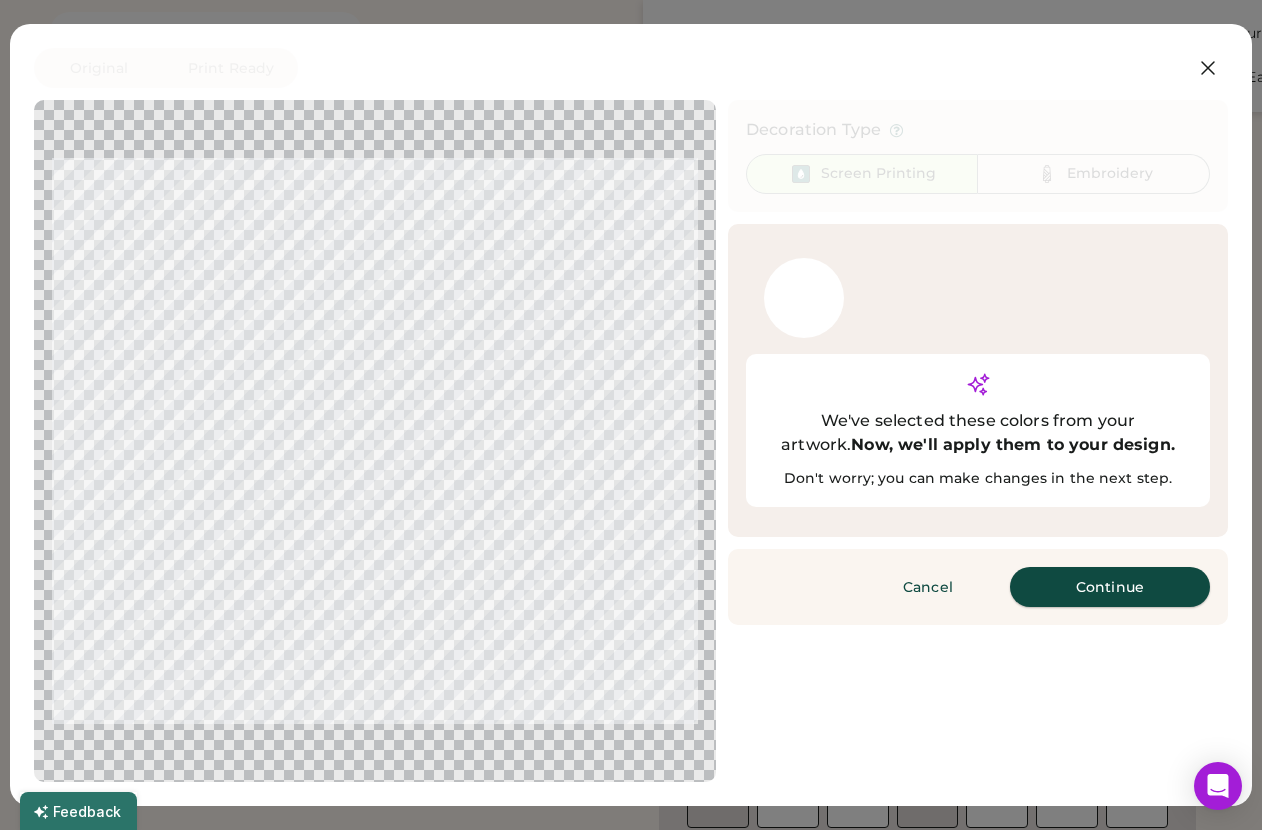 click on "Continue" at bounding box center (1110, 587) 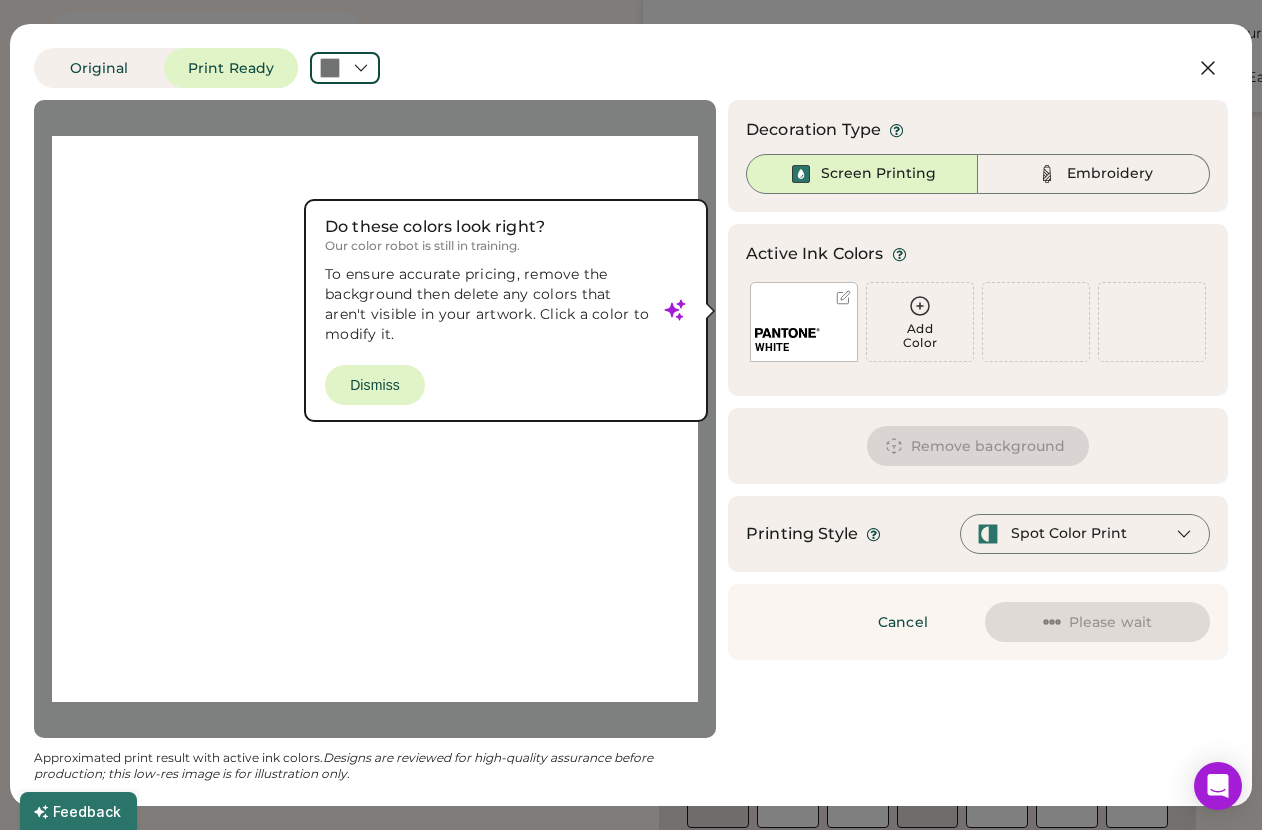 click at bounding box center [375, 419] 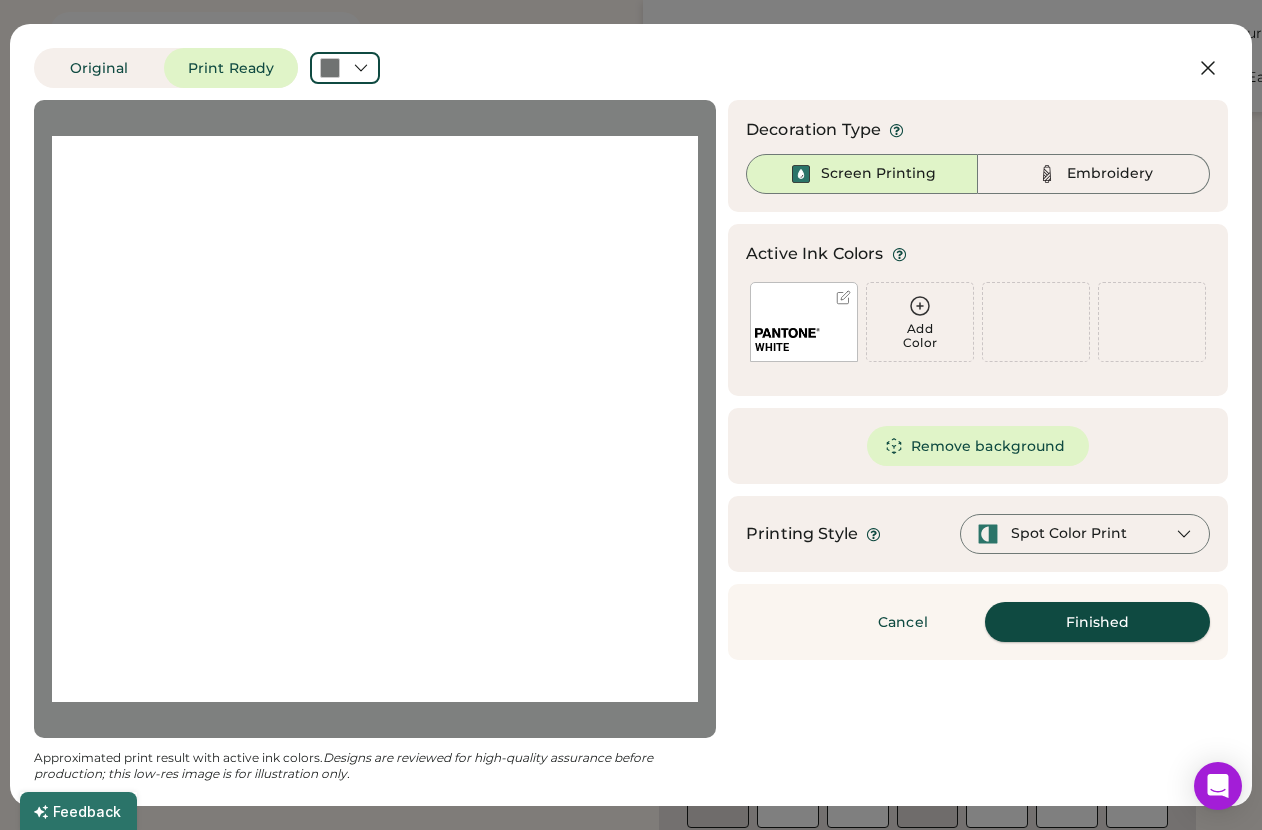click on "Finished" at bounding box center (1097, 622) 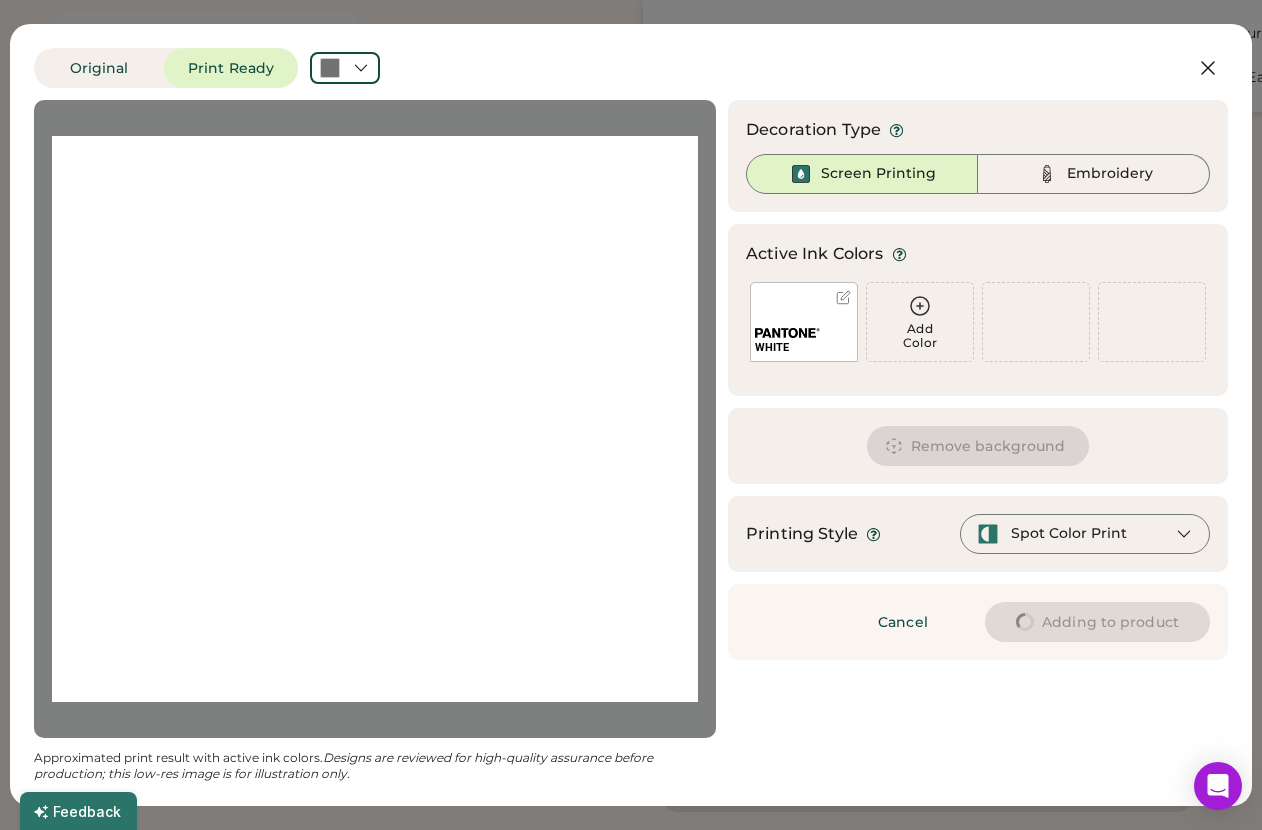 type on "****" 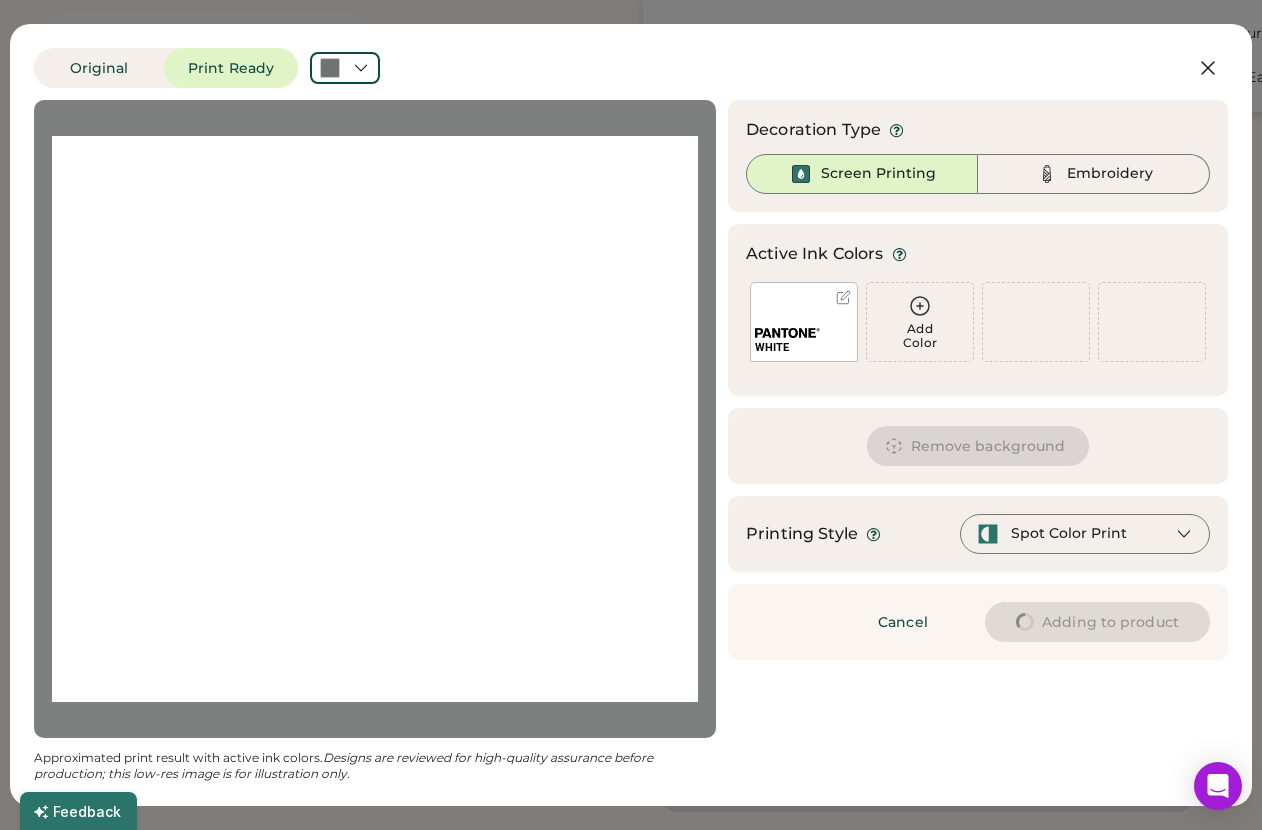 type on "****" 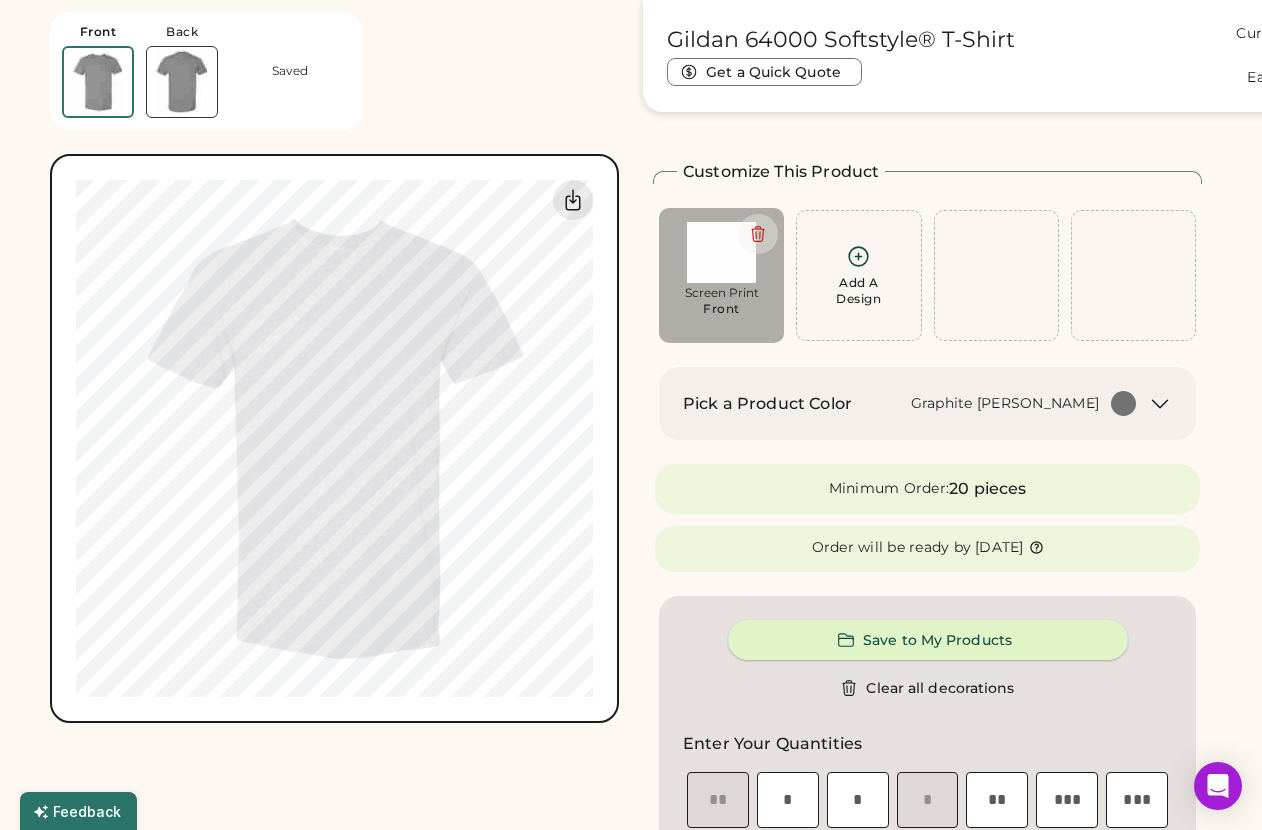 type on "****" 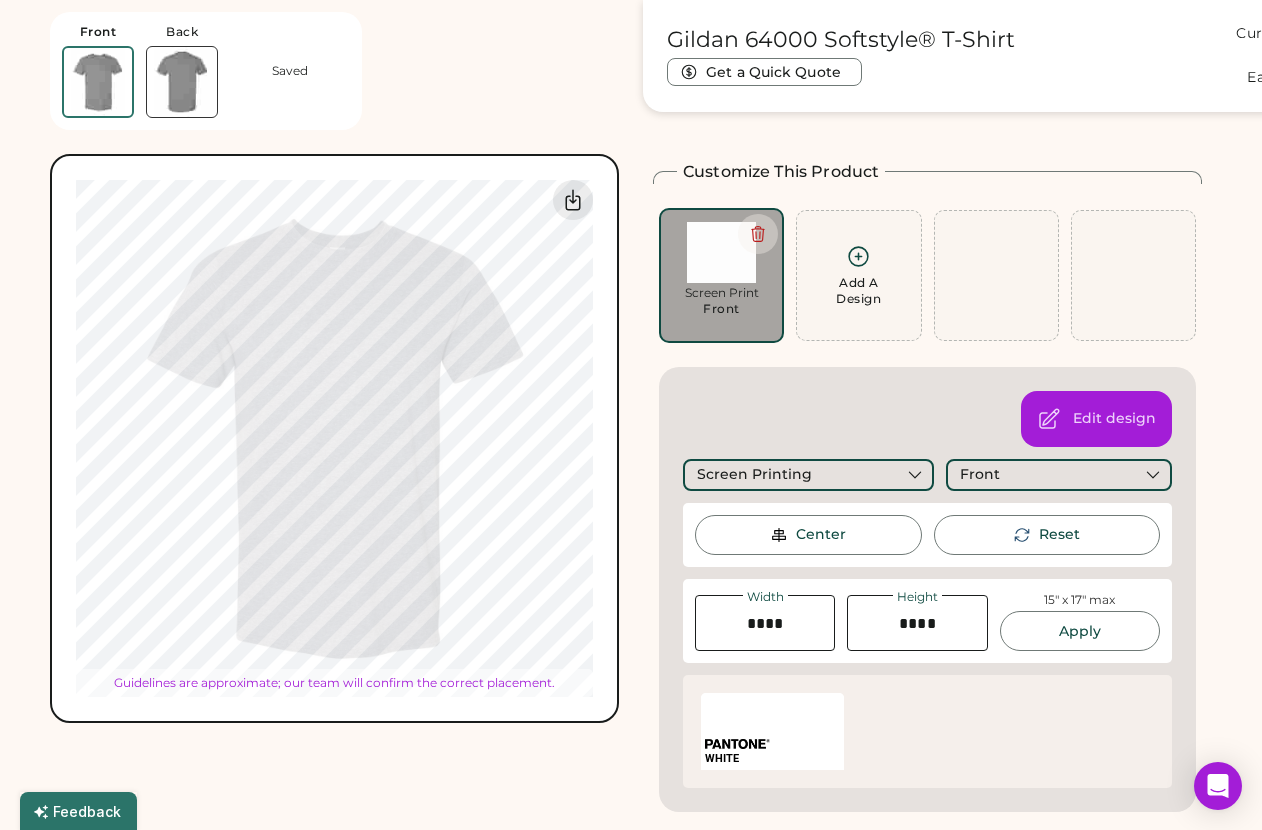 type on "*****" 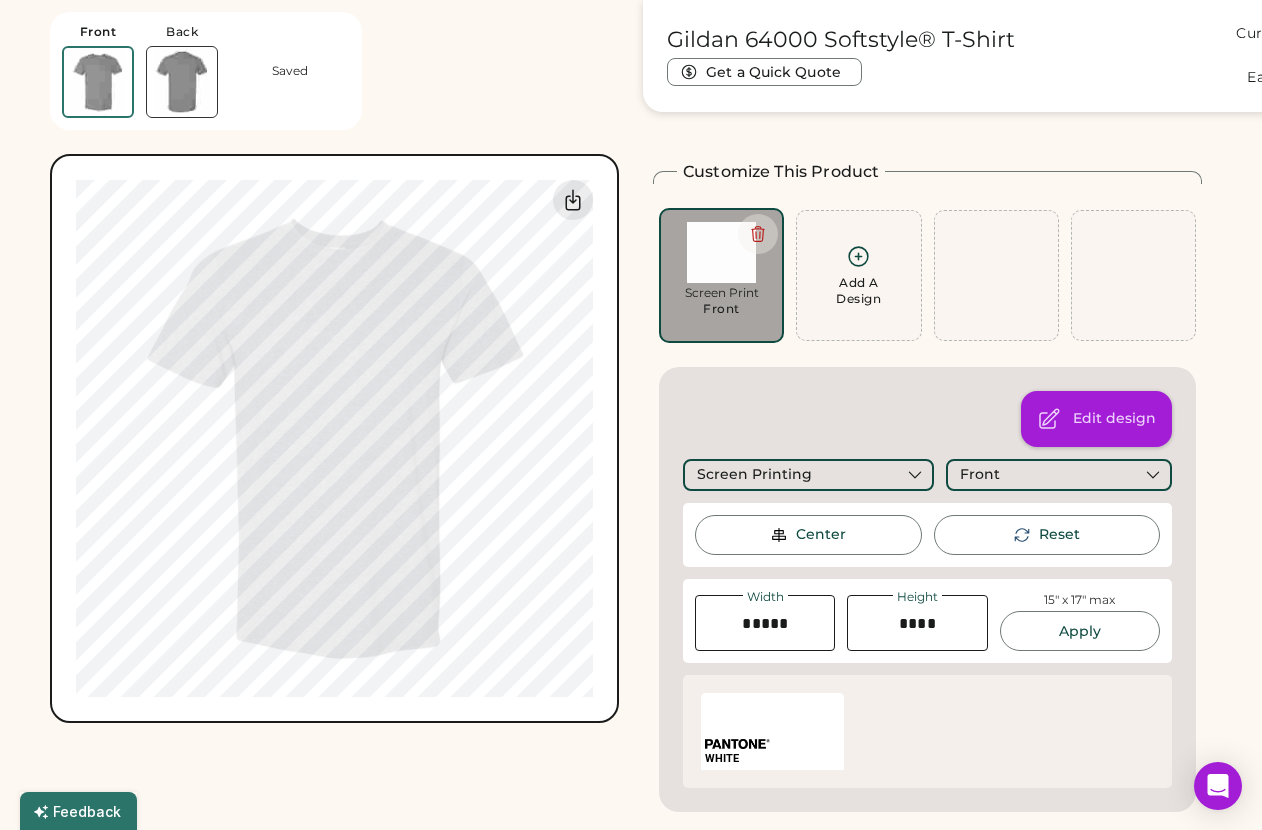 click on "Edit design" at bounding box center [1096, 419] 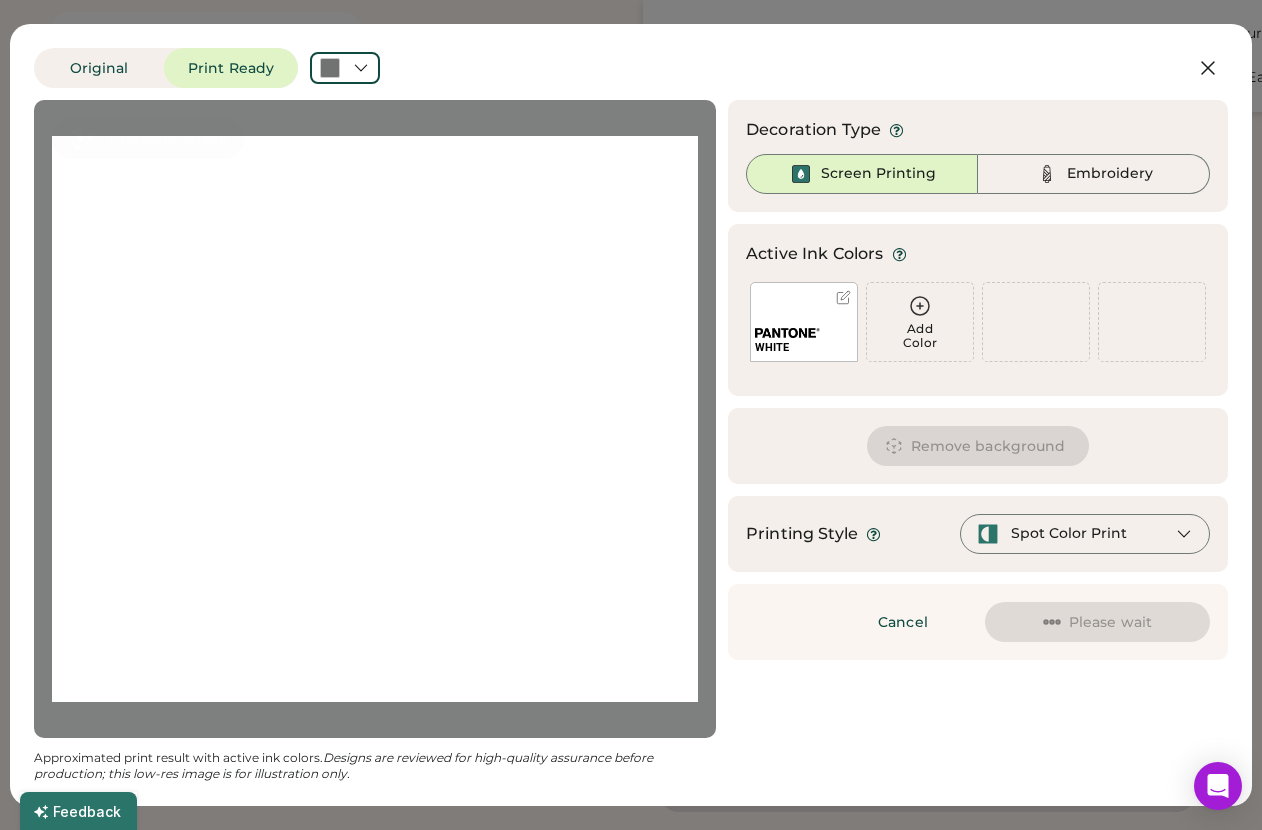 click on "Remove background" at bounding box center (978, 446) 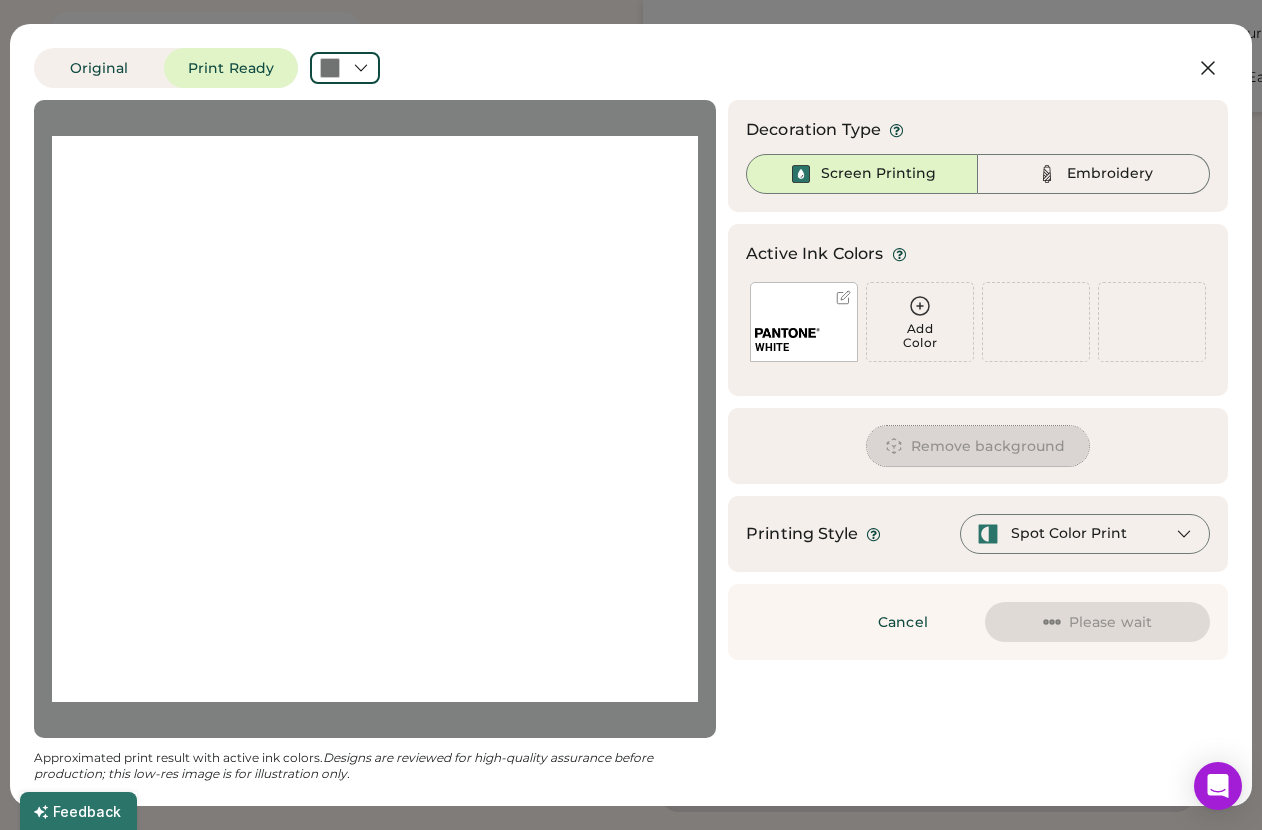 click on "Remove background" at bounding box center (978, 446) 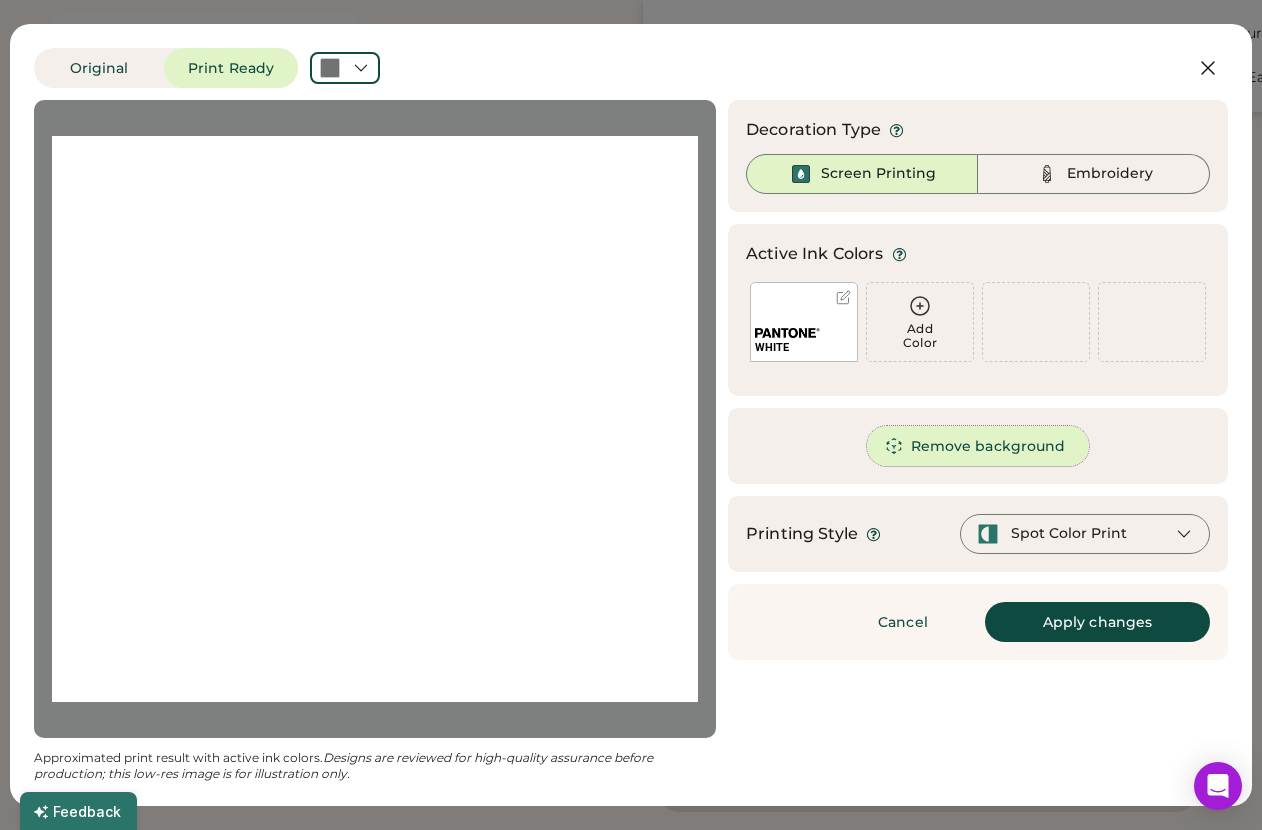 click on "Remove background" at bounding box center [978, 446] 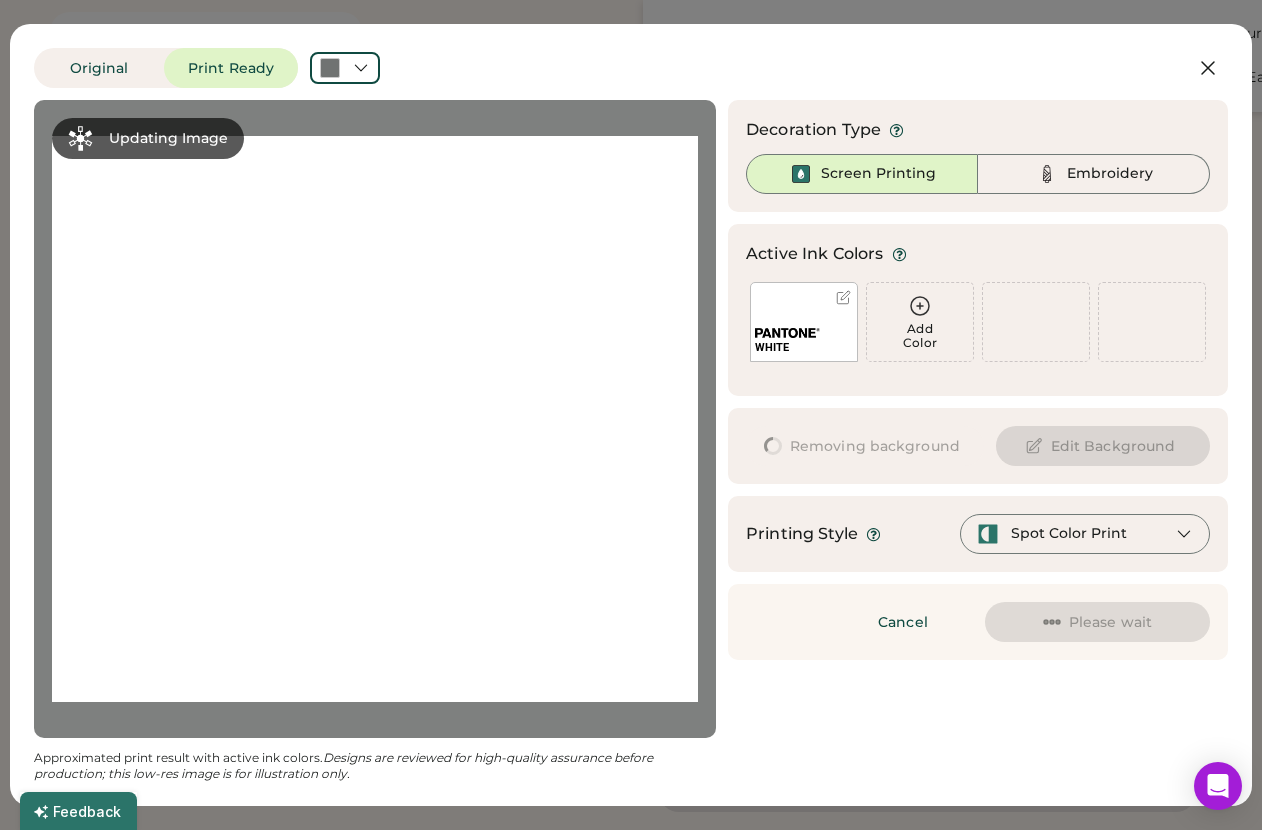 scroll, scrollTop: 75, scrollLeft: 0, axis: vertical 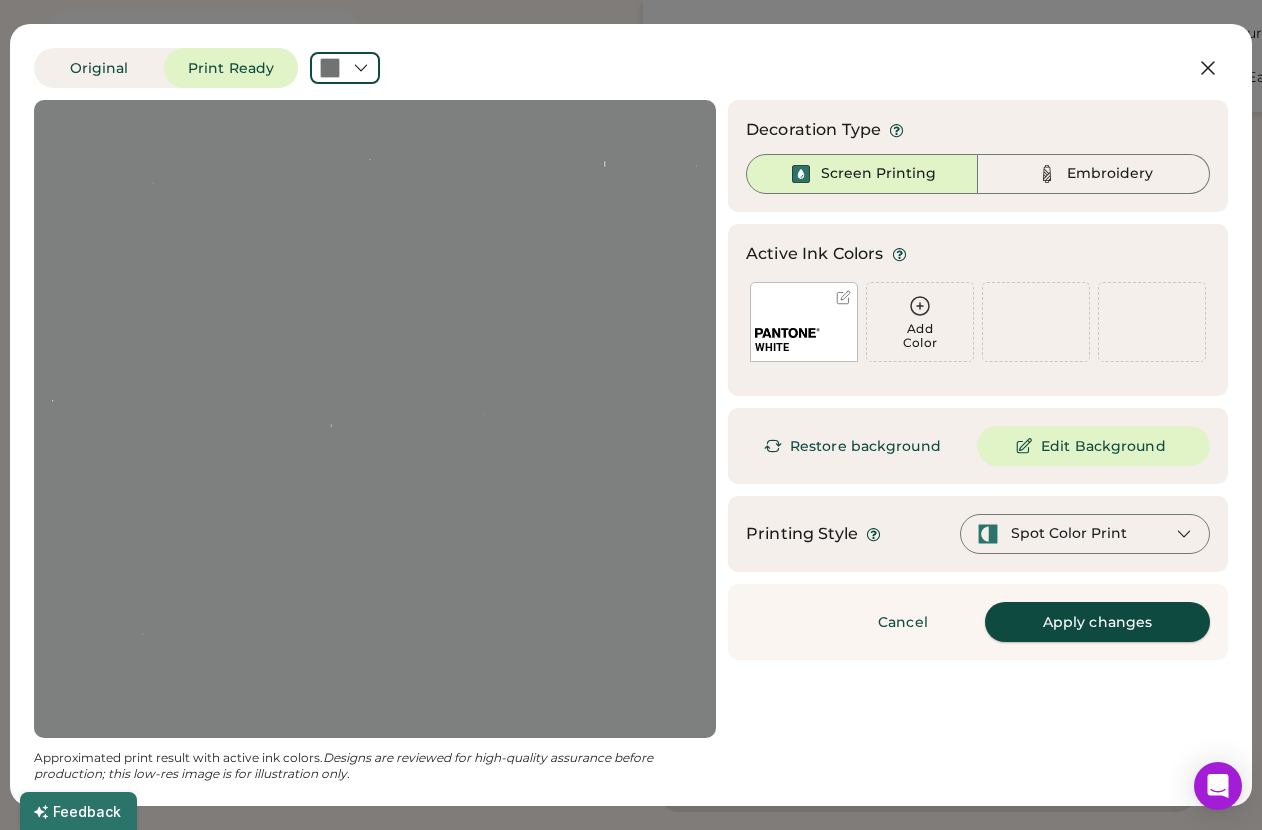 click on "Apply changes" at bounding box center [1097, 622] 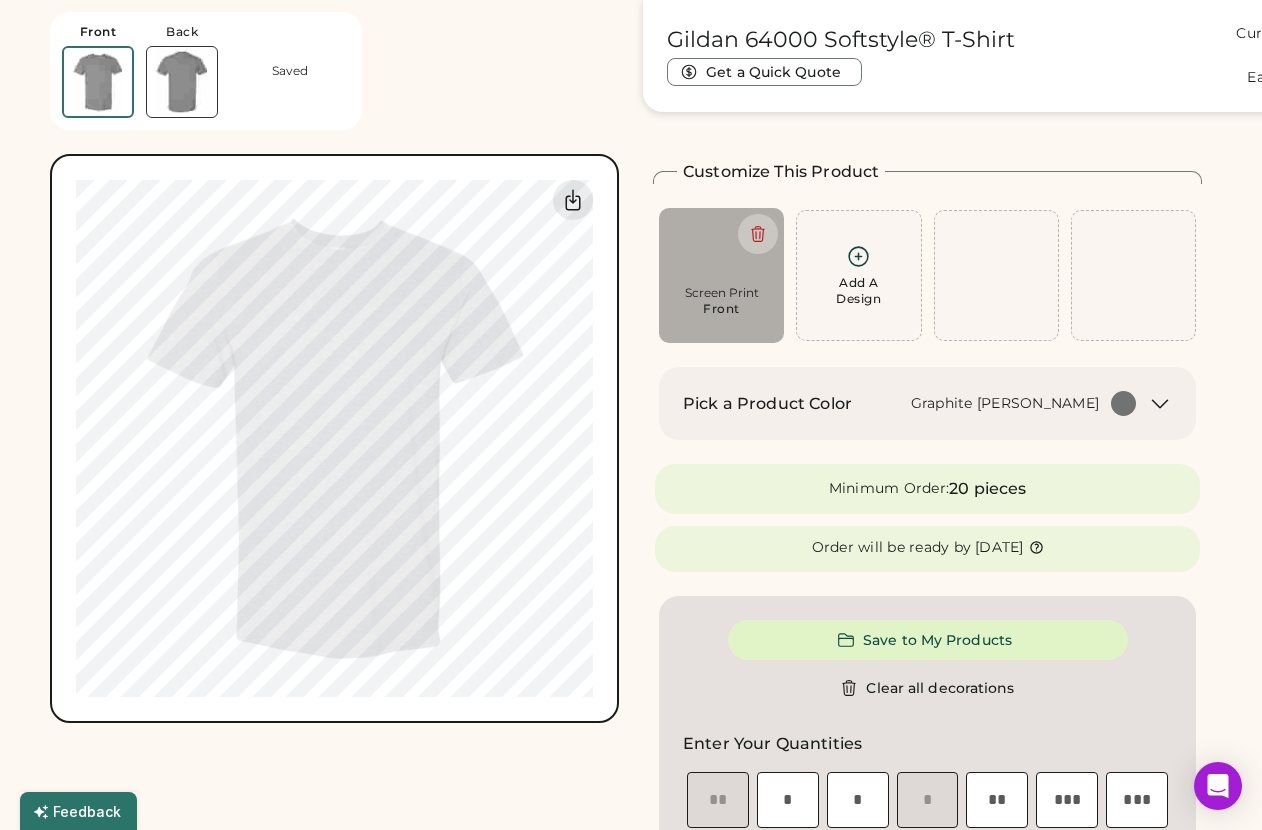 type on "*****" 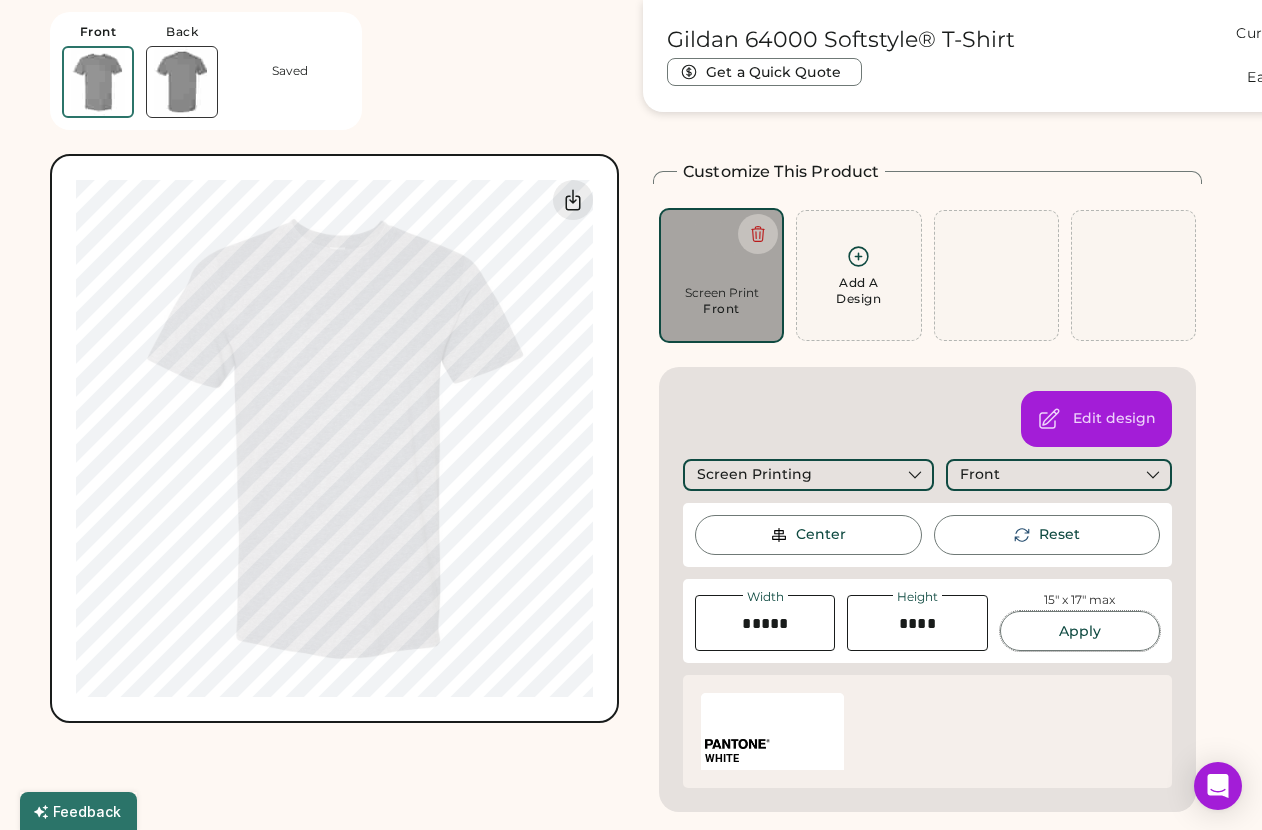 click on "Apply" at bounding box center [1080, 631] 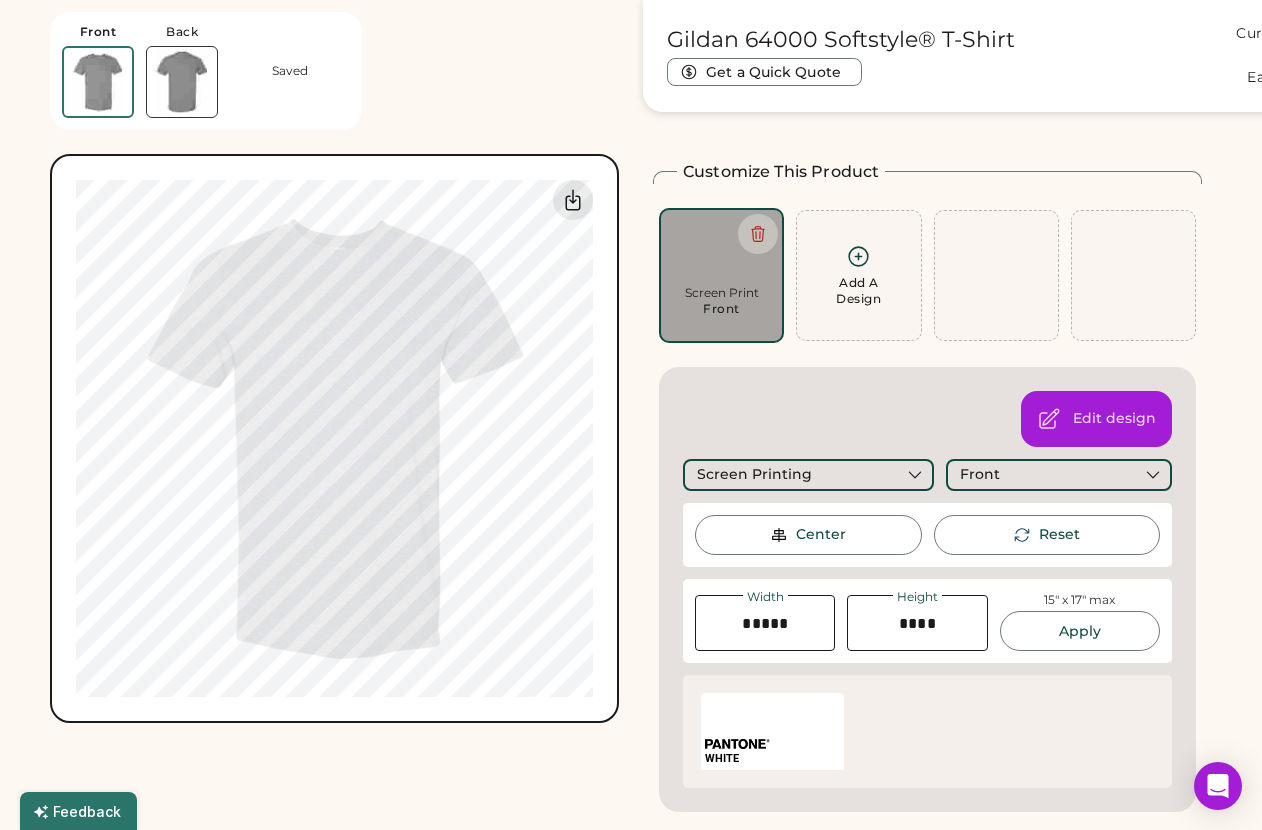 click 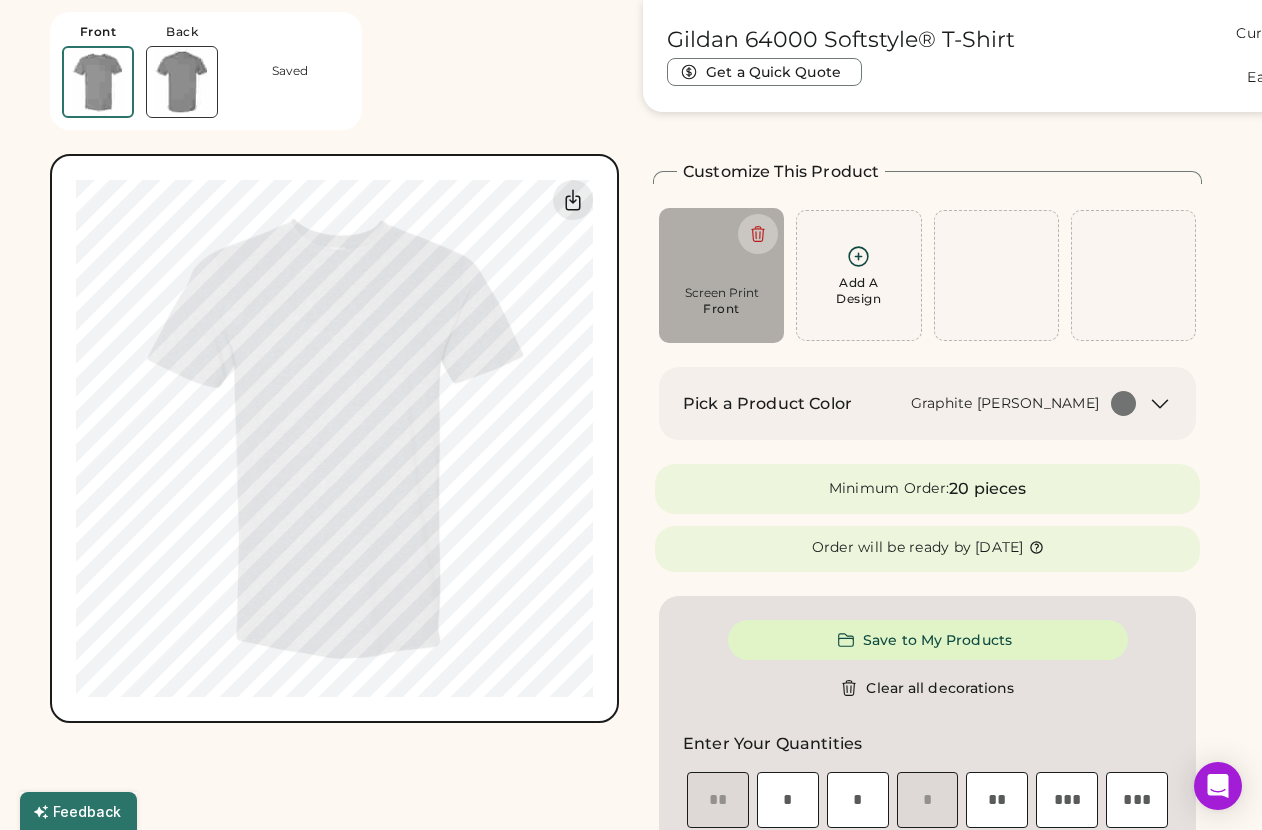 type on "*****" 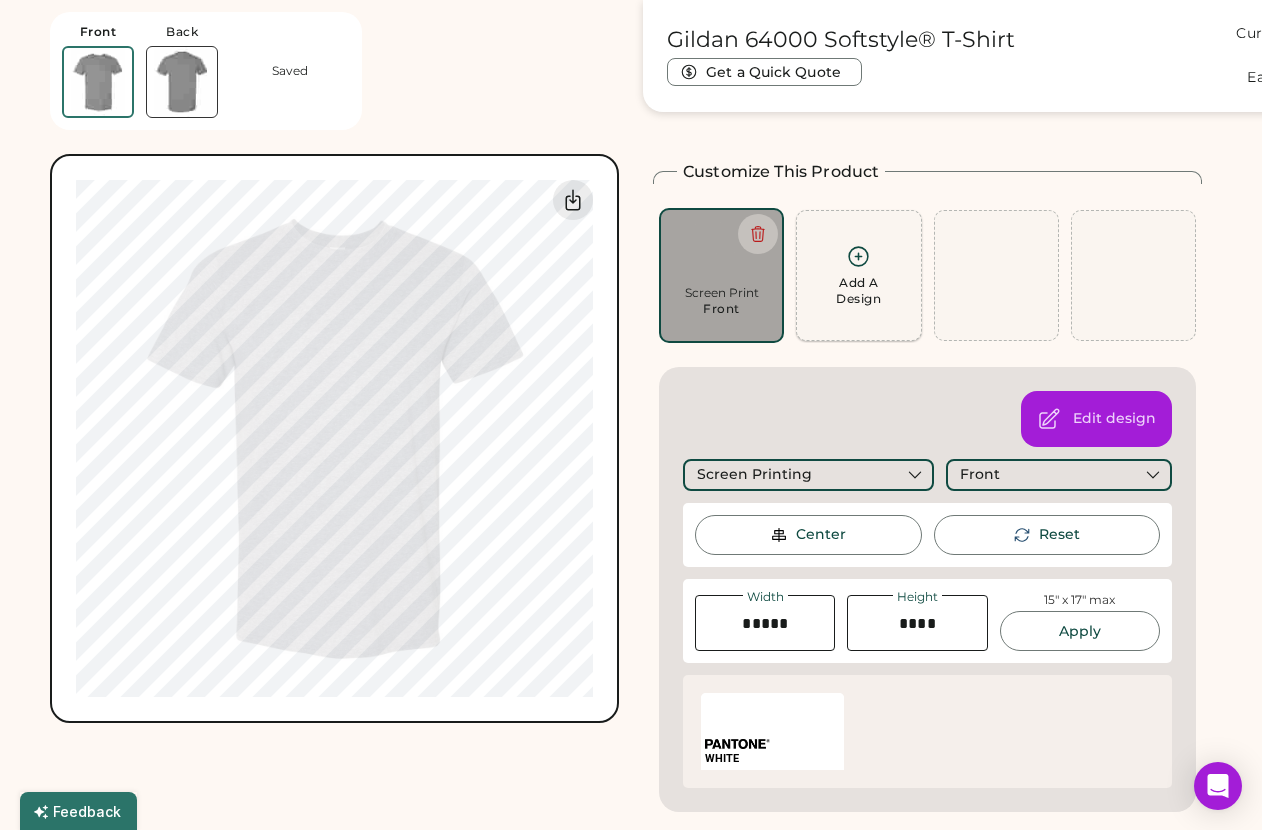 click 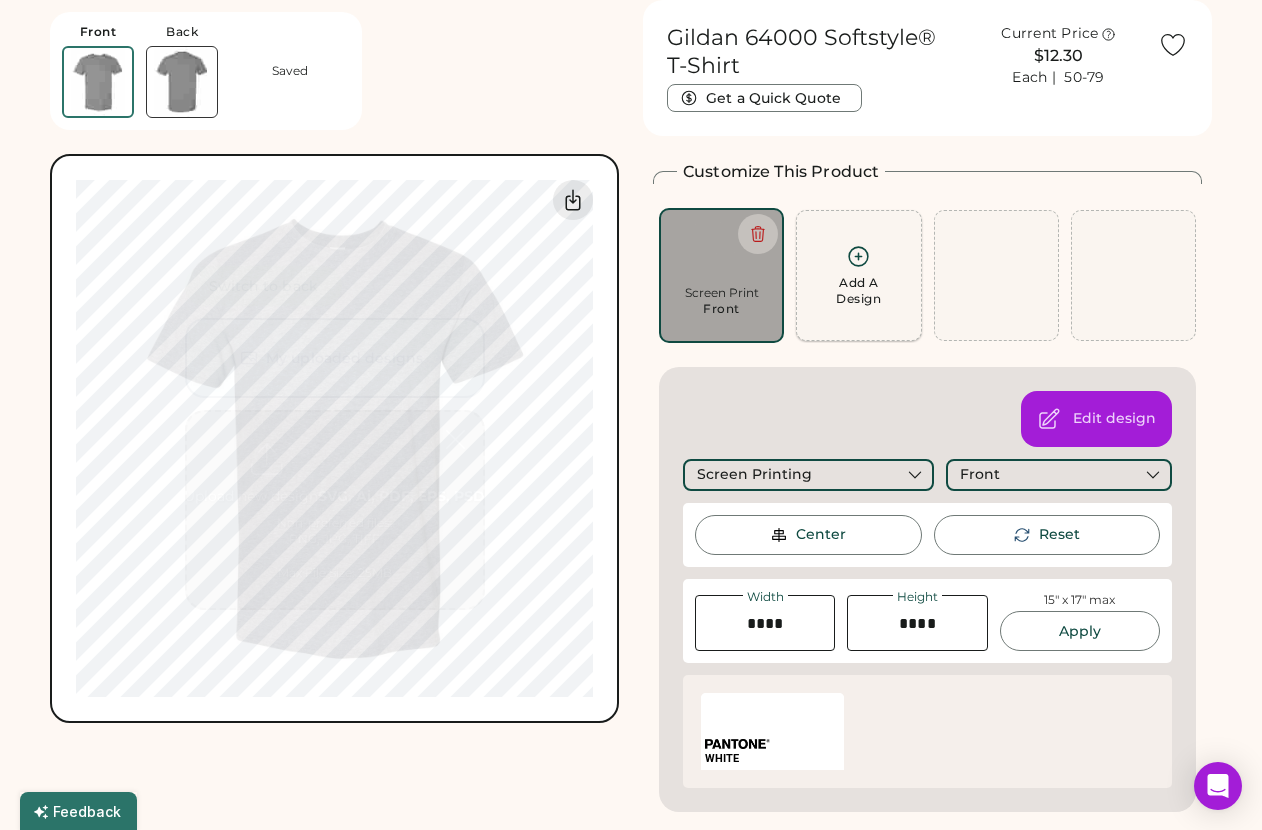 scroll, scrollTop: 0, scrollLeft: 0, axis: both 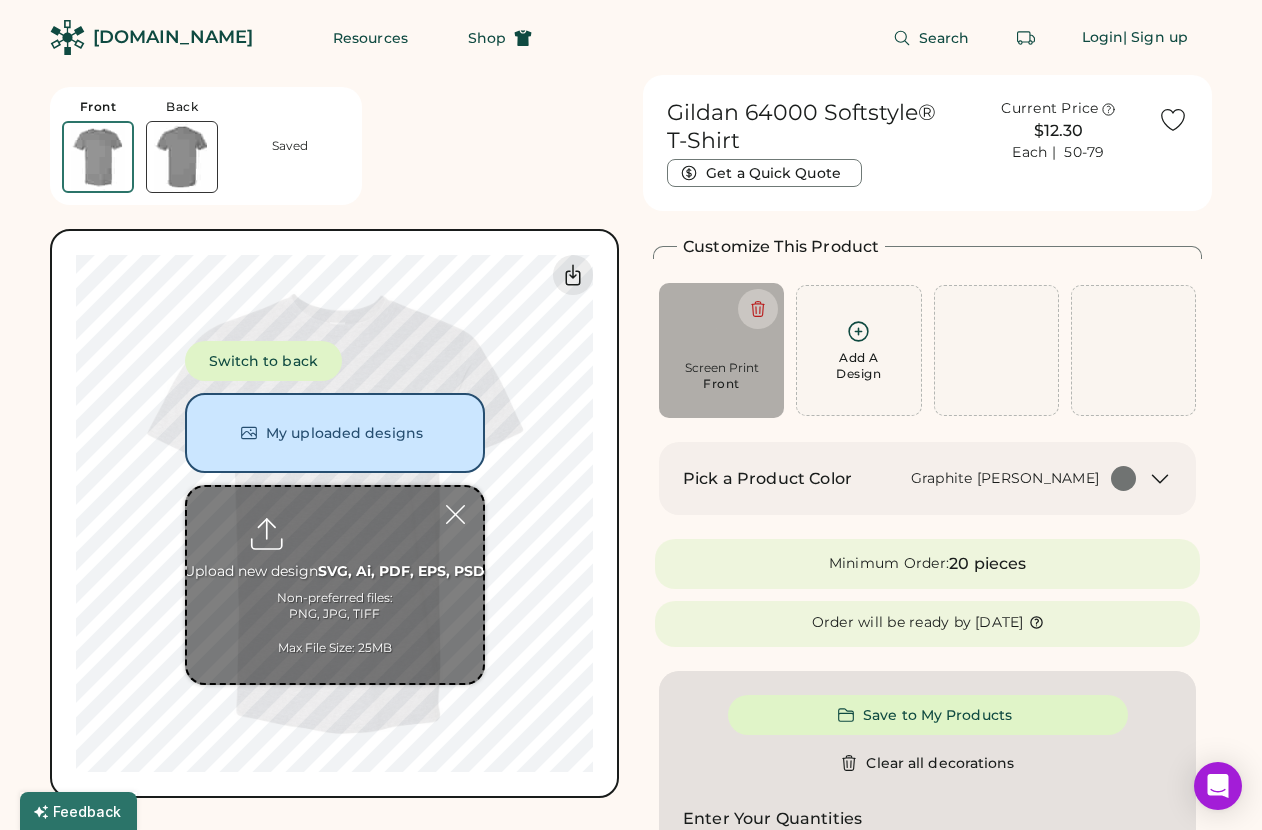 type on "**********" 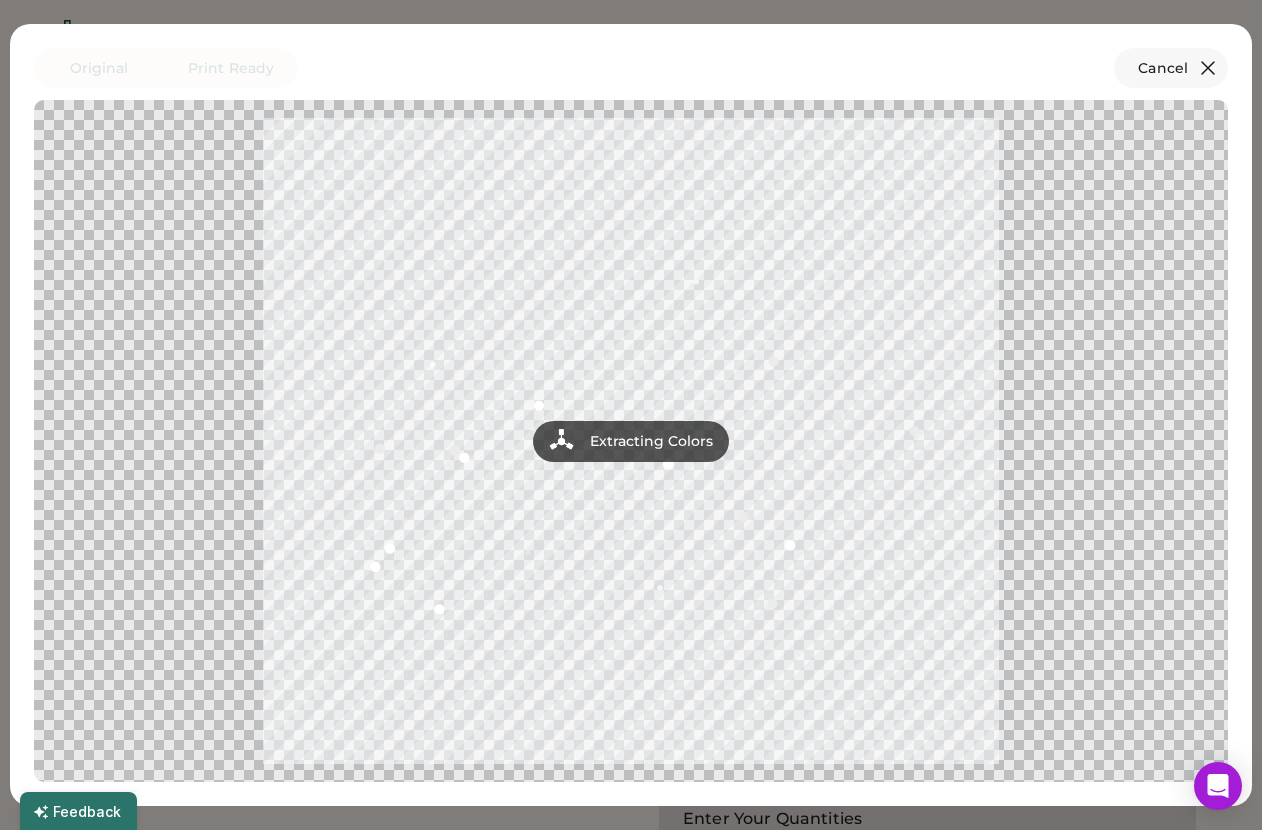 click 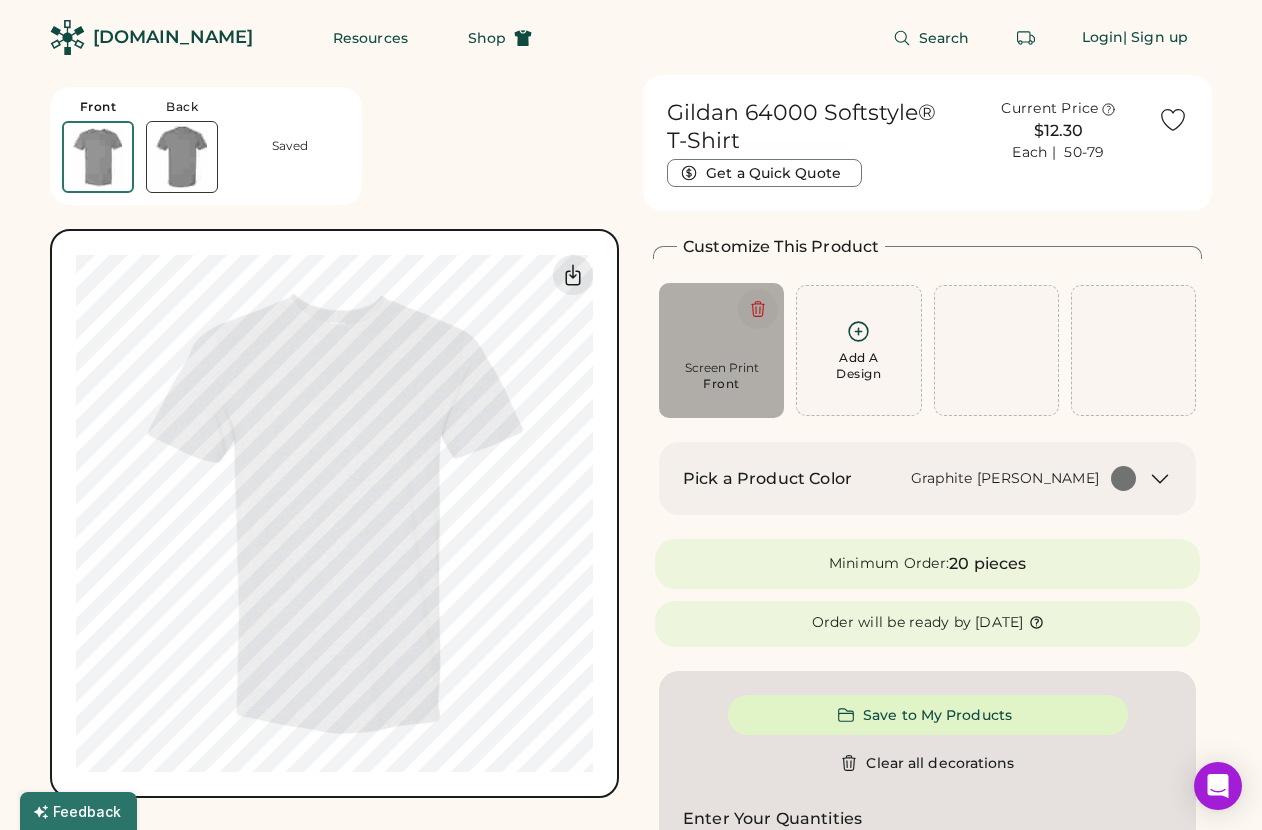 click 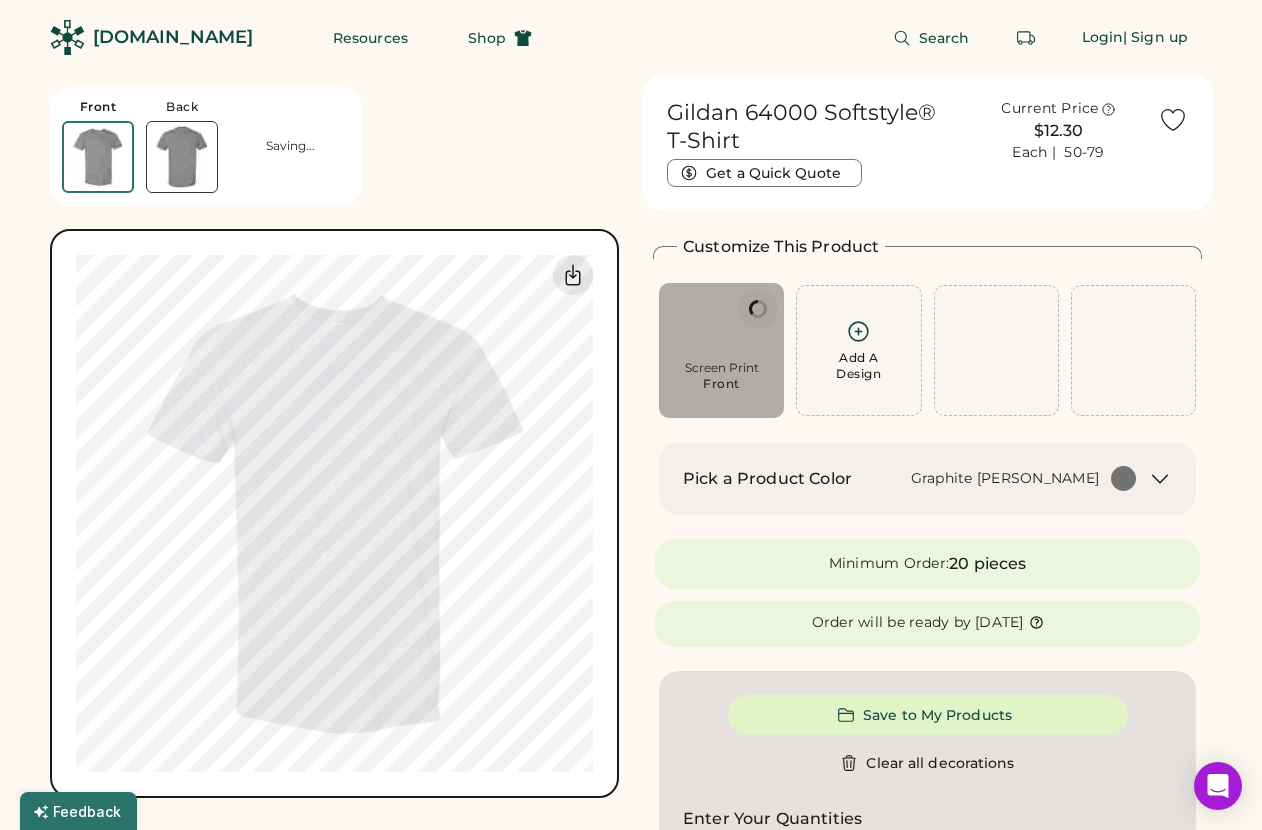 type on "*****" 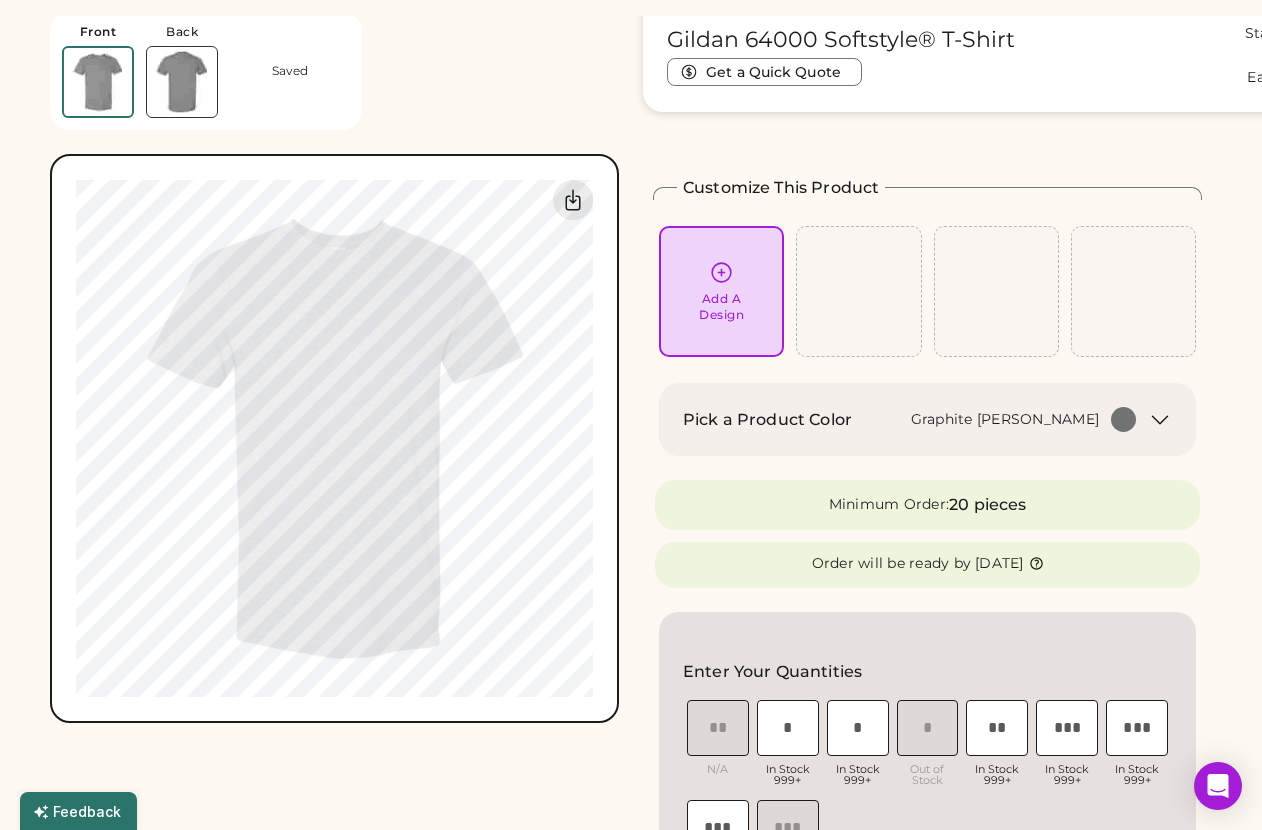 scroll, scrollTop: 39, scrollLeft: 0, axis: vertical 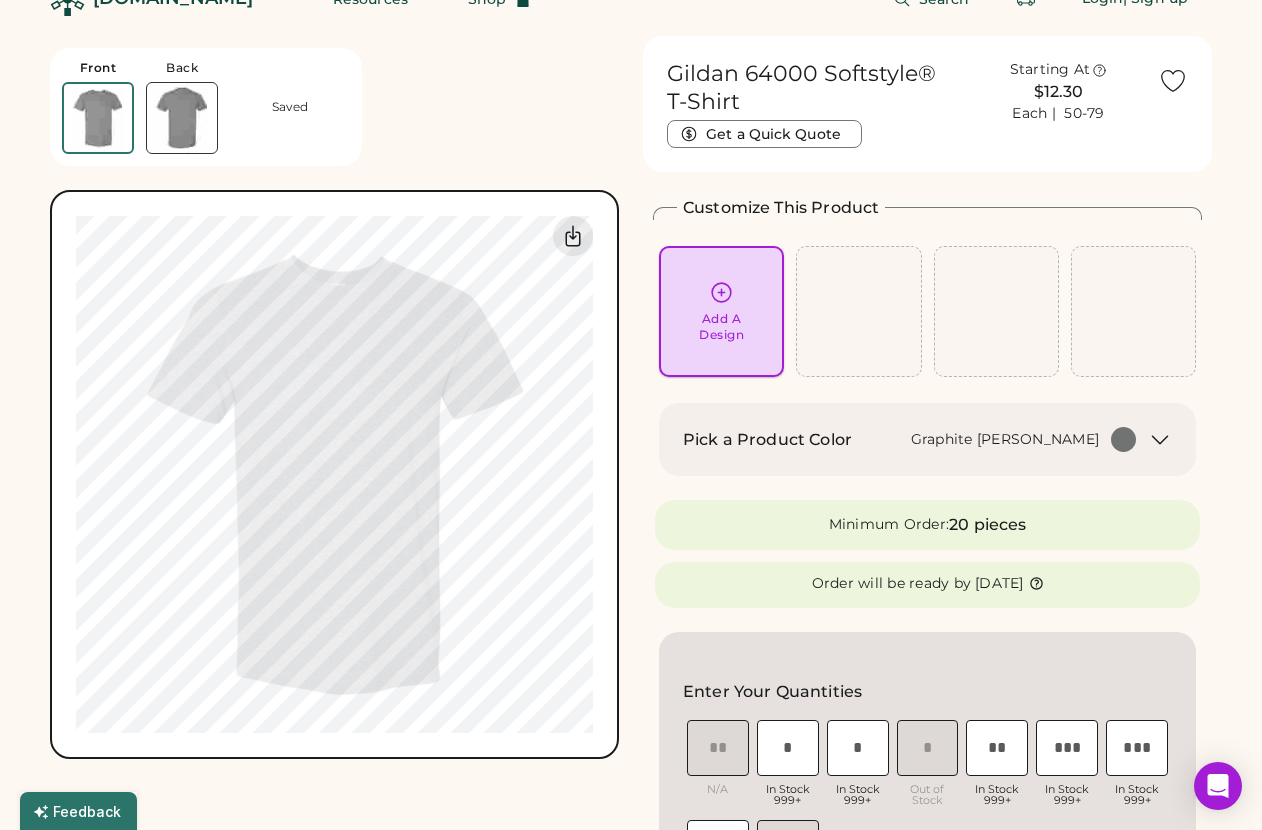 click 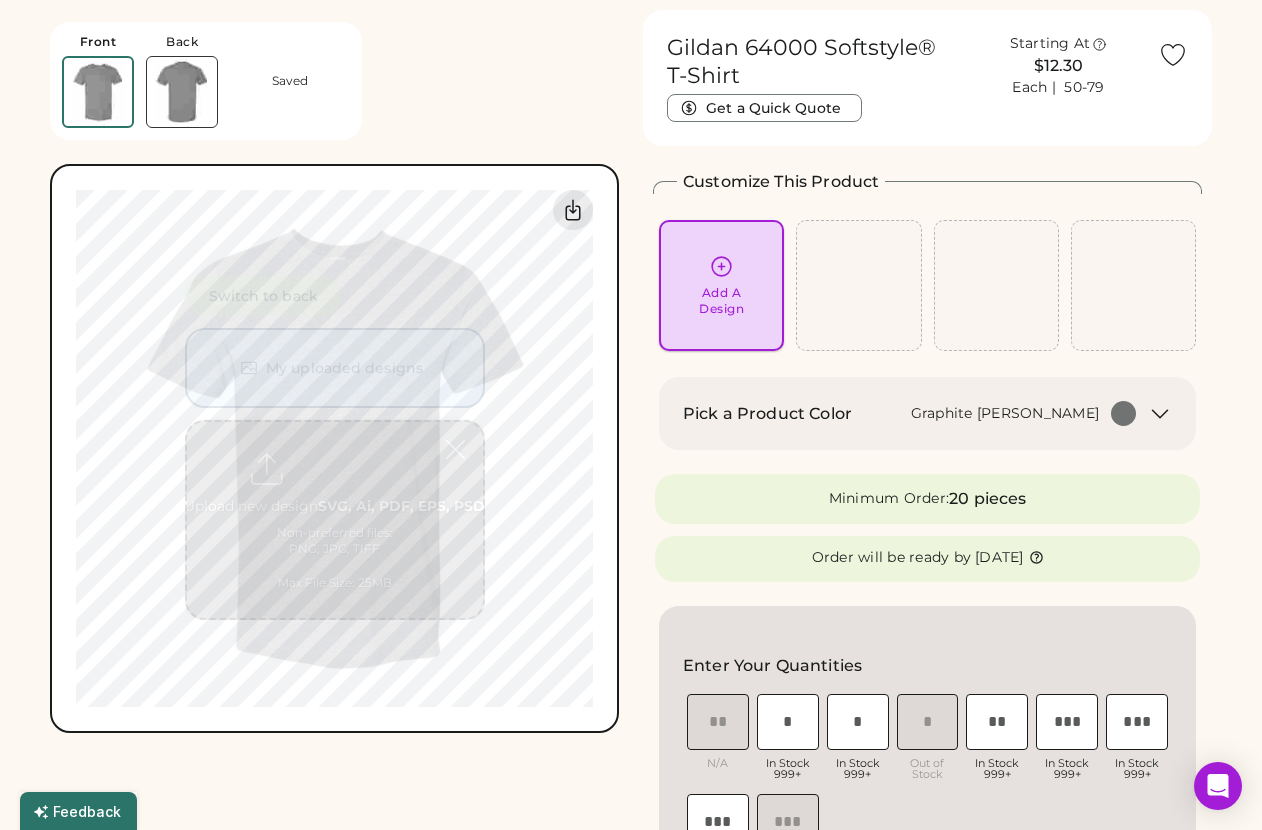 scroll, scrollTop: 75, scrollLeft: 0, axis: vertical 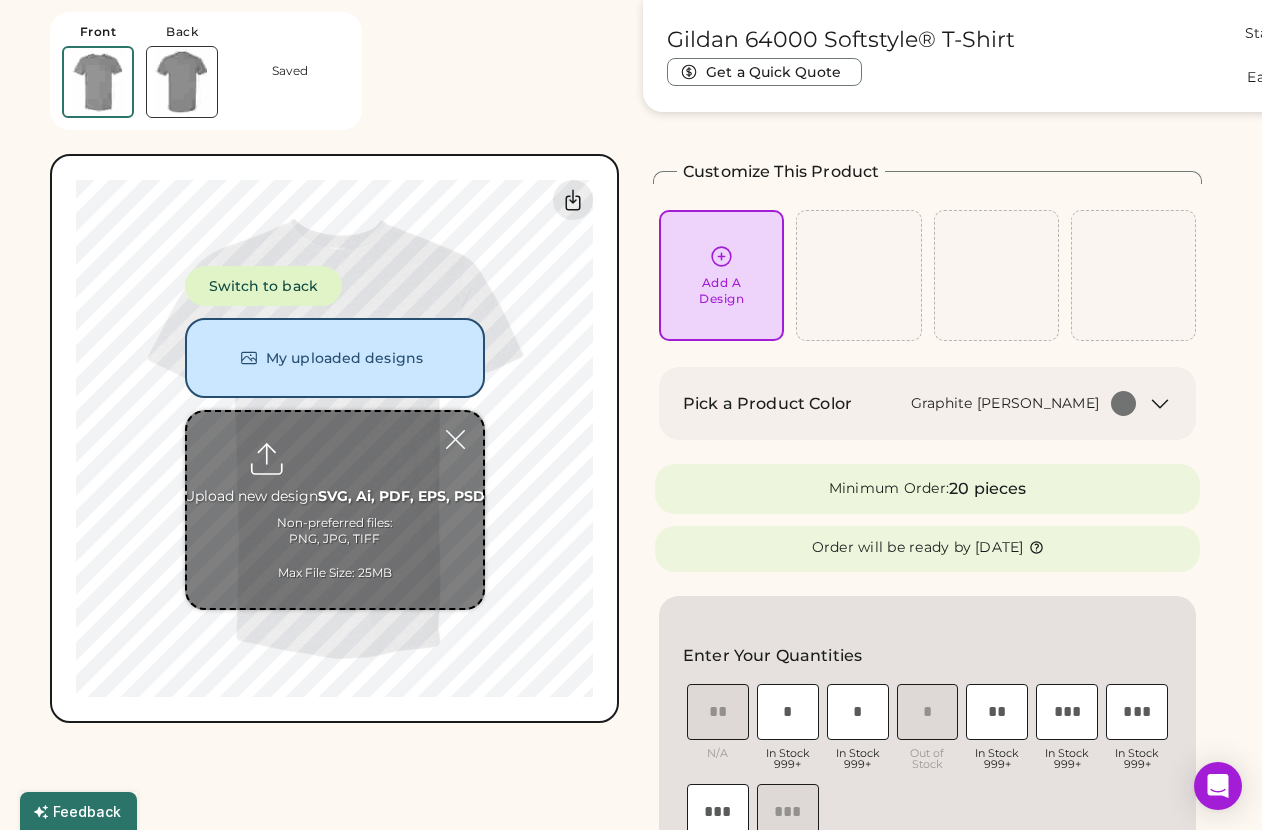 type on "**********" 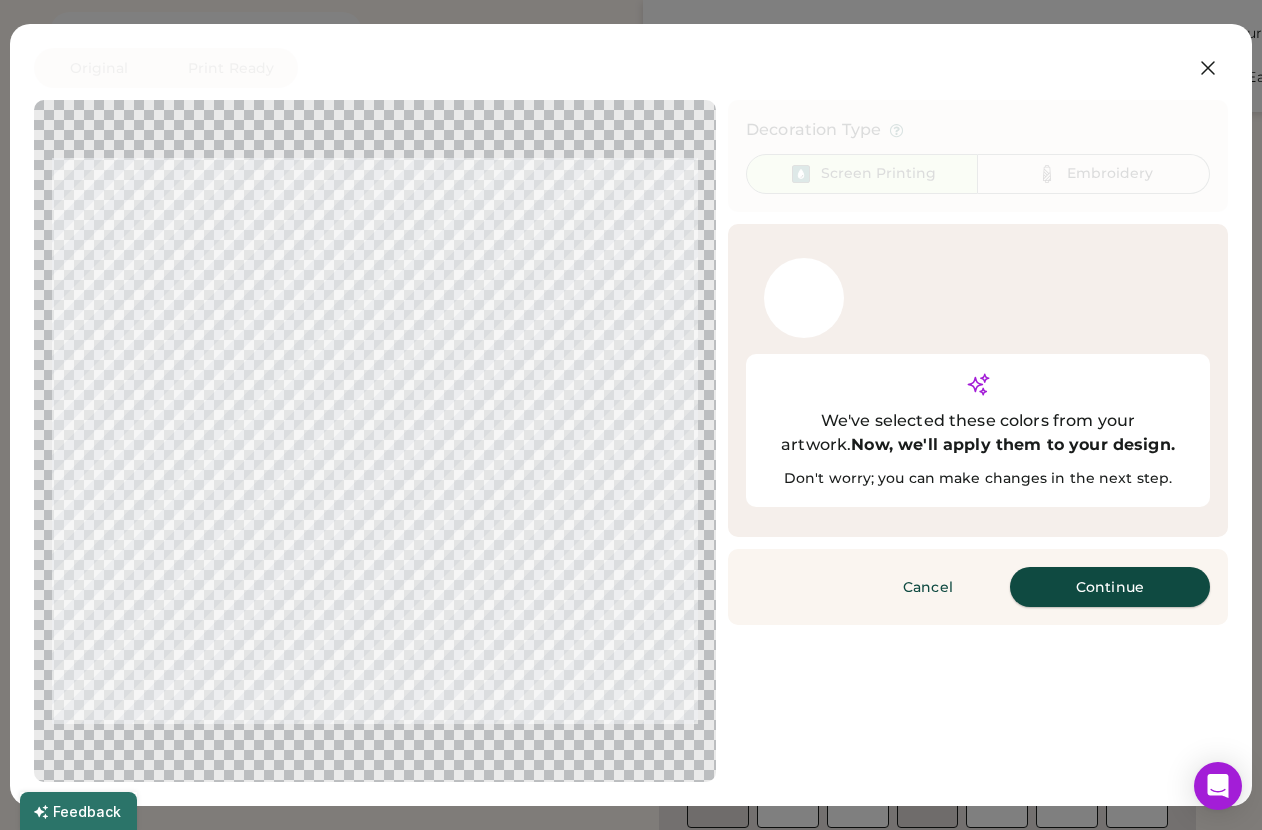 drag, startPoint x: 1125, startPoint y: 543, endPoint x: 794, endPoint y: 543, distance: 331 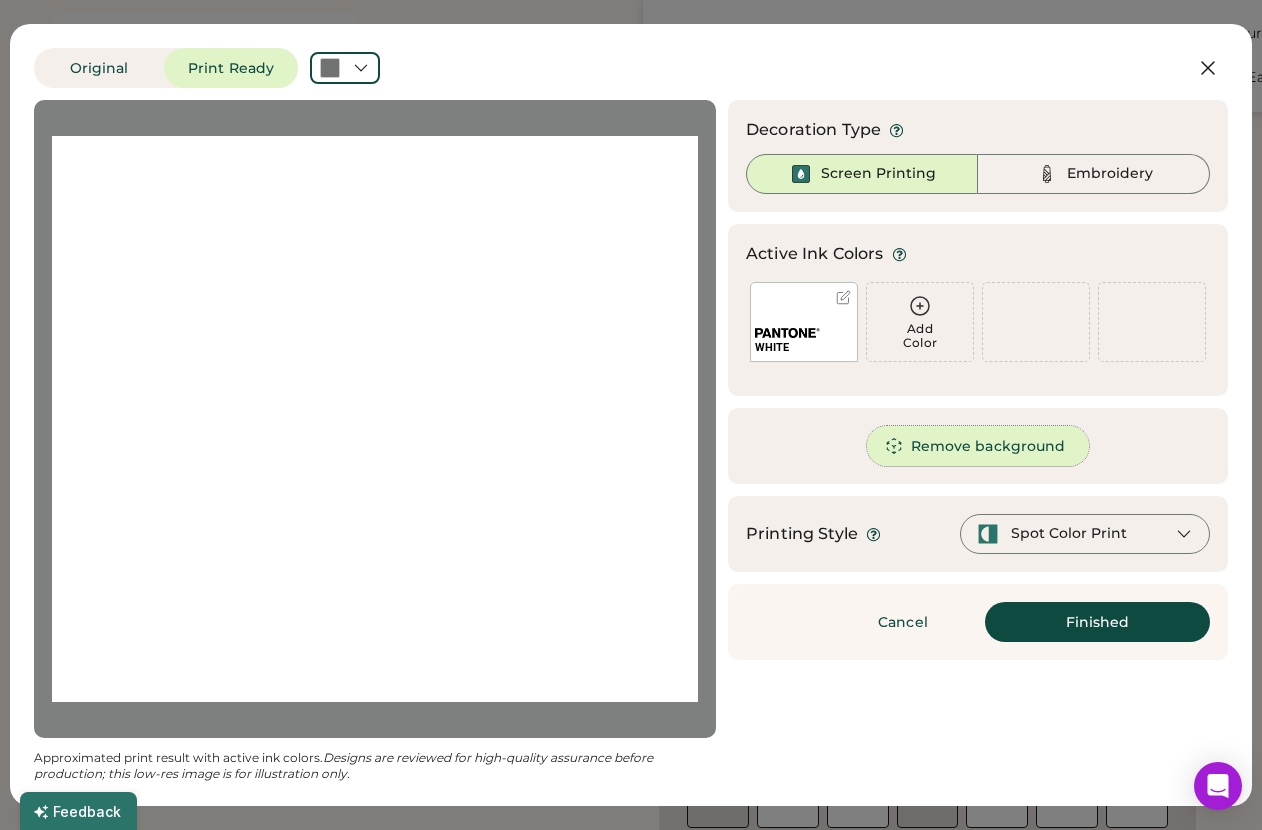 click on "Remove background" at bounding box center [978, 446] 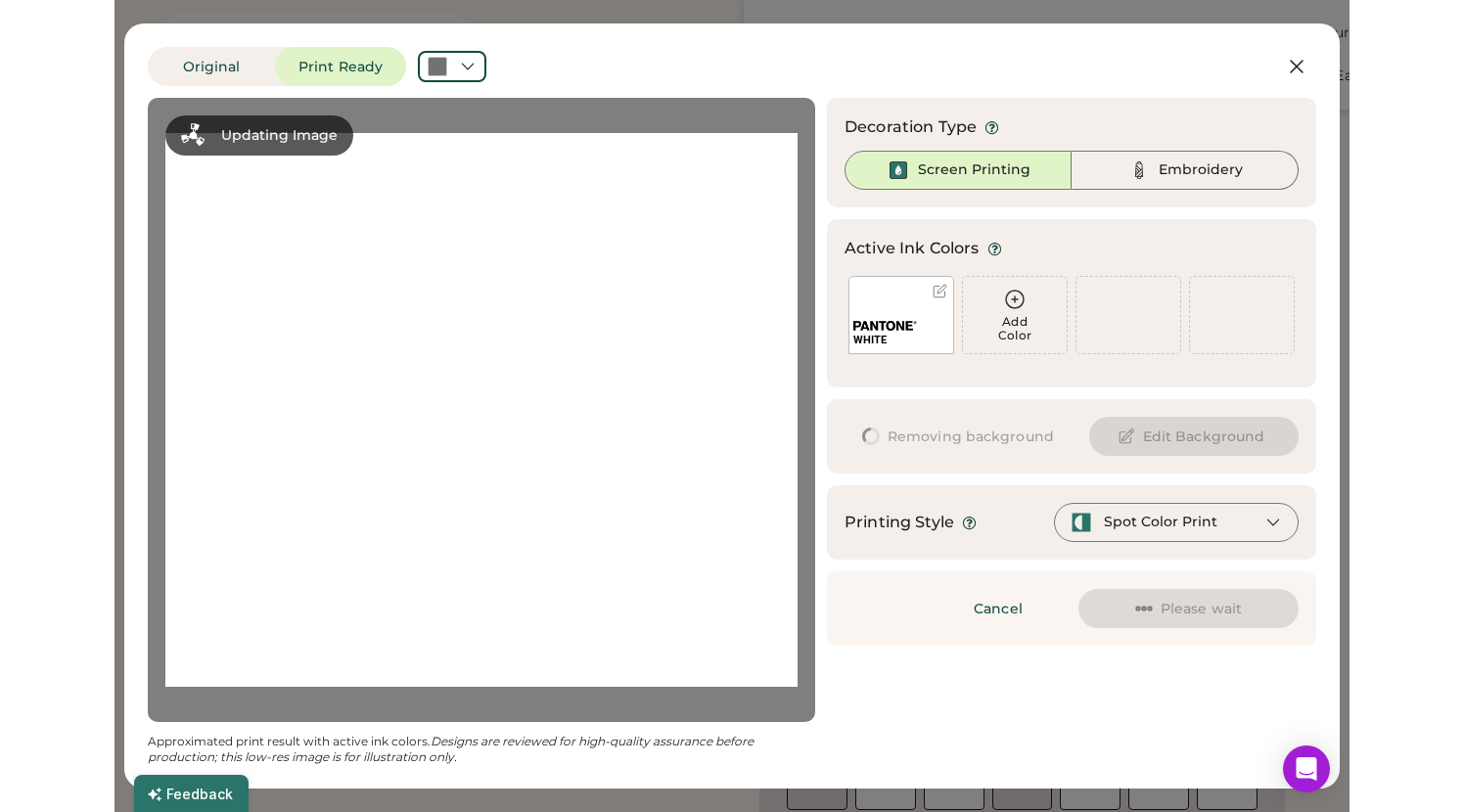 scroll, scrollTop: 0, scrollLeft: 0, axis: both 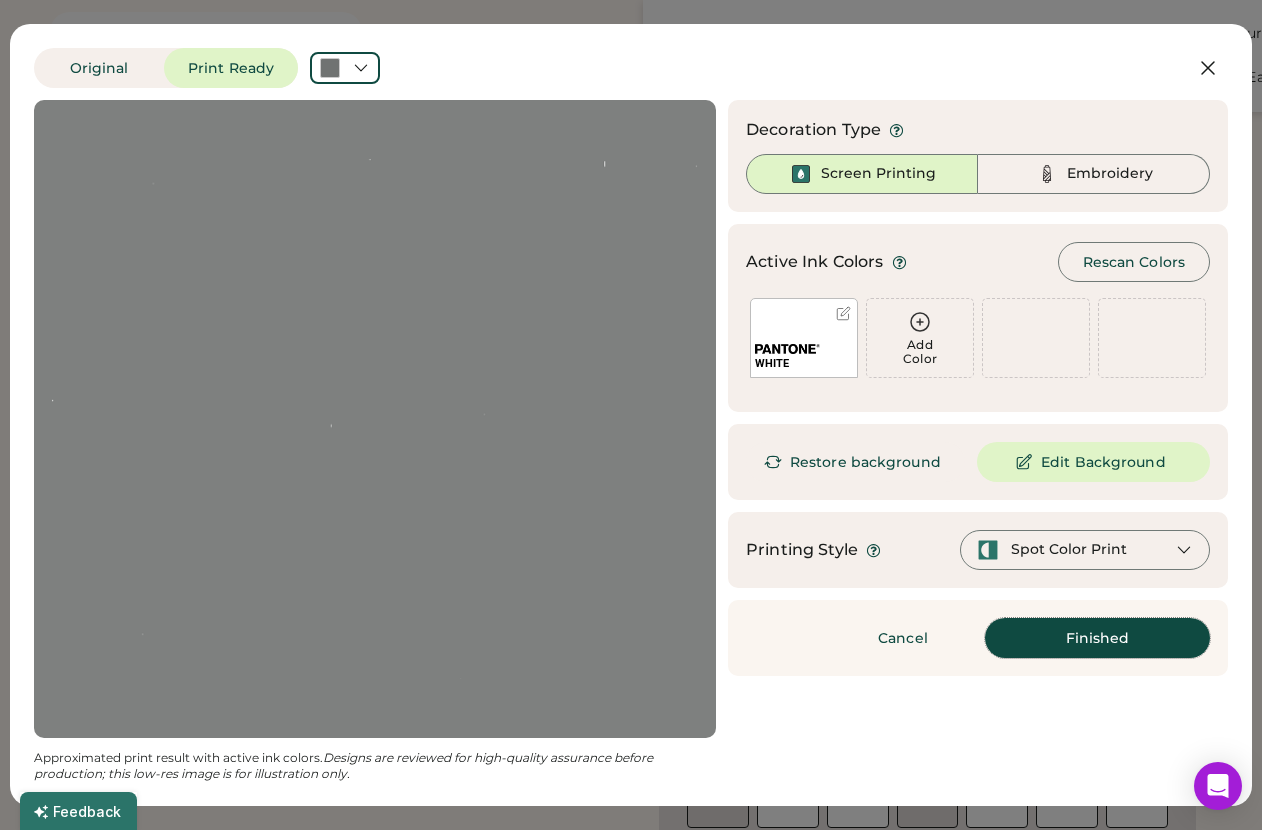 click on "Finished" at bounding box center [1097, 638] 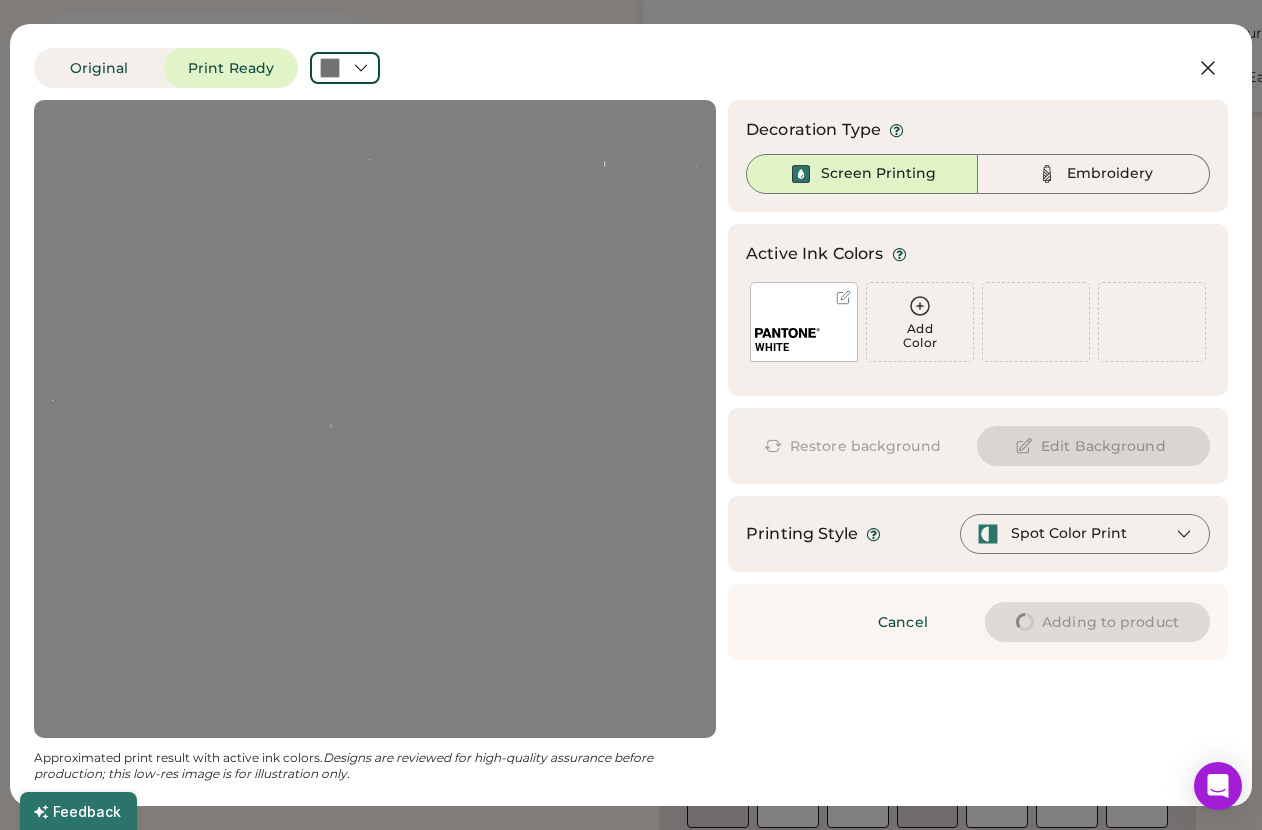 drag, startPoint x: 392, startPoint y: 381, endPoint x: 364, endPoint y: 404, distance: 36.23534 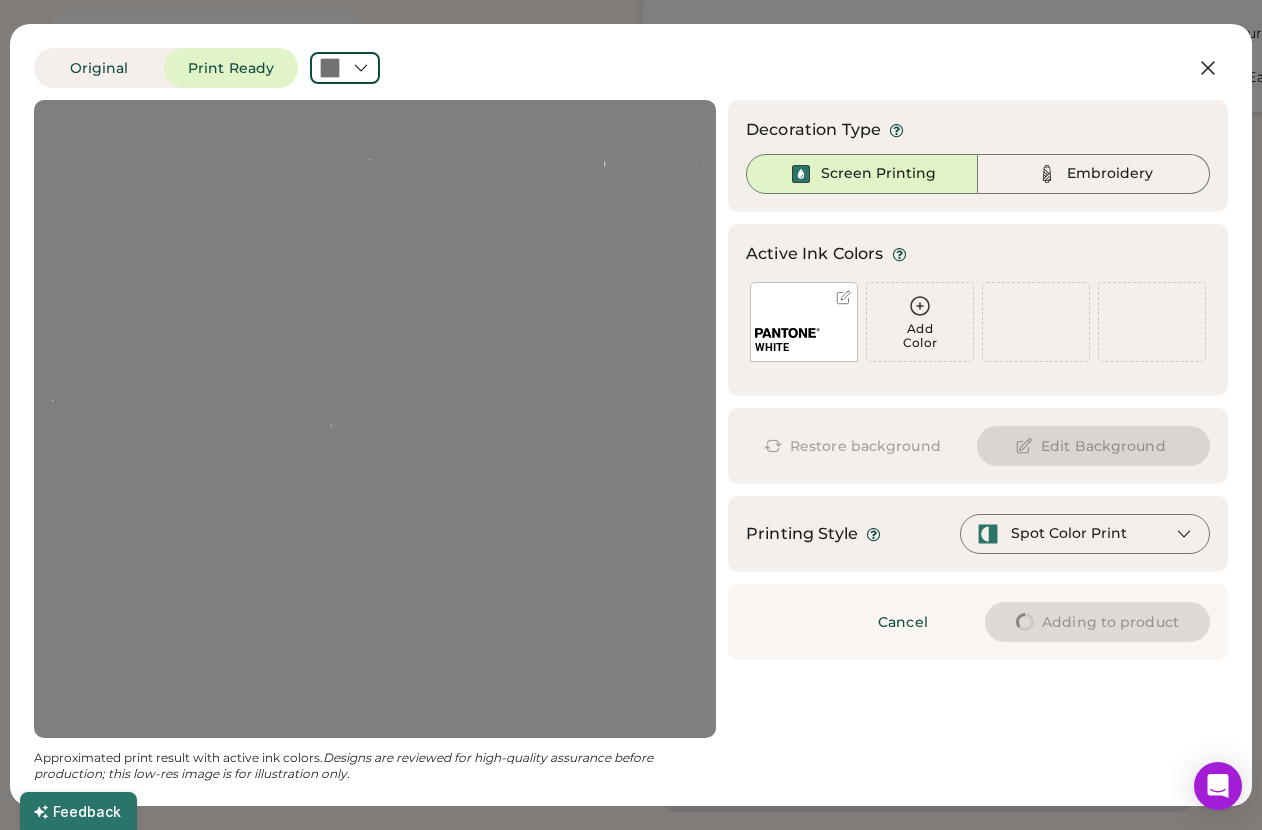 type on "****" 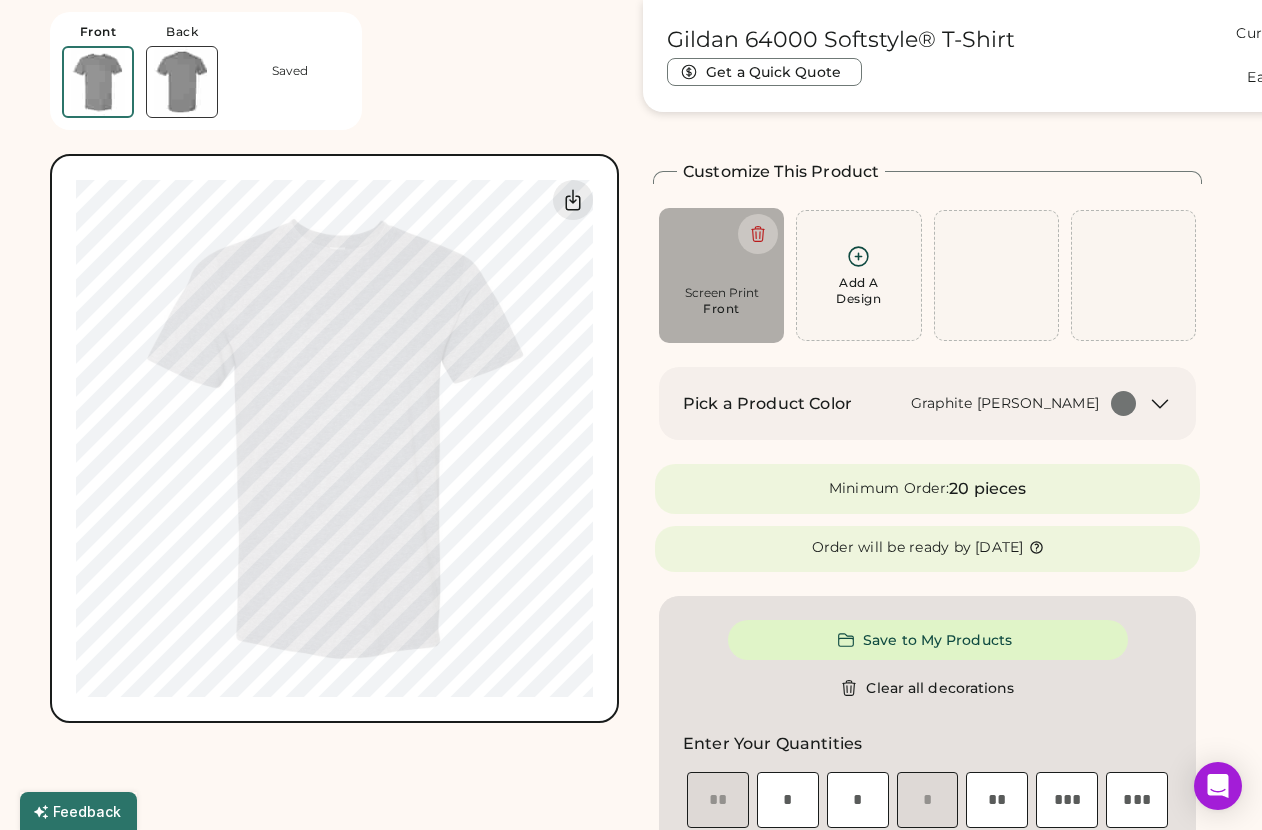 type on "****" 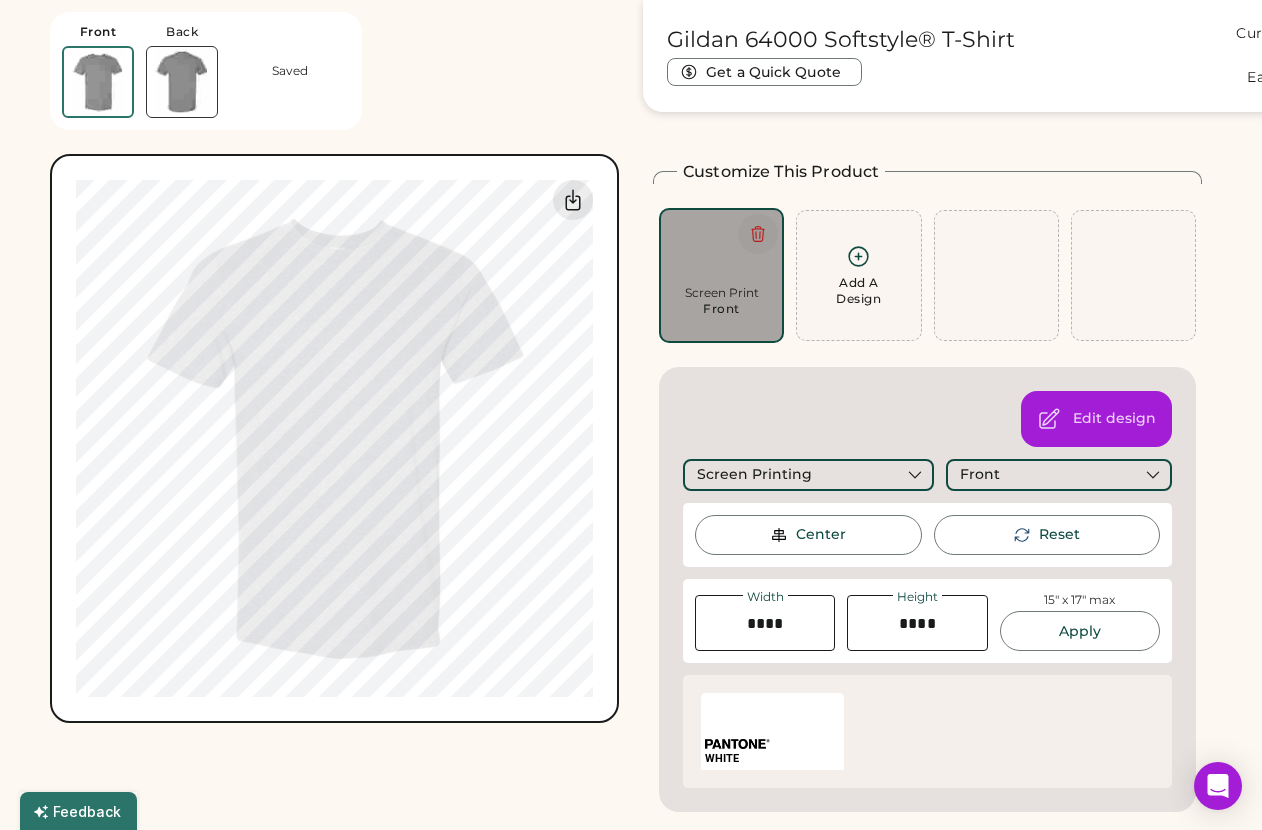 click at bounding box center [758, 234] 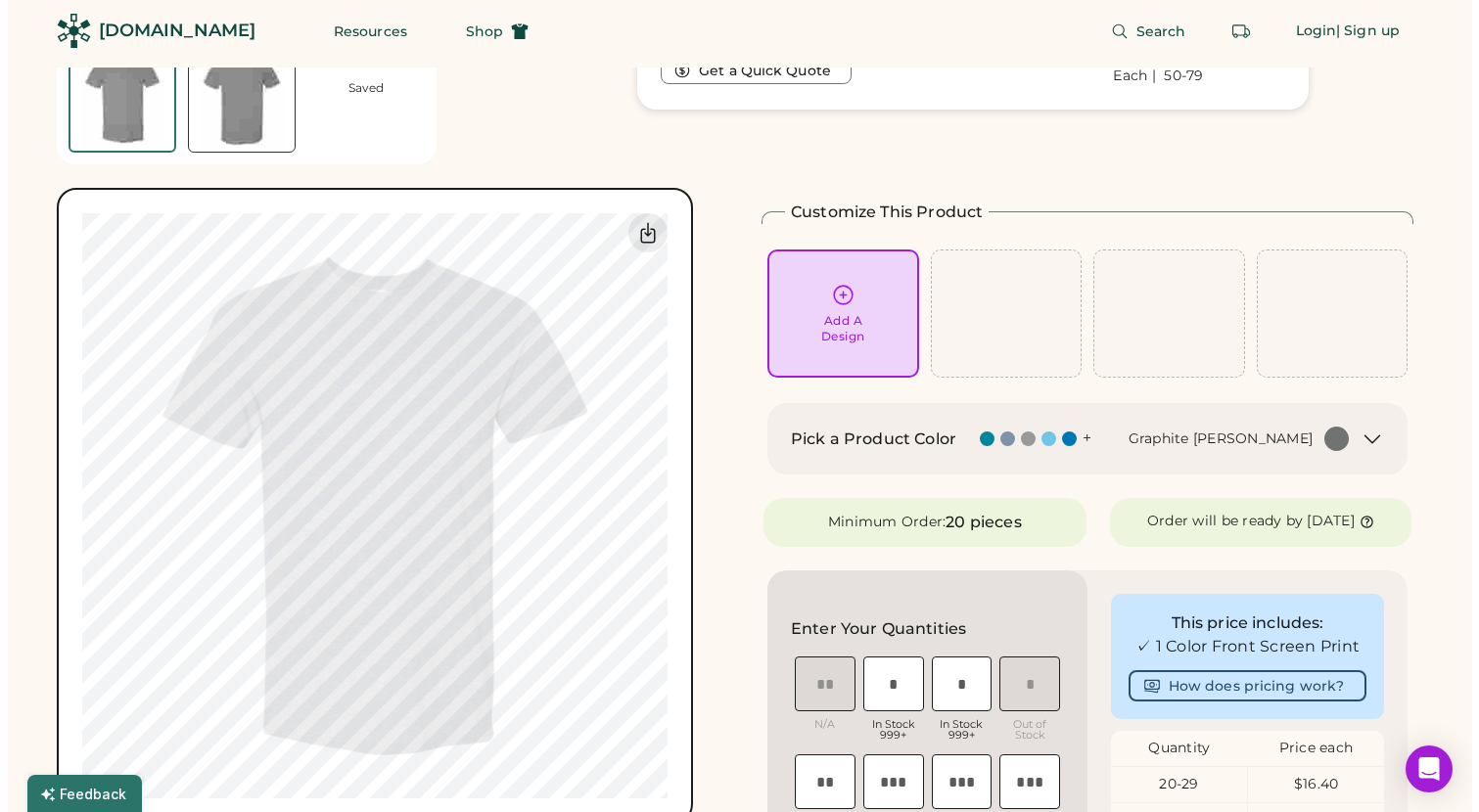 scroll, scrollTop: 0, scrollLeft: 0, axis: both 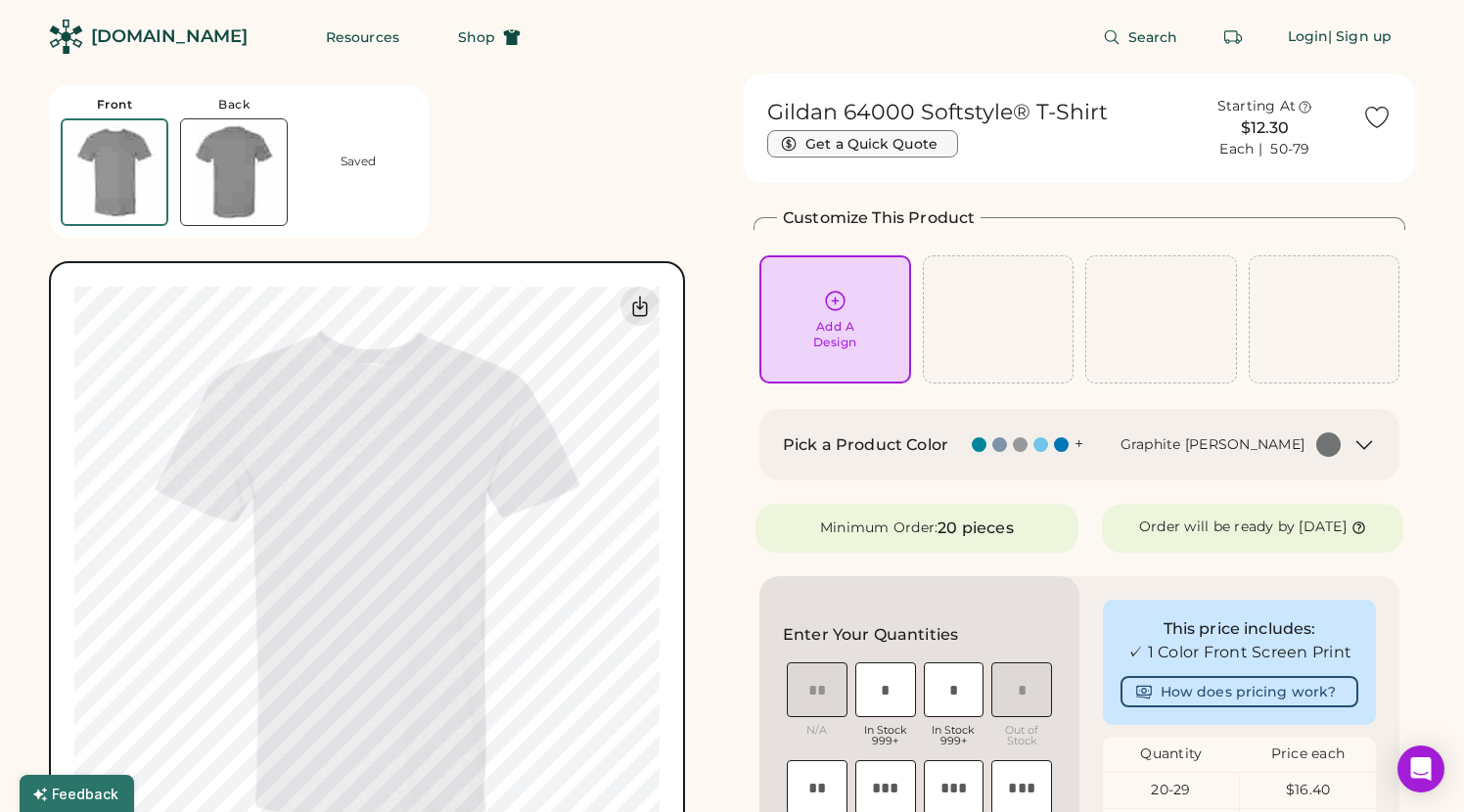 click on "Get a Quick Quote" at bounding box center (862, 144) 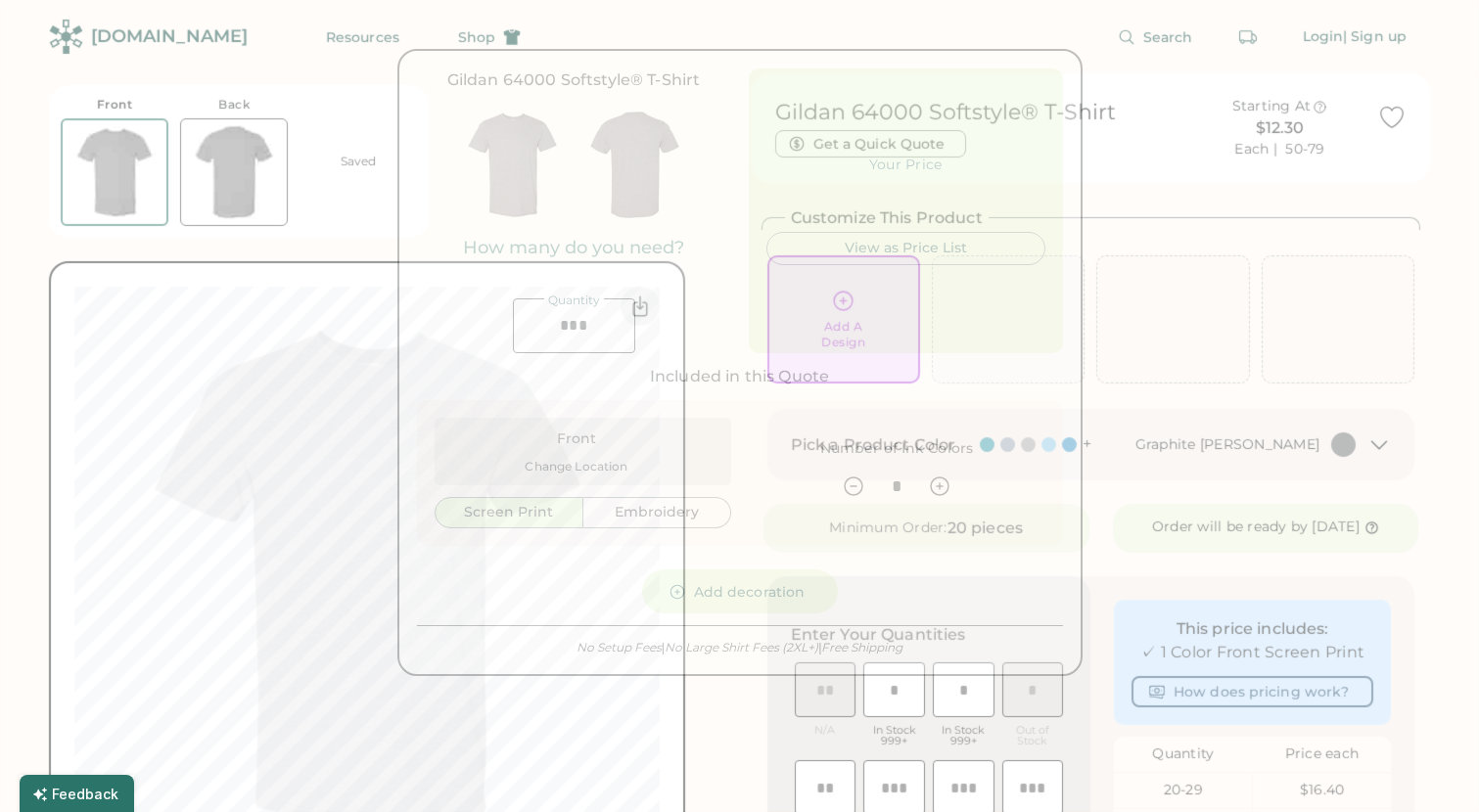 type on "******" 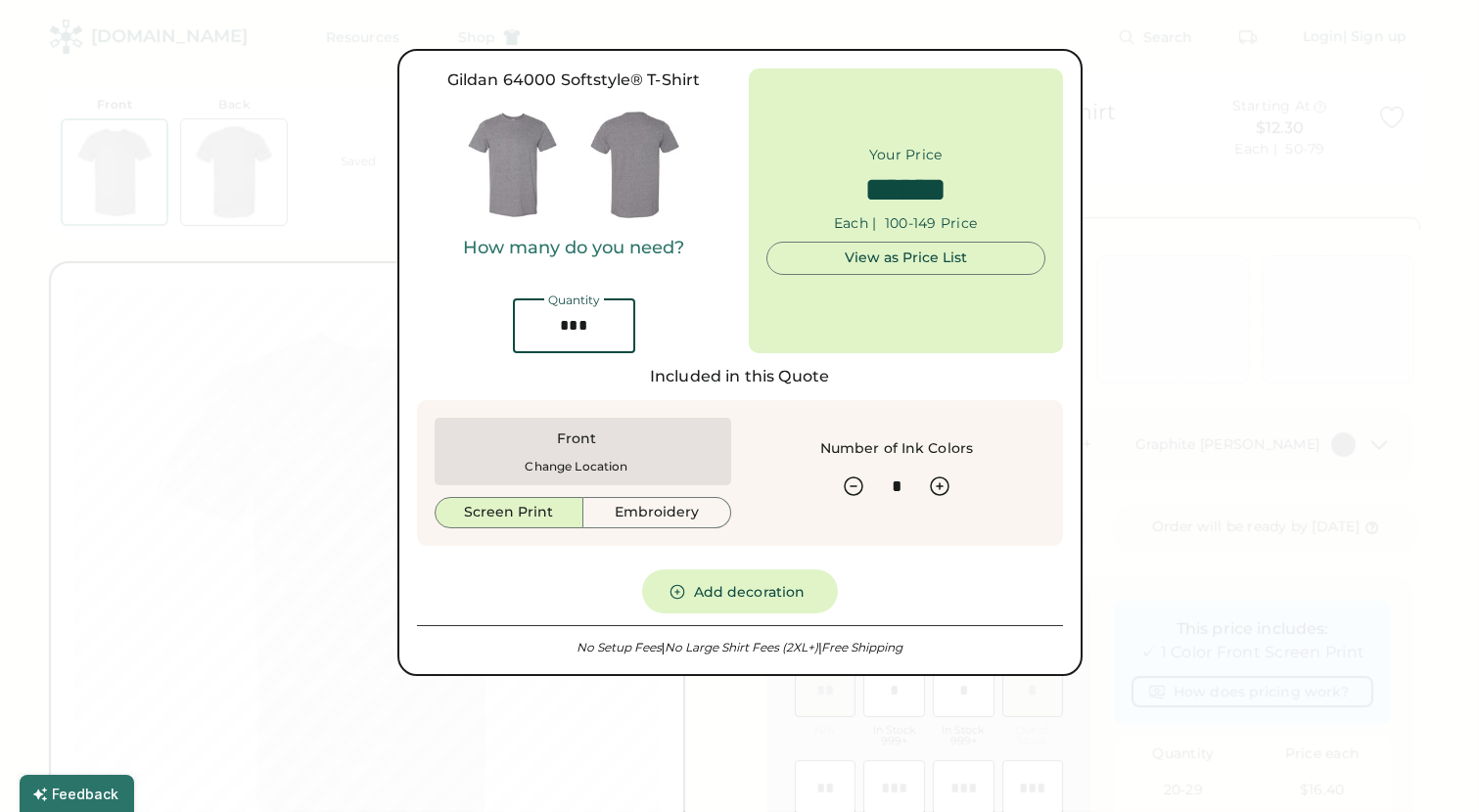 drag, startPoint x: 540, startPoint y: 322, endPoint x: 460, endPoint y: 324, distance: 80.025 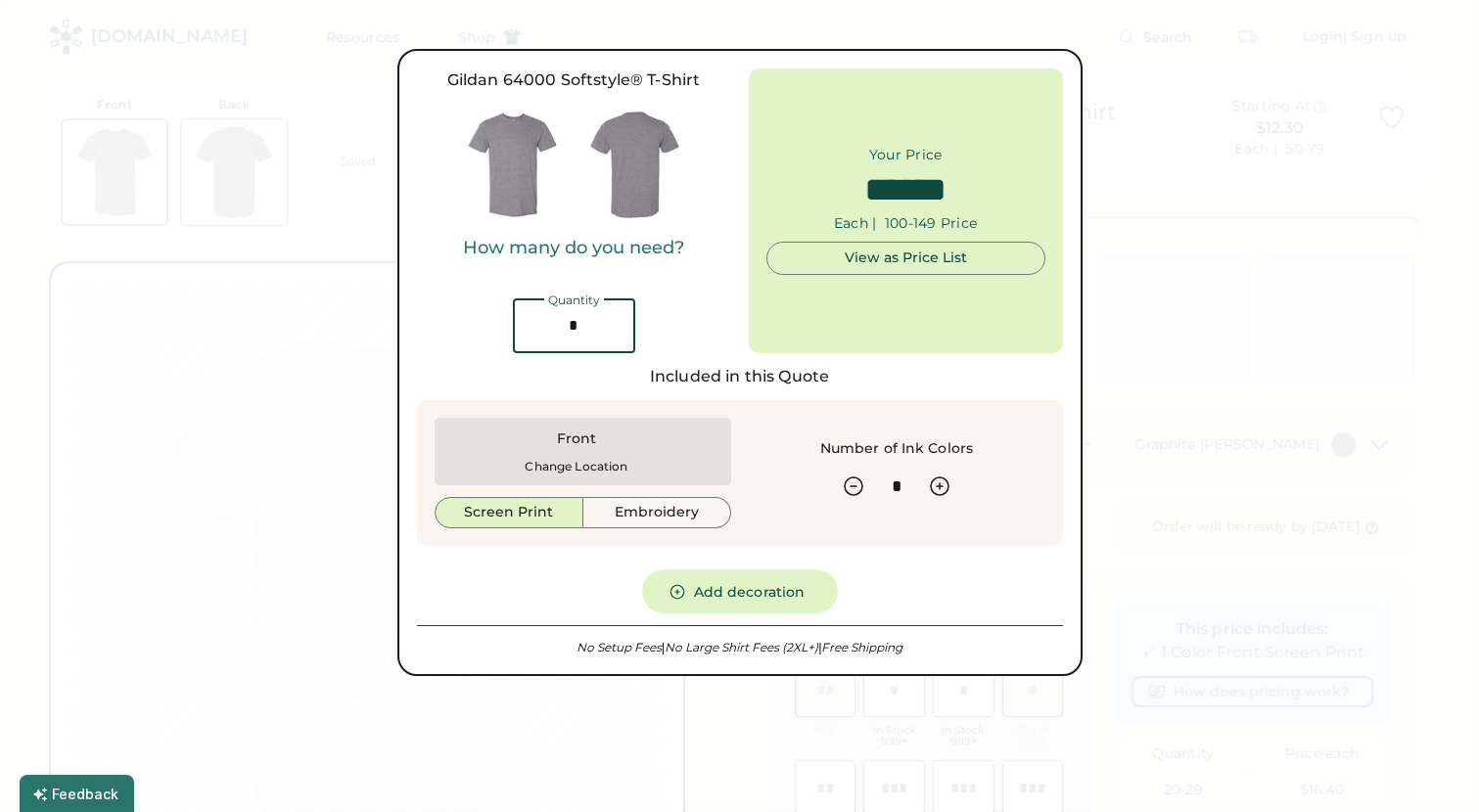 type on "*****" 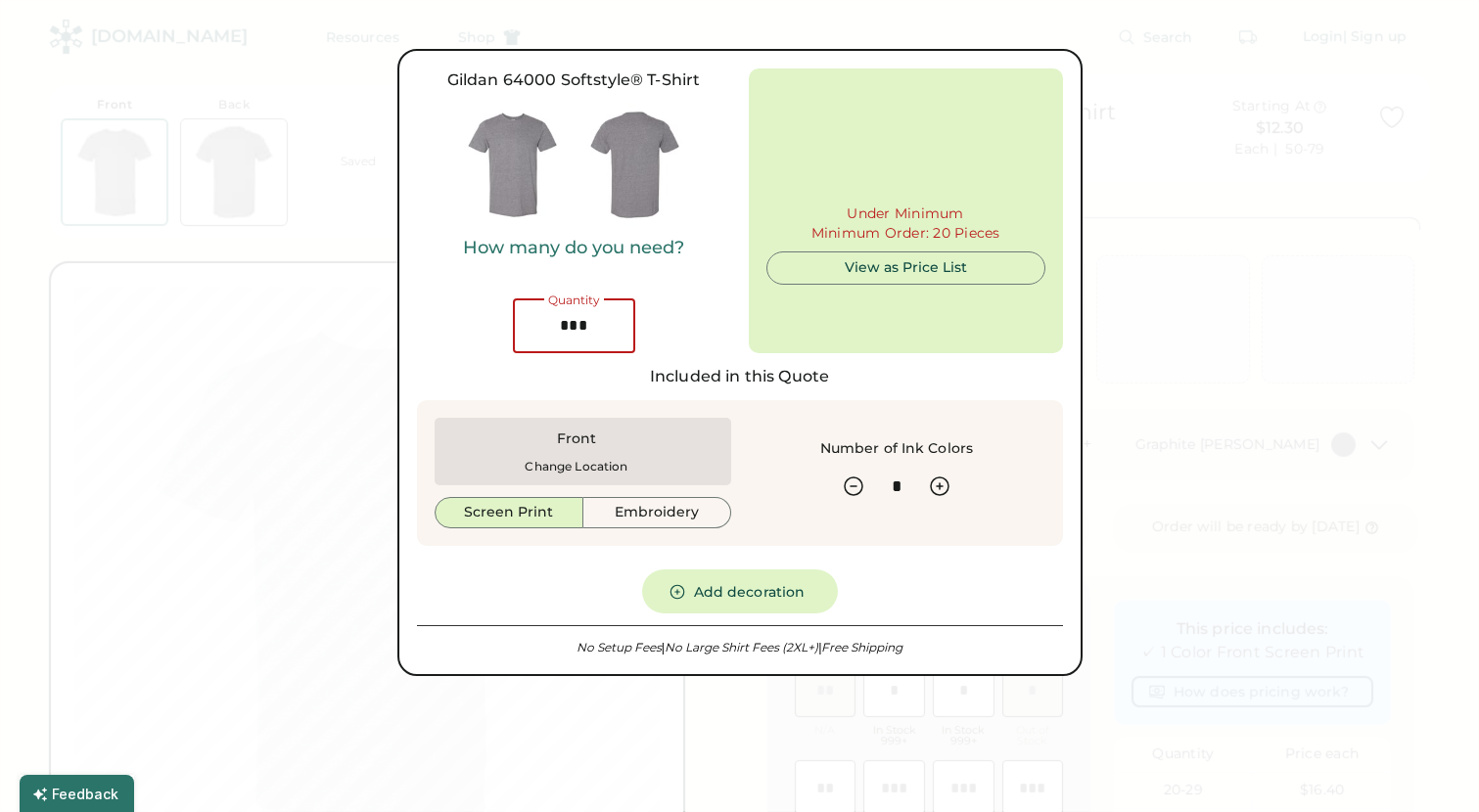 type on "***" 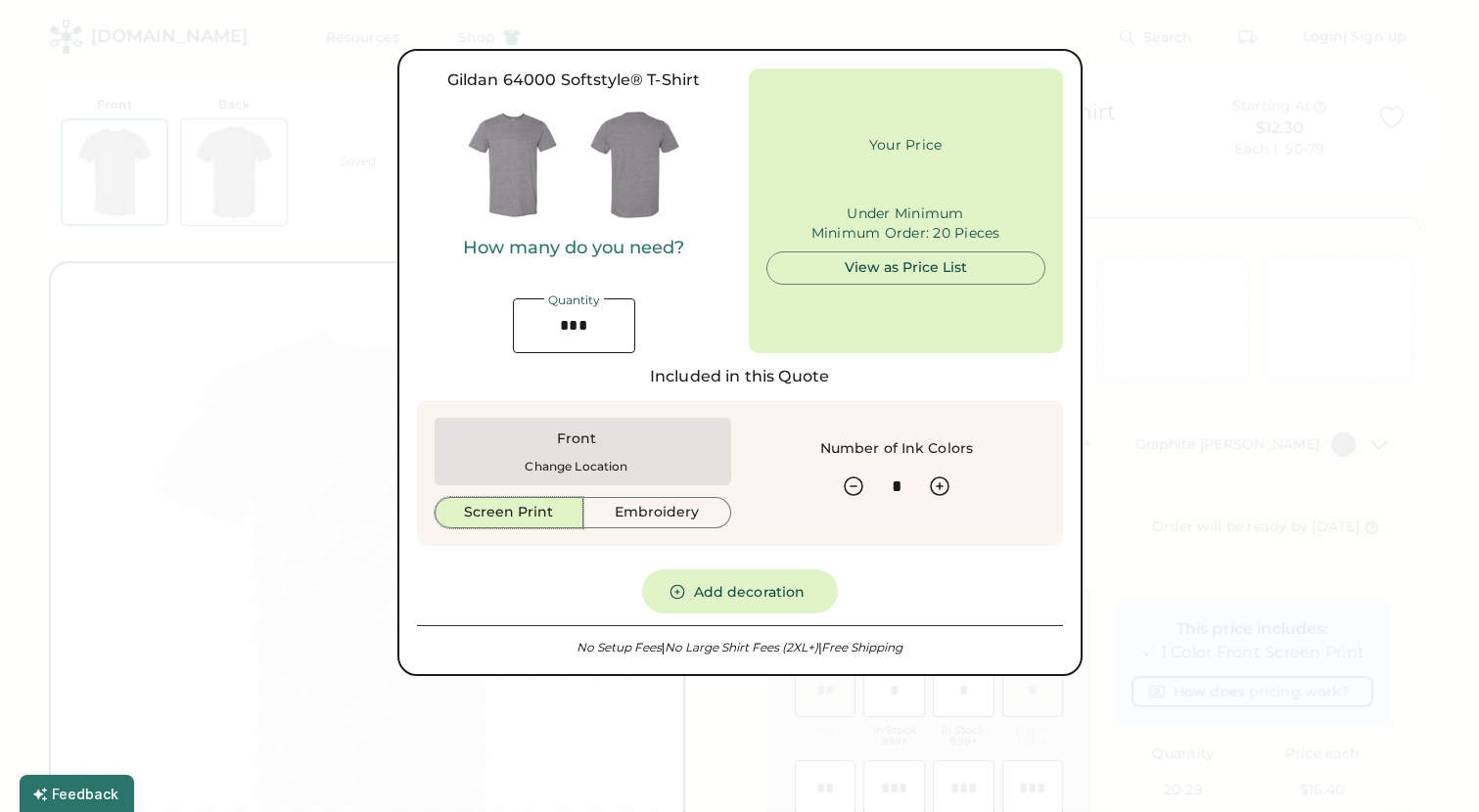 type 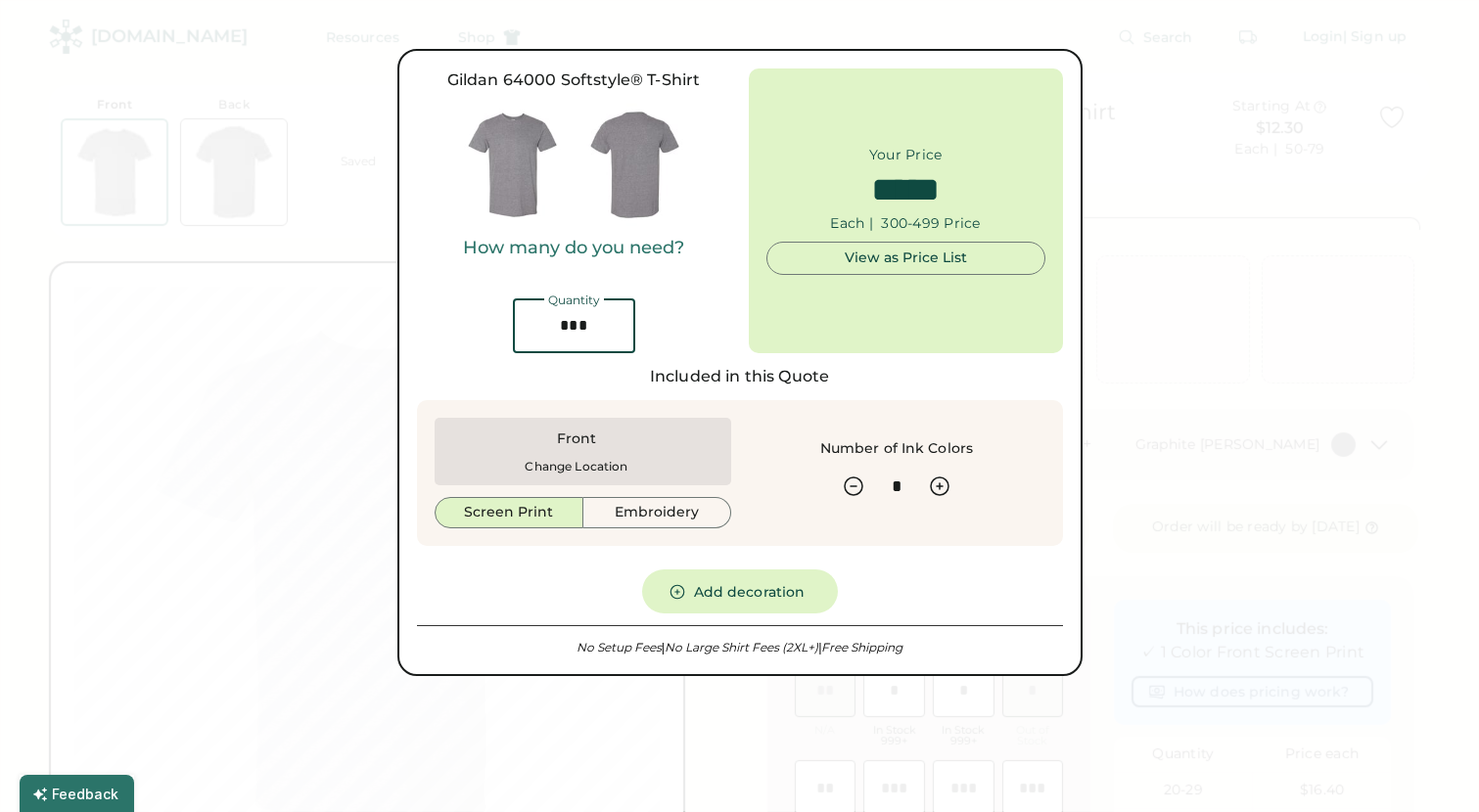 drag, startPoint x: 595, startPoint y: 327, endPoint x: 526, endPoint y: 318, distance: 69.584481 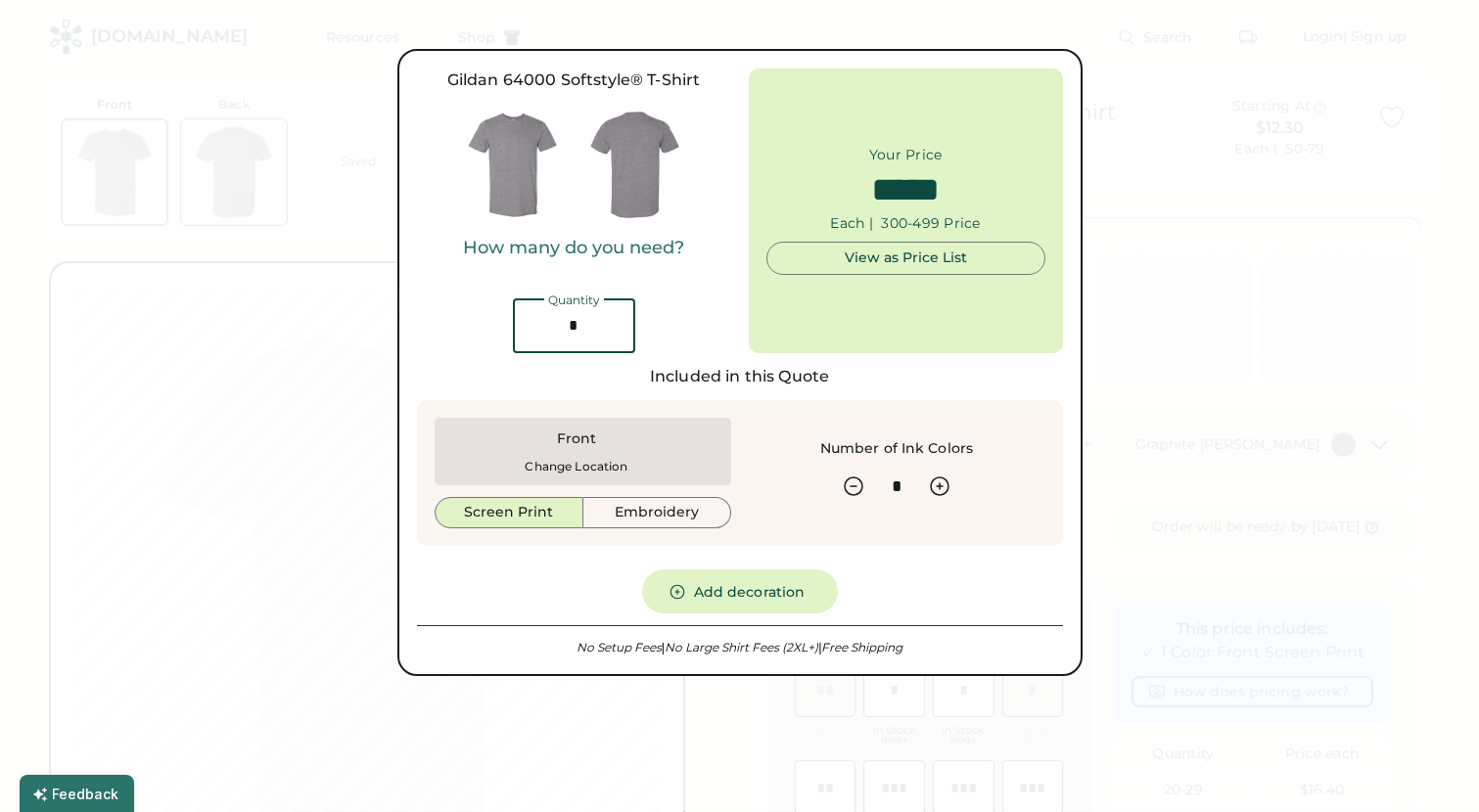 type on "*****" 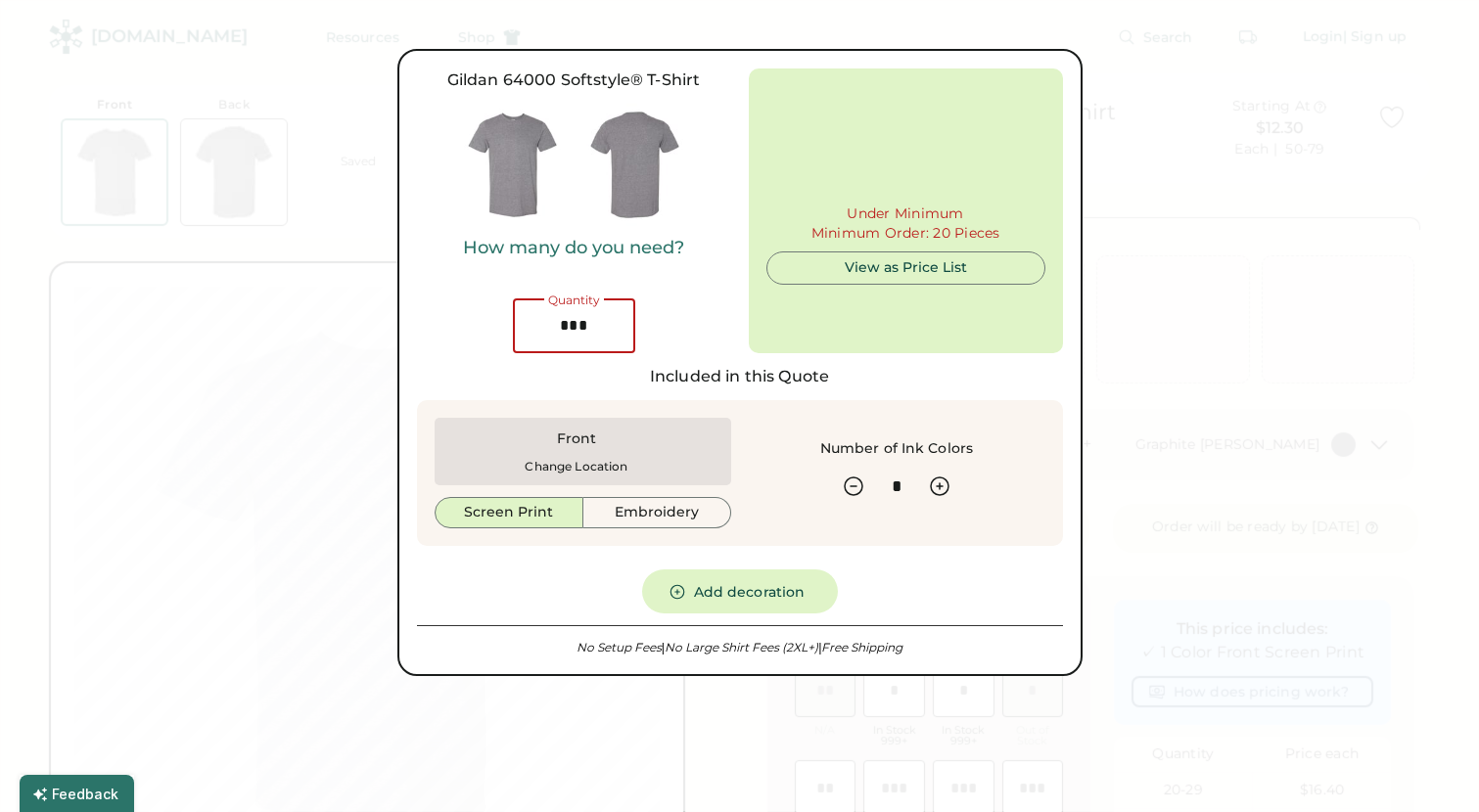 type on "***" 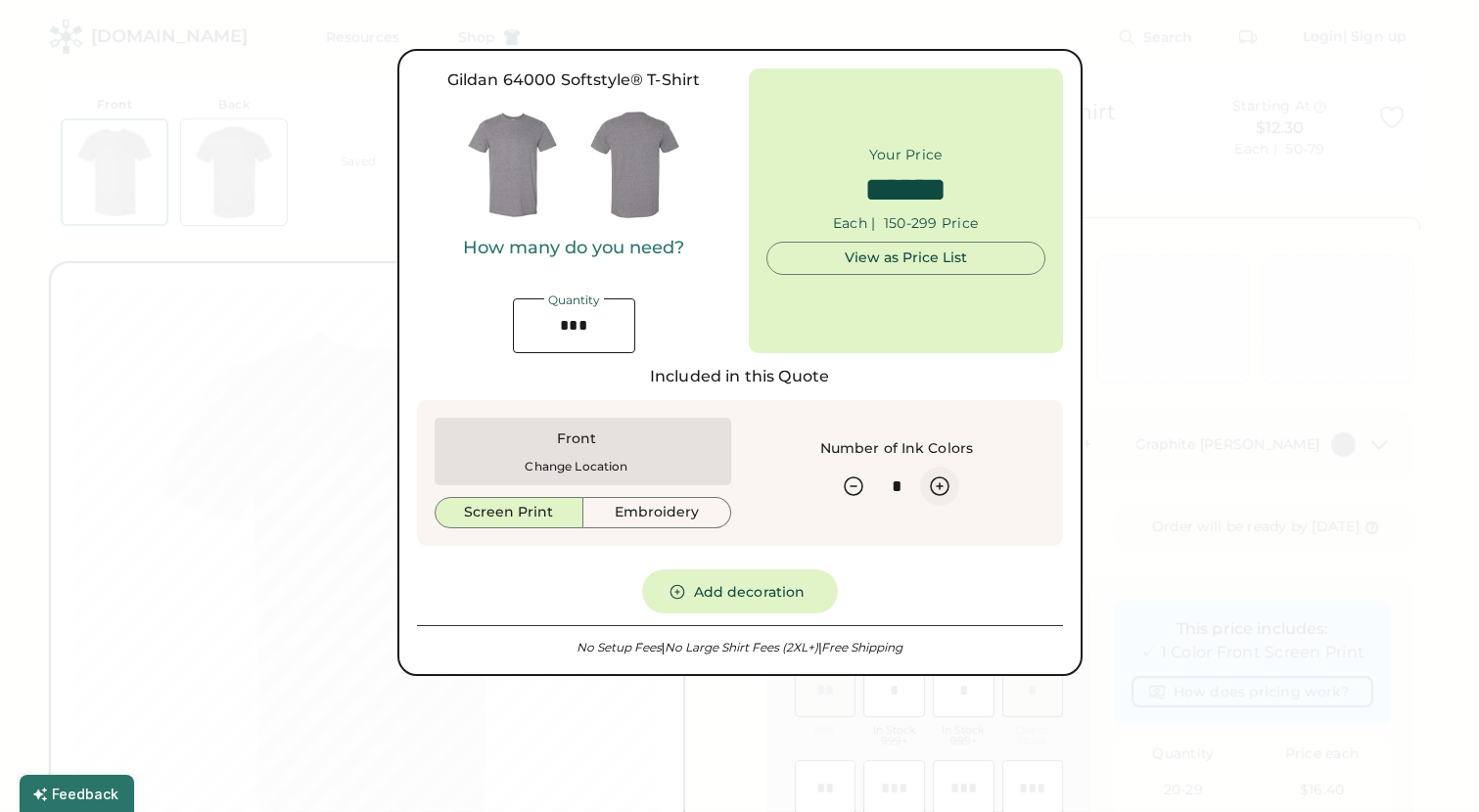 click 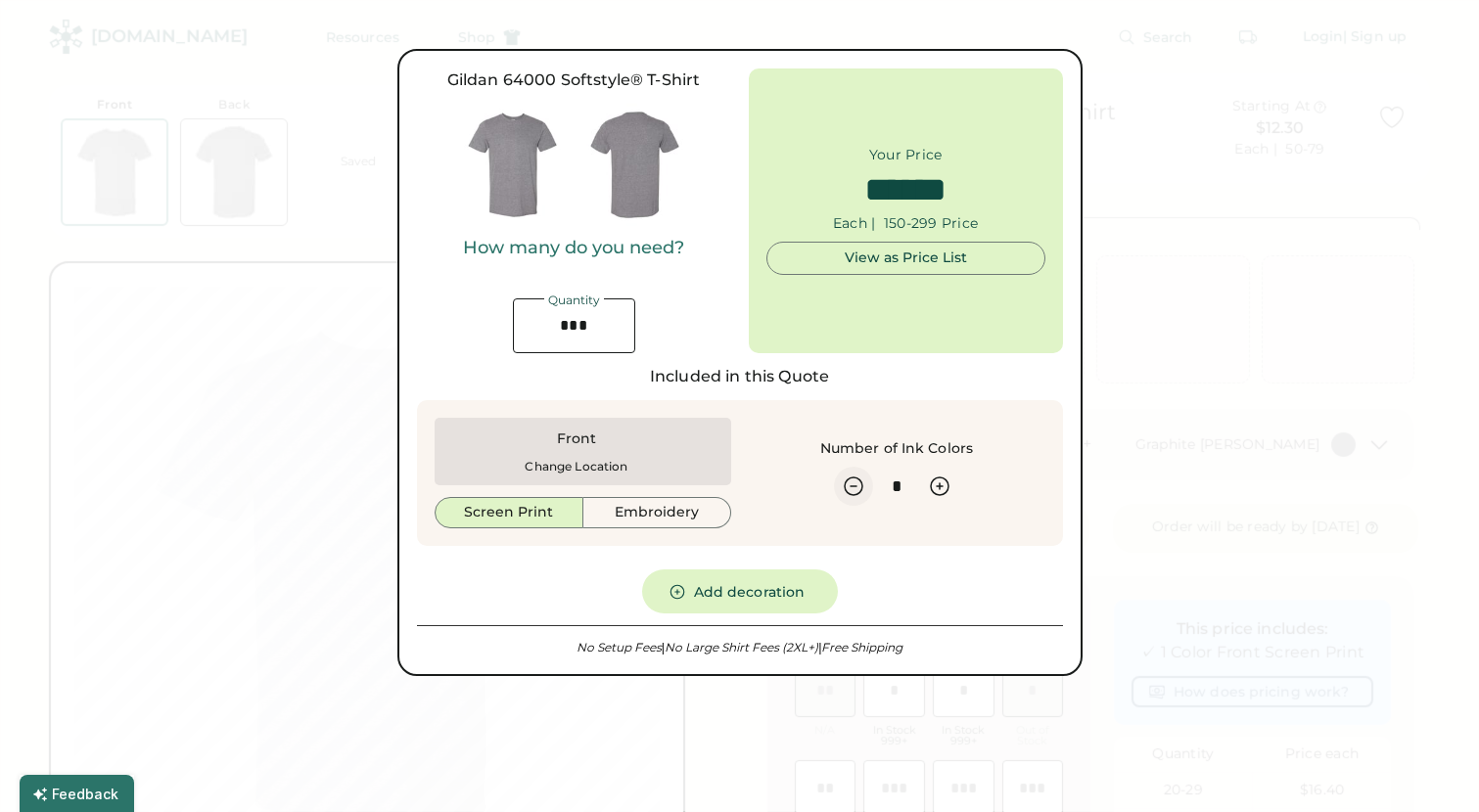click 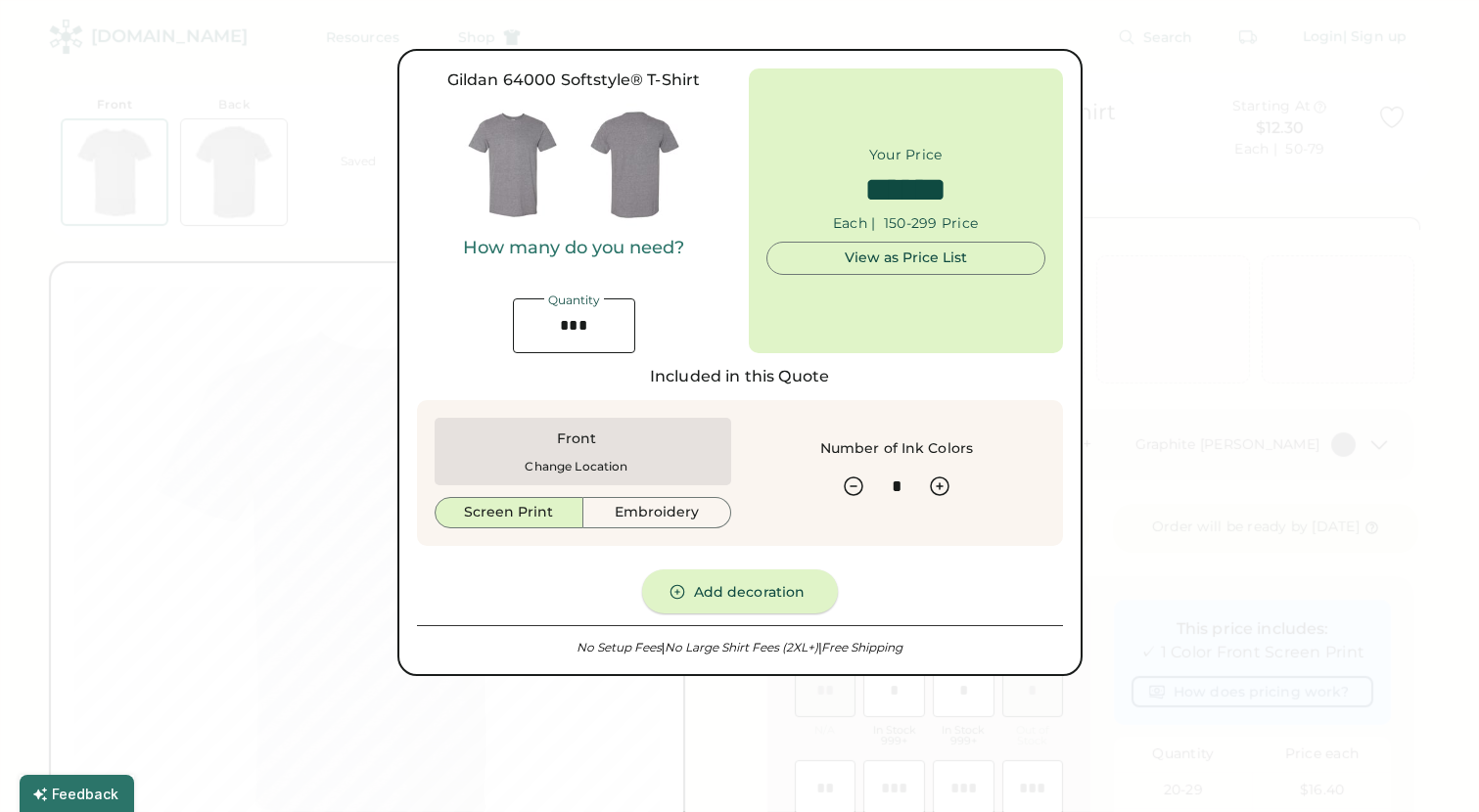 click on "Add decoration" at bounding box center (740, 591) 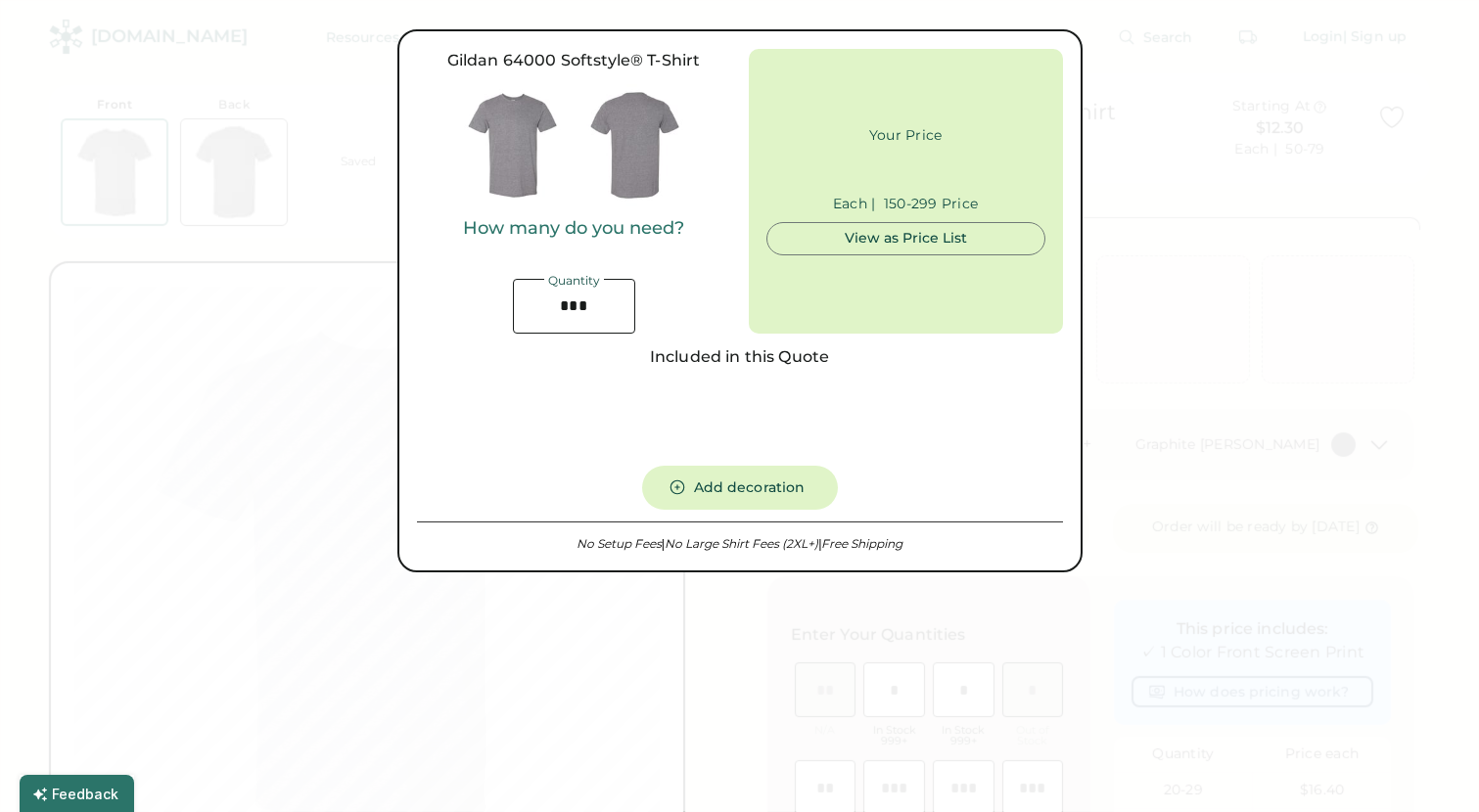 type on "*****" 